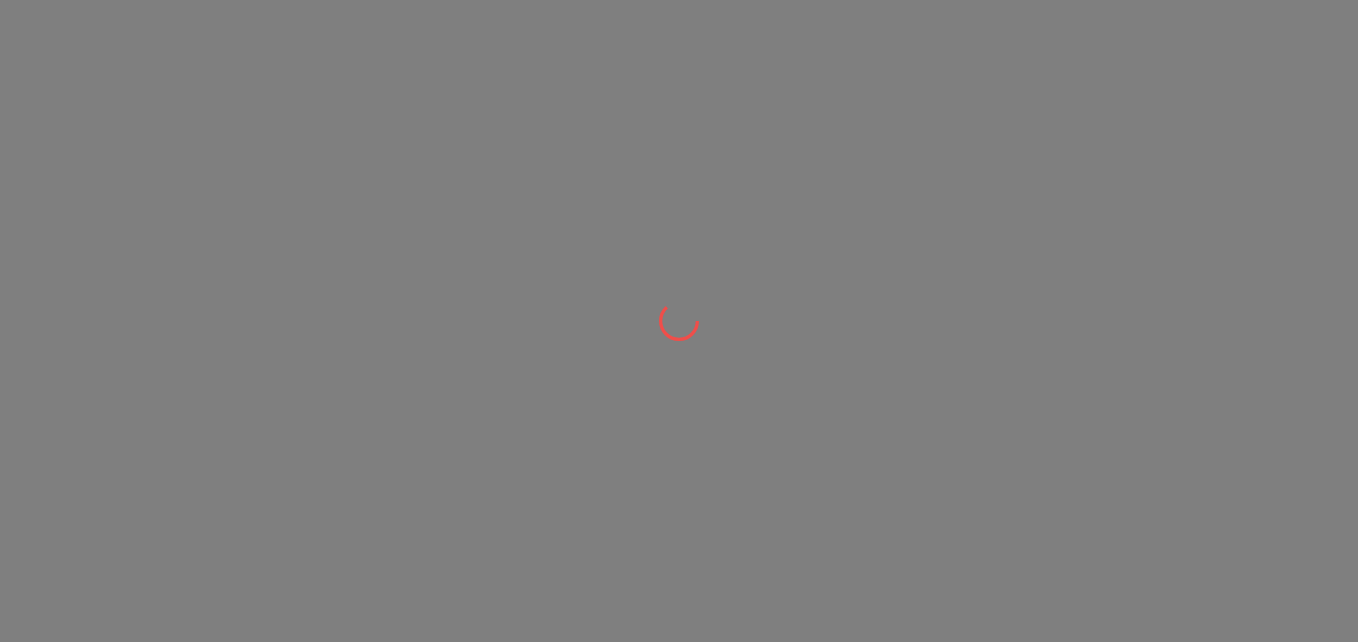 scroll, scrollTop: 0, scrollLeft: 0, axis: both 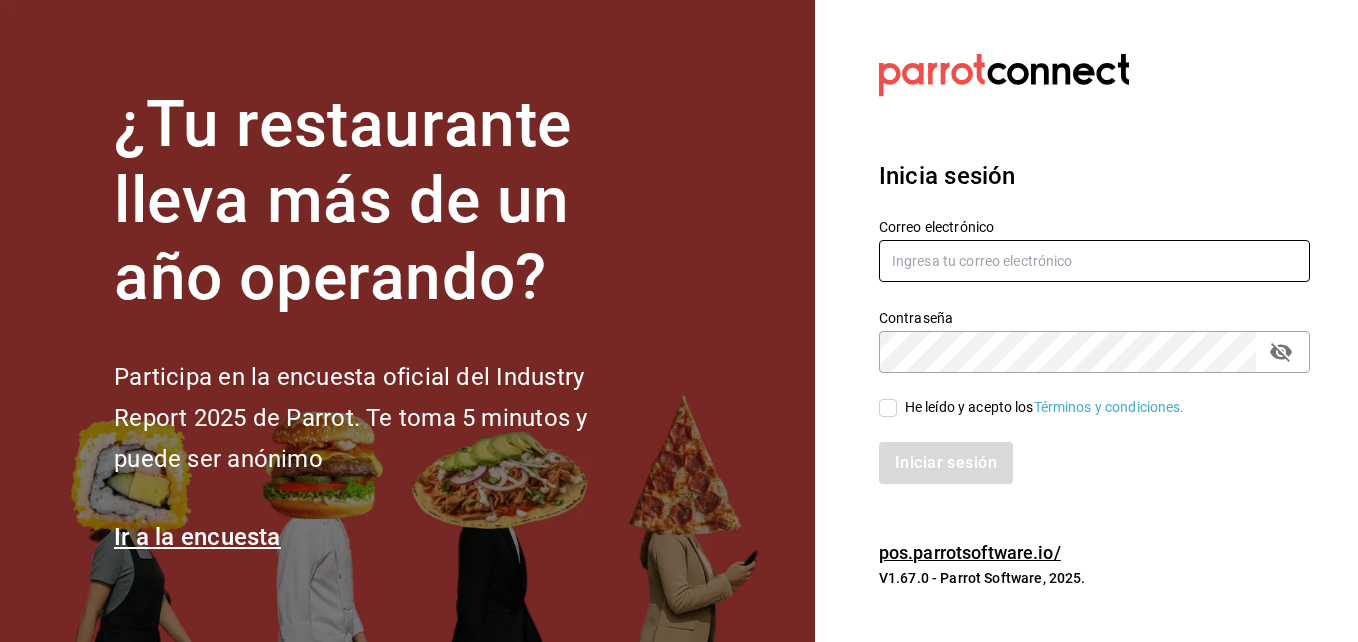 type on "mochomos.tijuana@[EMAIL]" 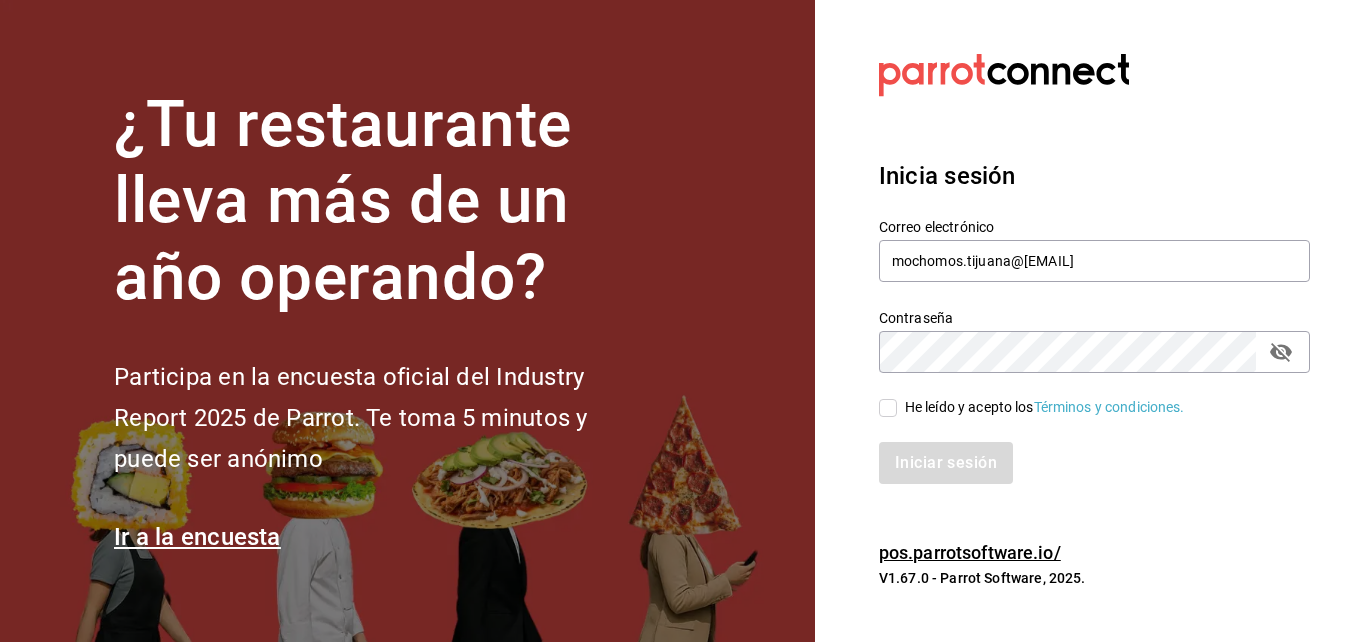 click on "He leído y acepto los  Términos y condiciones." at bounding box center [1041, 407] 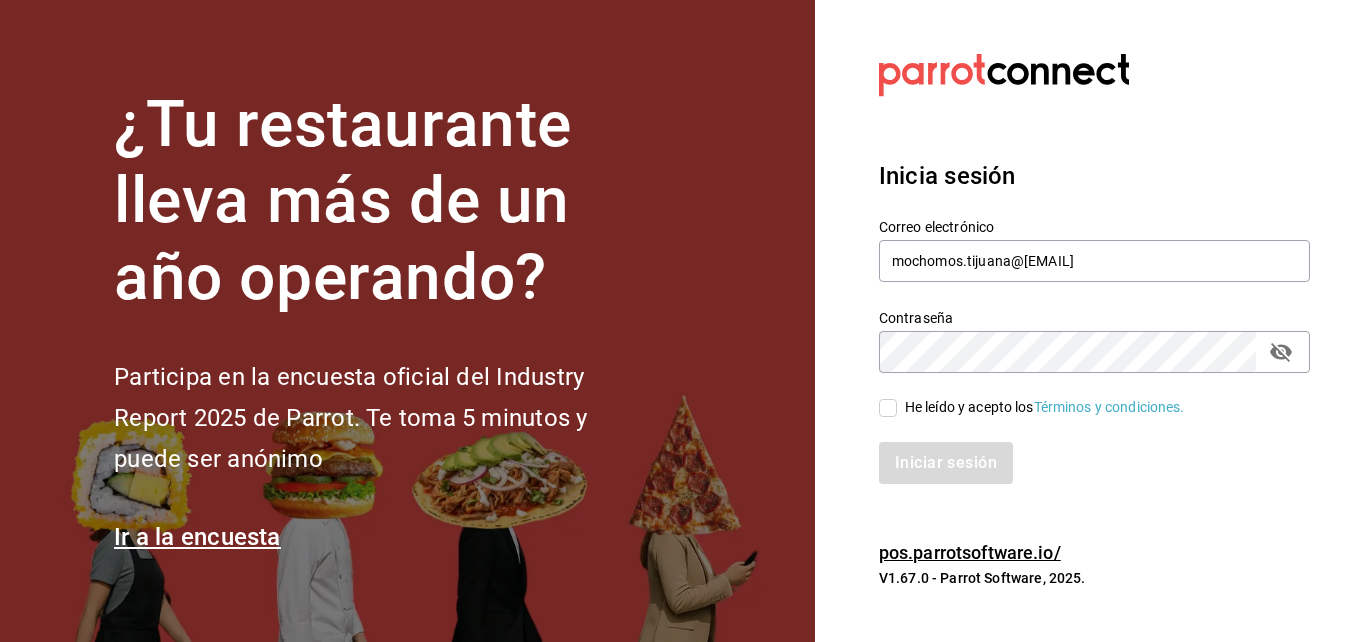 checkbox on "true" 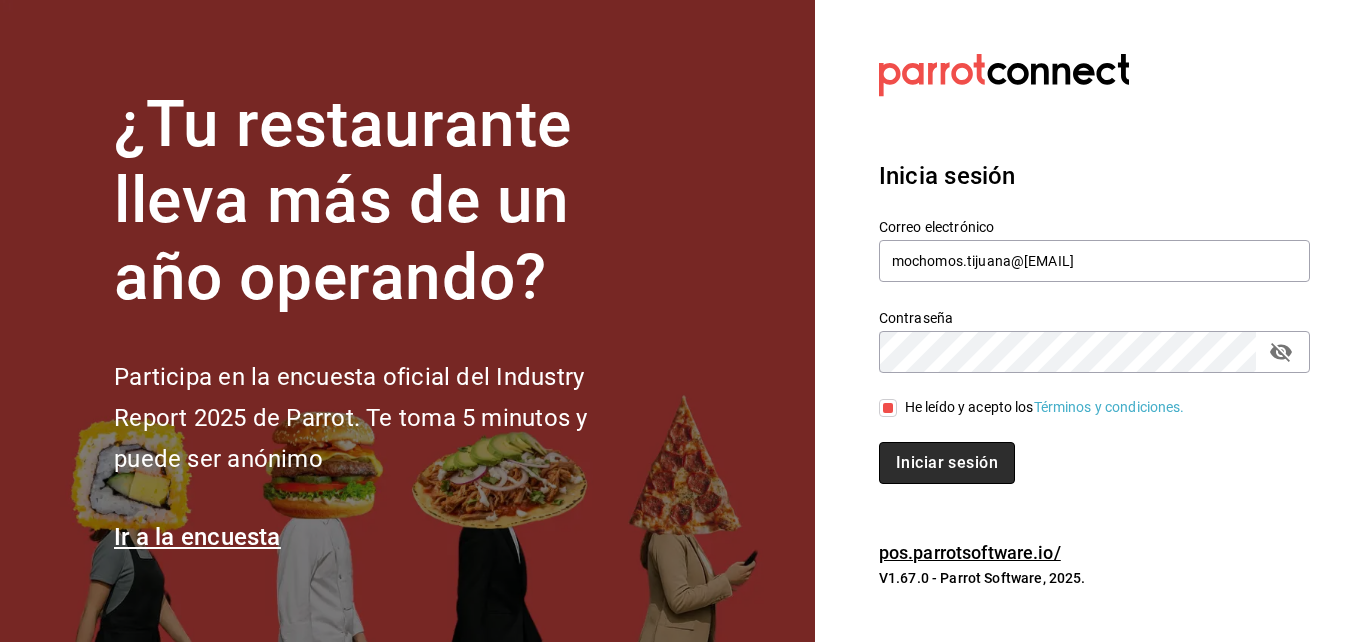 click on "Iniciar sesión" at bounding box center (947, 463) 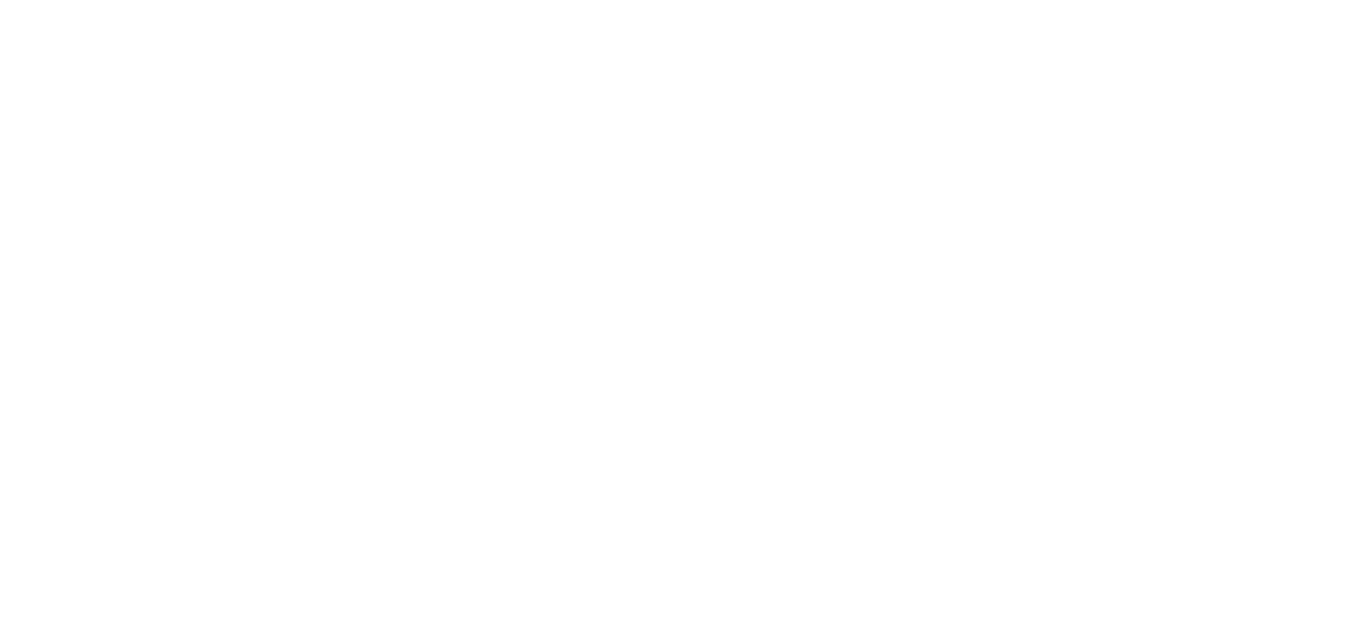 scroll, scrollTop: 0, scrollLeft: 0, axis: both 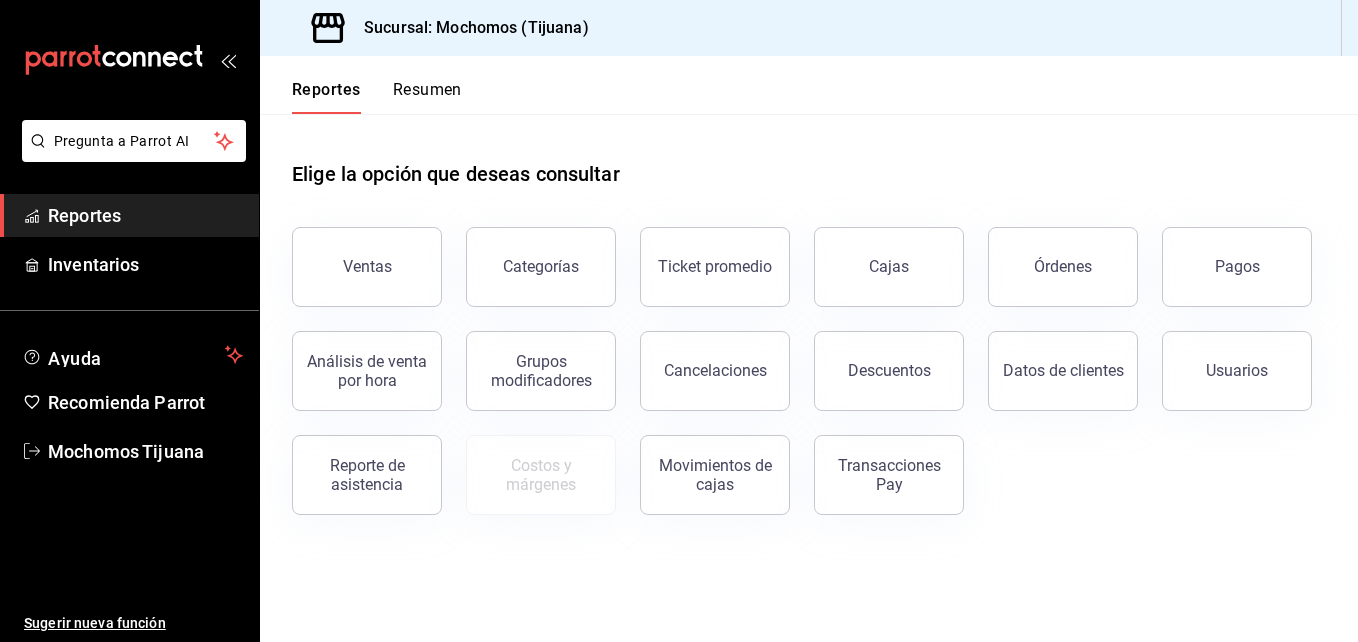 click on "Elige la opción que deseas consultar Ventas Categorías Ticket promedio Cajas Órdenes Pagos Análisis de venta por hora Grupos modificadores Cancelaciones Descuentos Datos de clientes Usuarios Reporte de asistencia Costos y márgenes Movimientos de cajas Transacciones Pay" at bounding box center (809, 330) 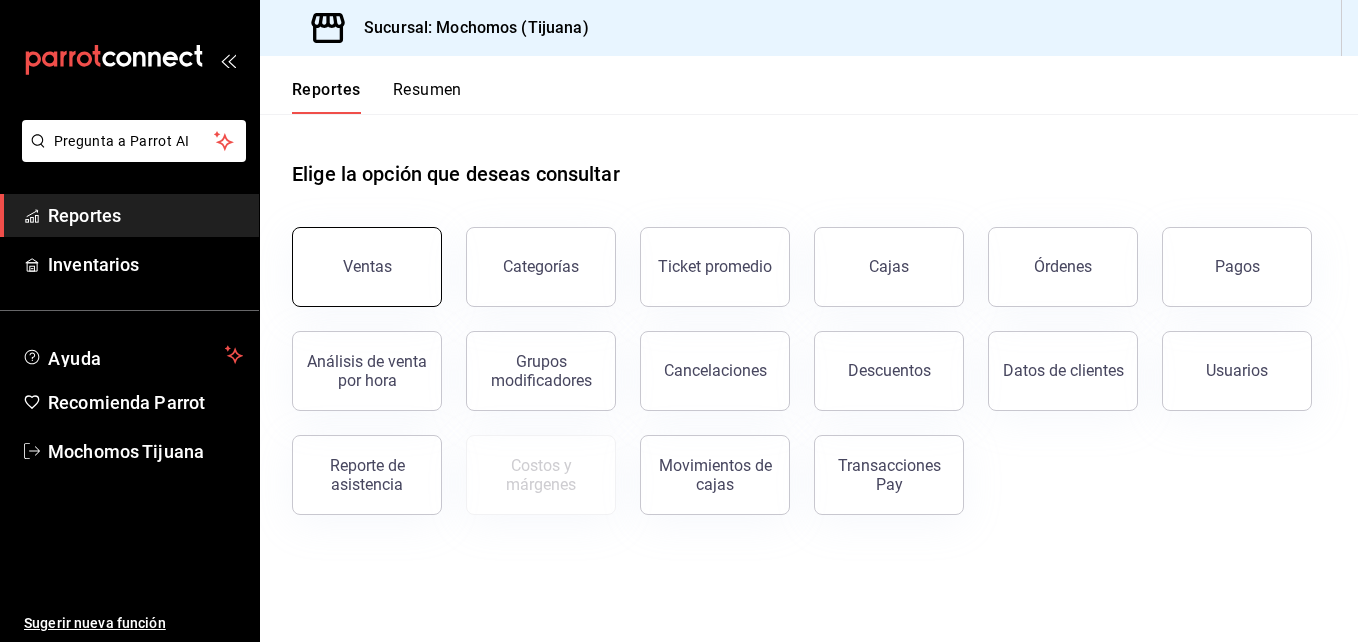 click on "Ventas" at bounding box center (367, 267) 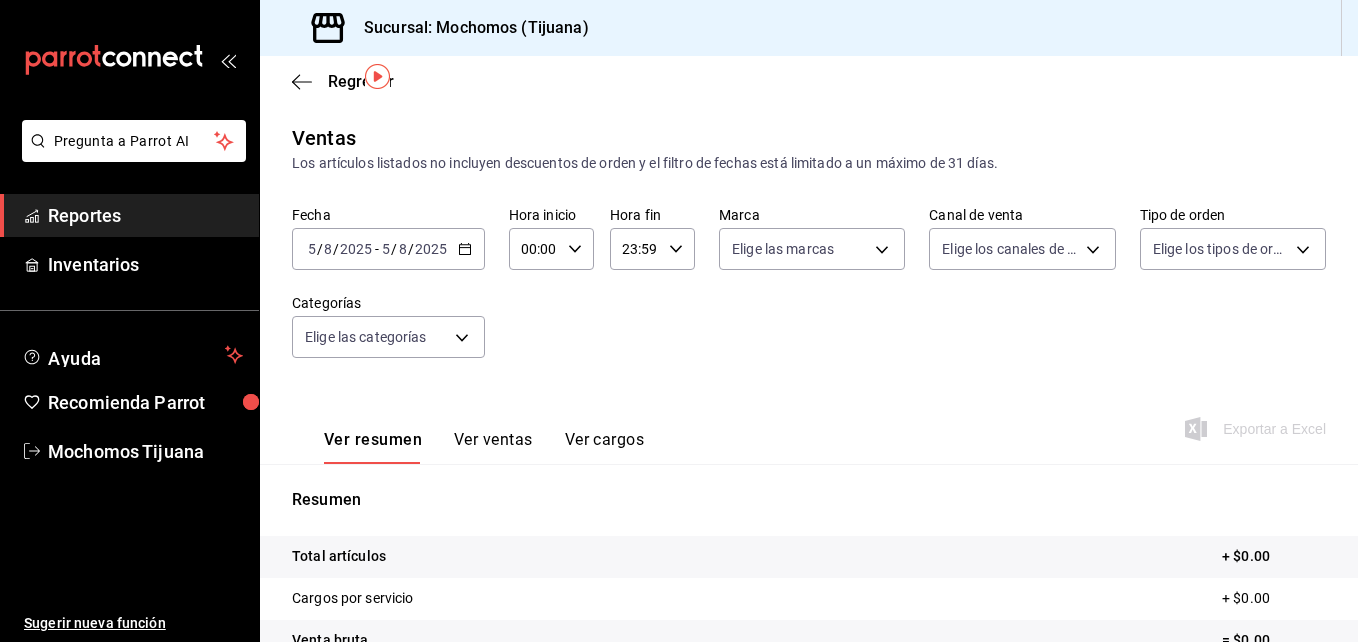 scroll, scrollTop: 77, scrollLeft: 0, axis: vertical 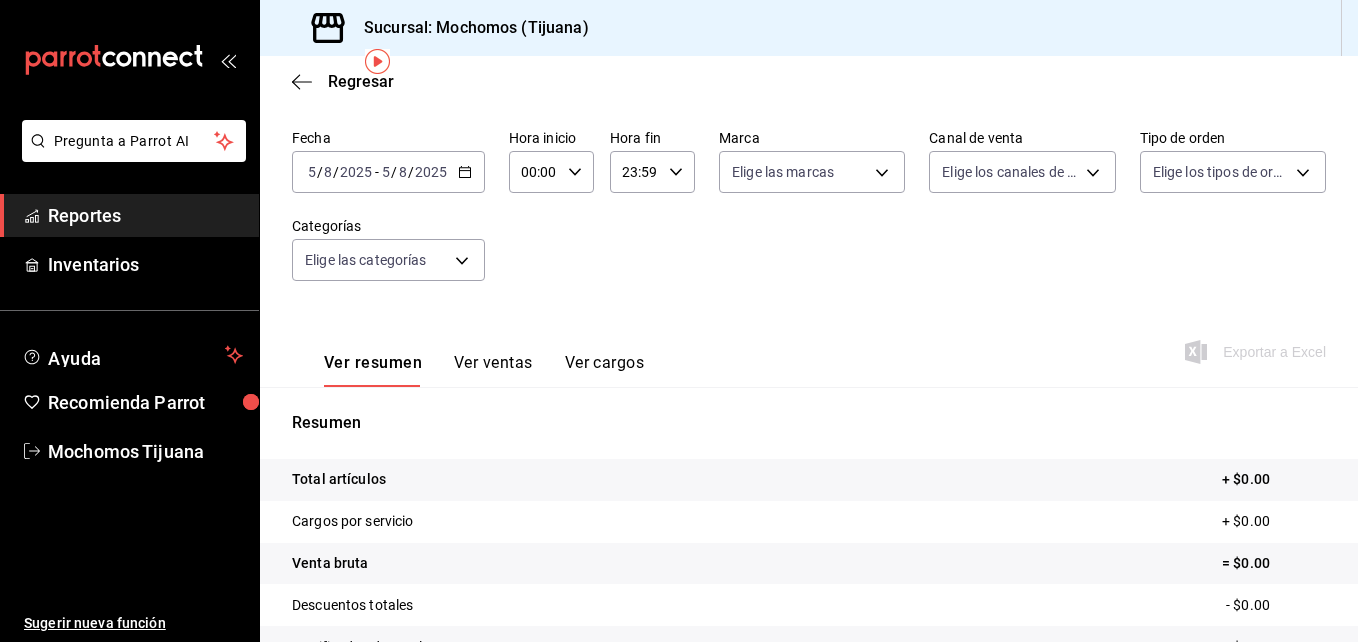 click 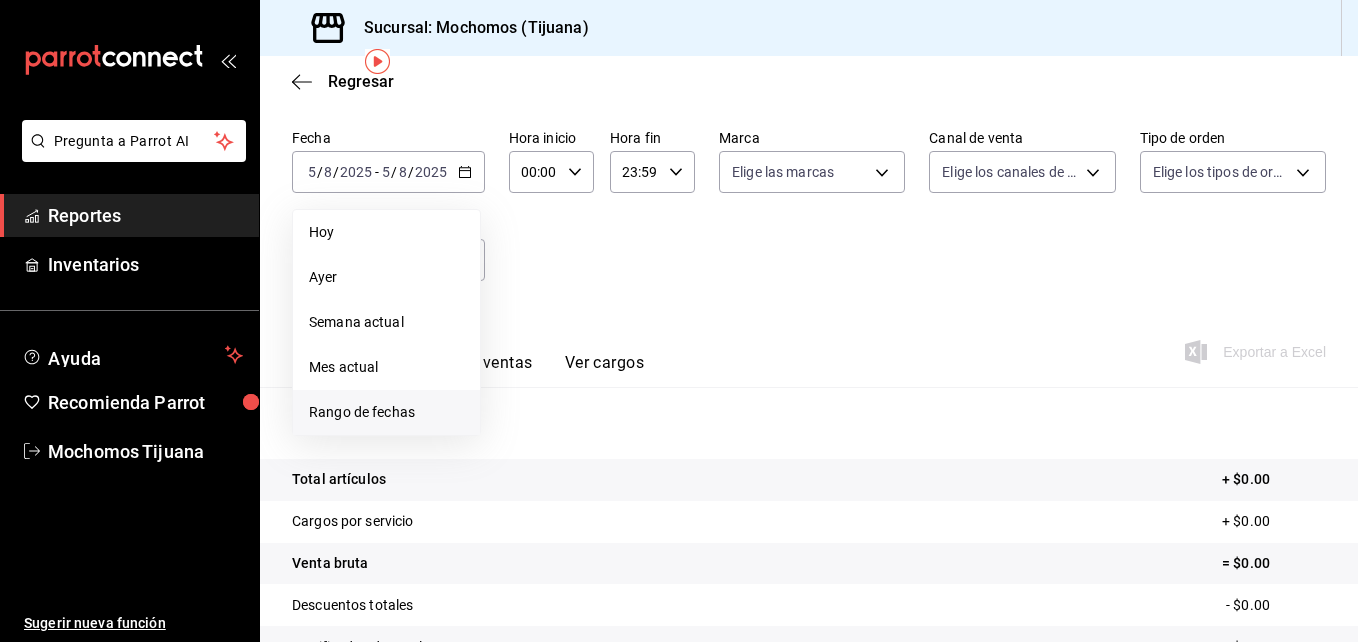 click on "Rango de fechas" at bounding box center [386, 412] 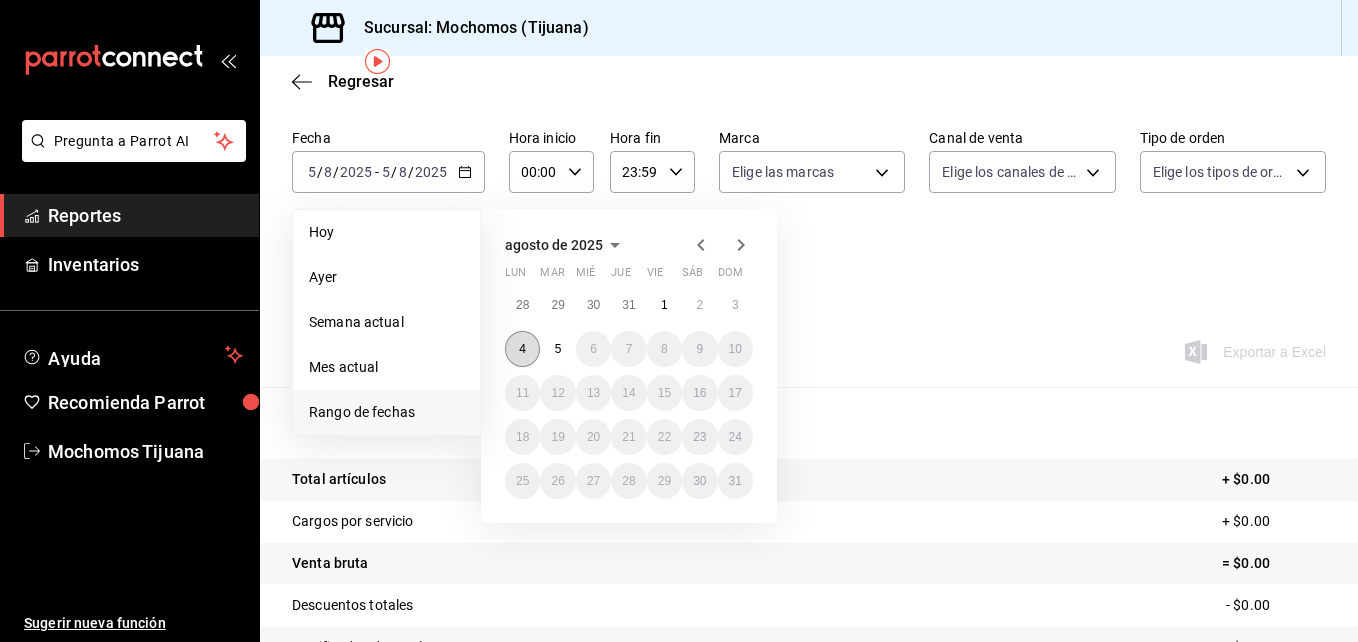 click on "4" at bounding box center (522, 349) 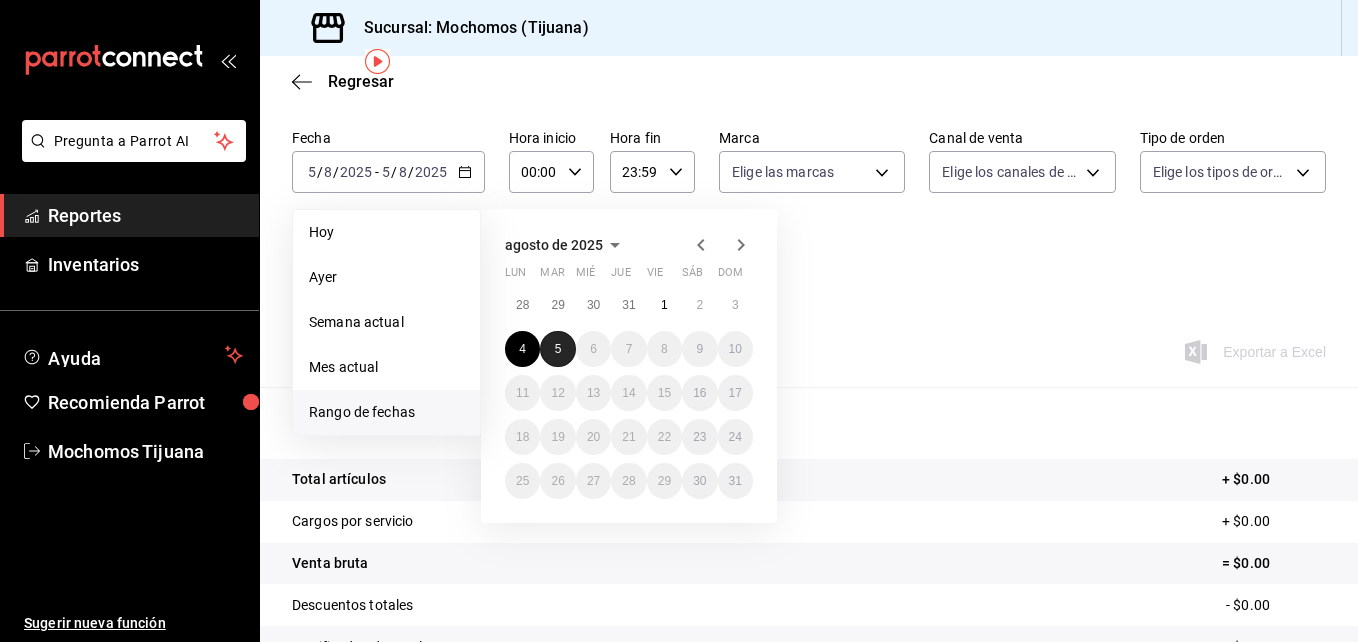 click on "5" at bounding box center [558, 349] 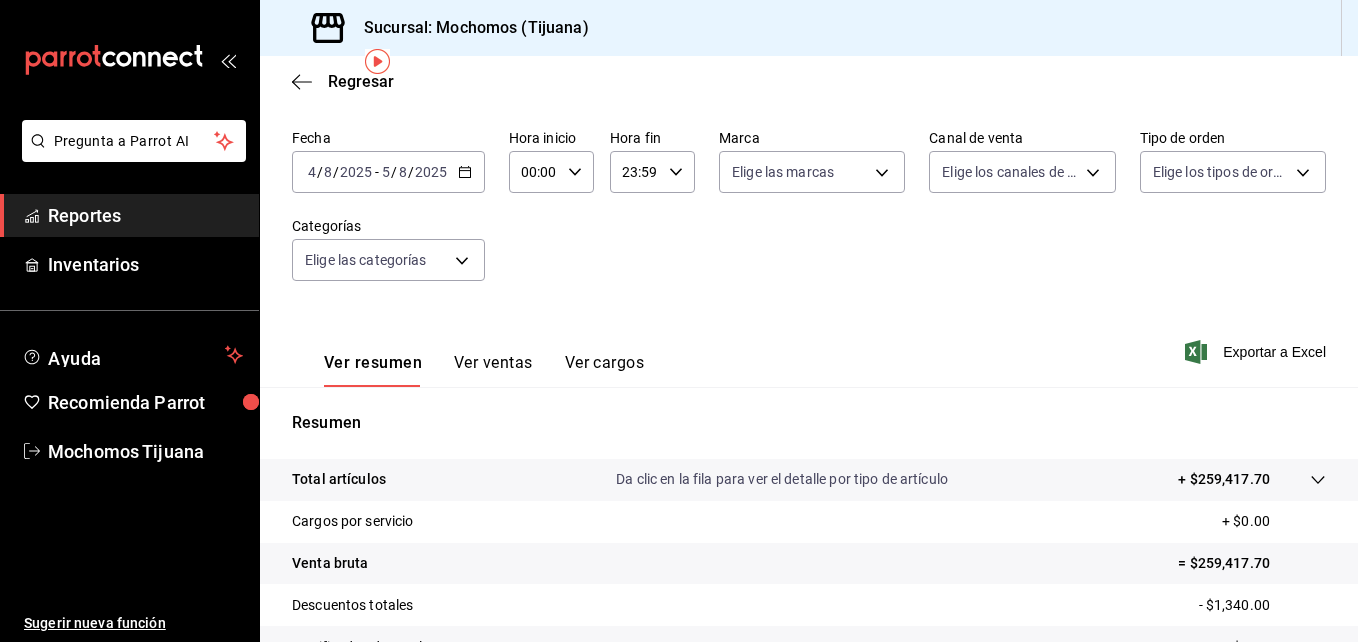 click 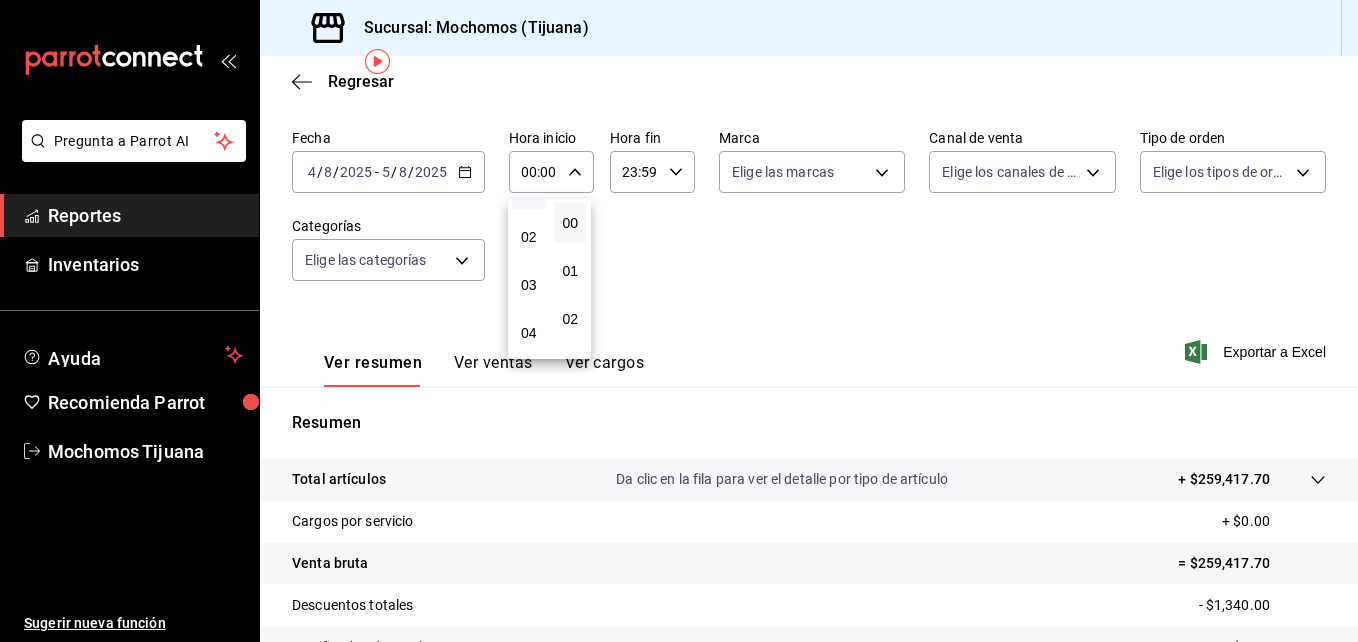scroll, scrollTop: 83, scrollLeft: 0, axis: vertical 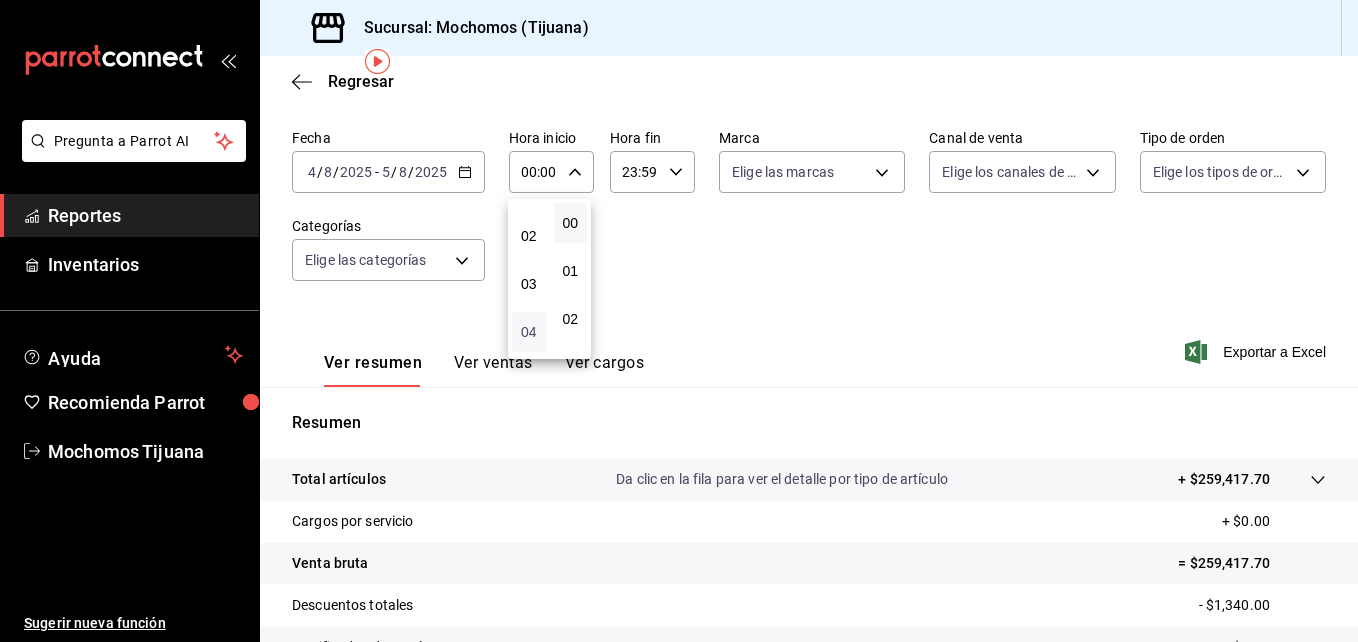click on "04" at bounding box center [529, 332] 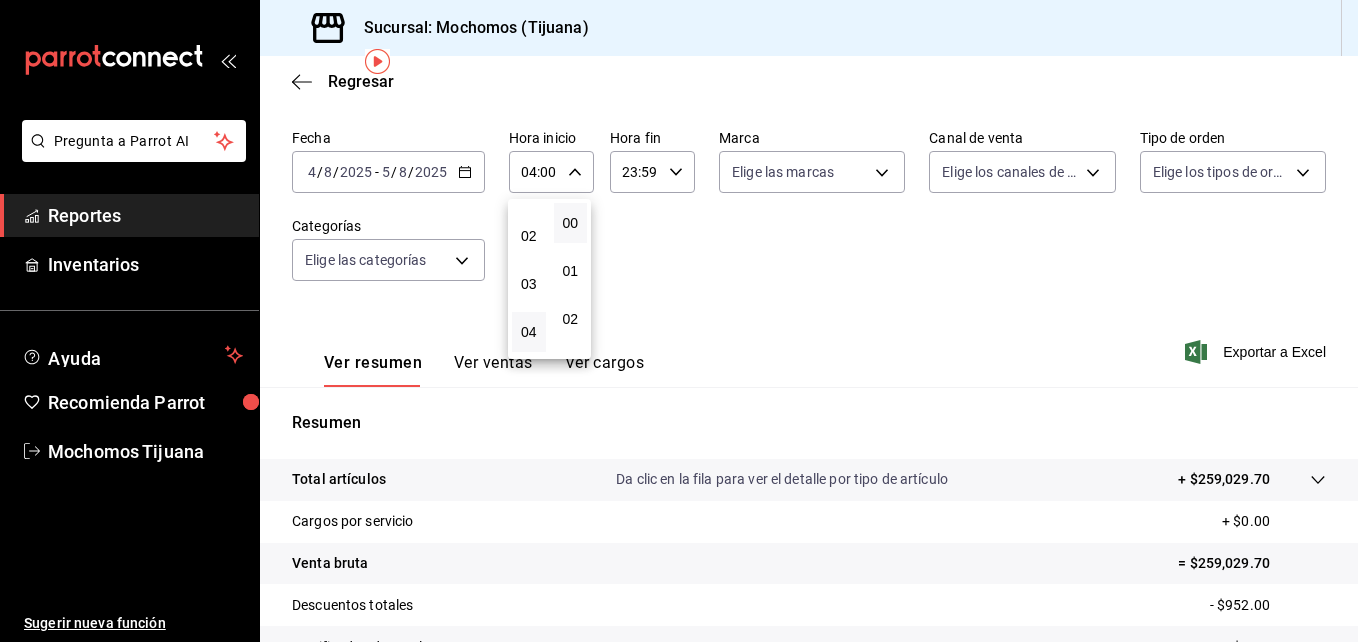 click at bounding box center [679, 321] 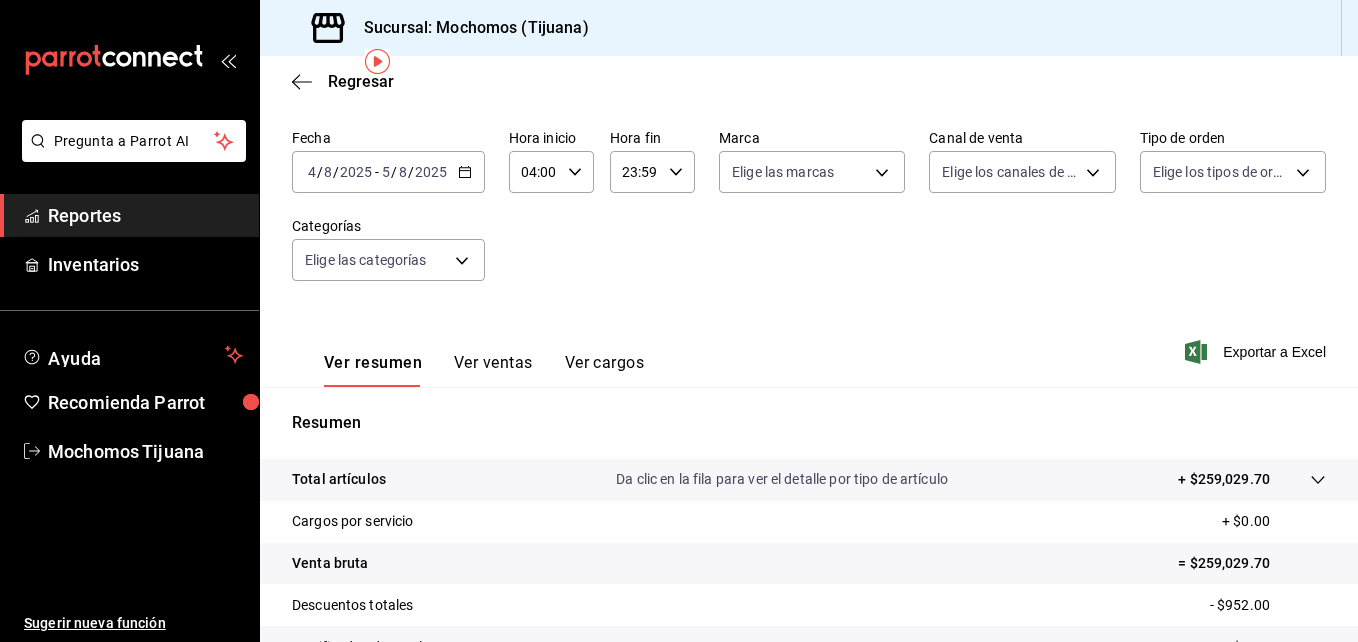 click 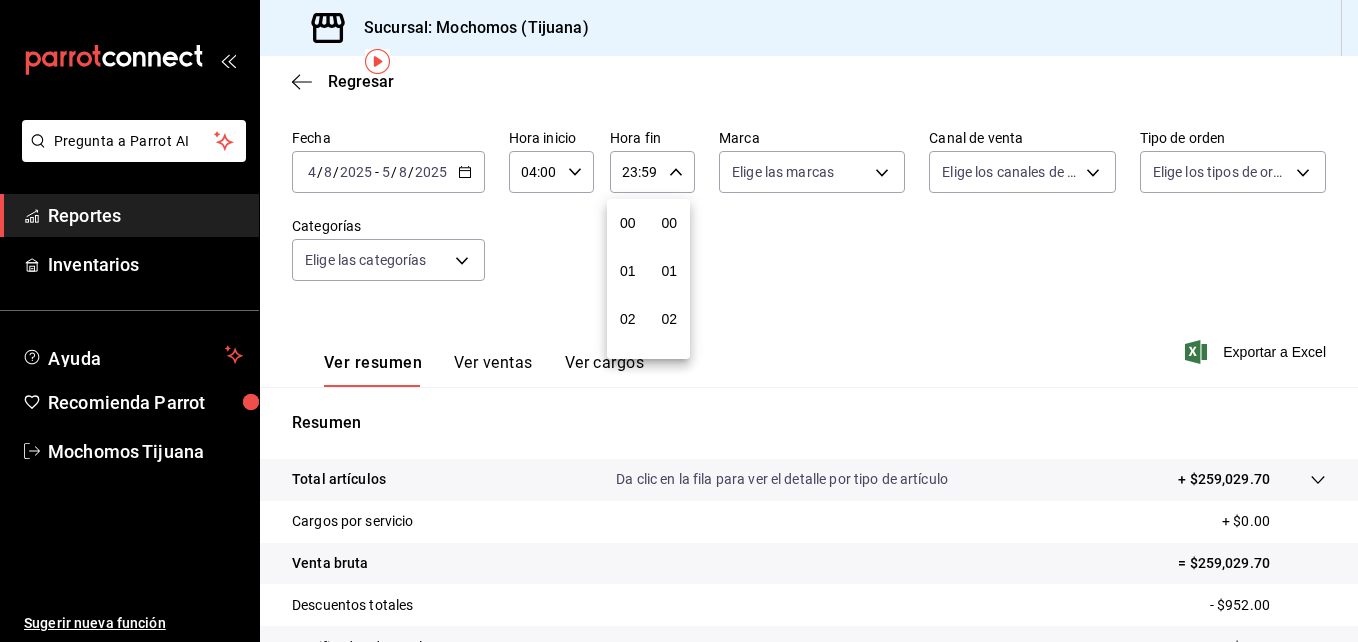 scroll, scrollTop: 992, scrollLeft: 0, axis: vertical 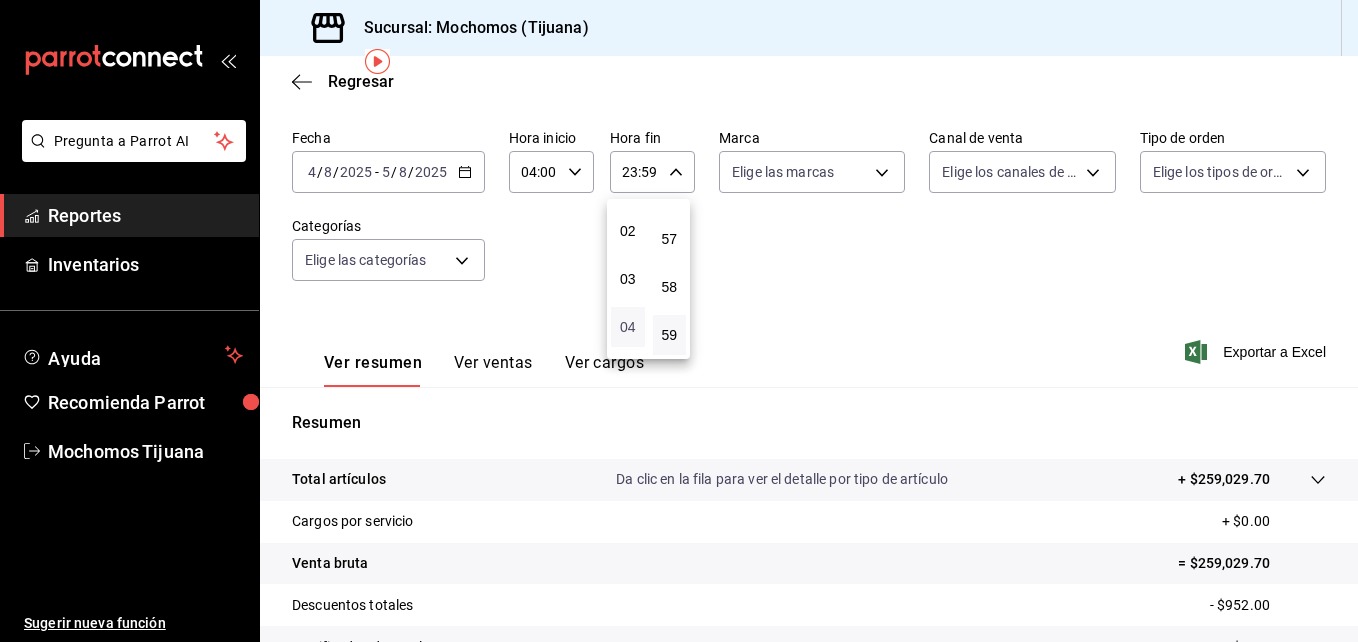 click on "04" at bounding box center [628, 327] 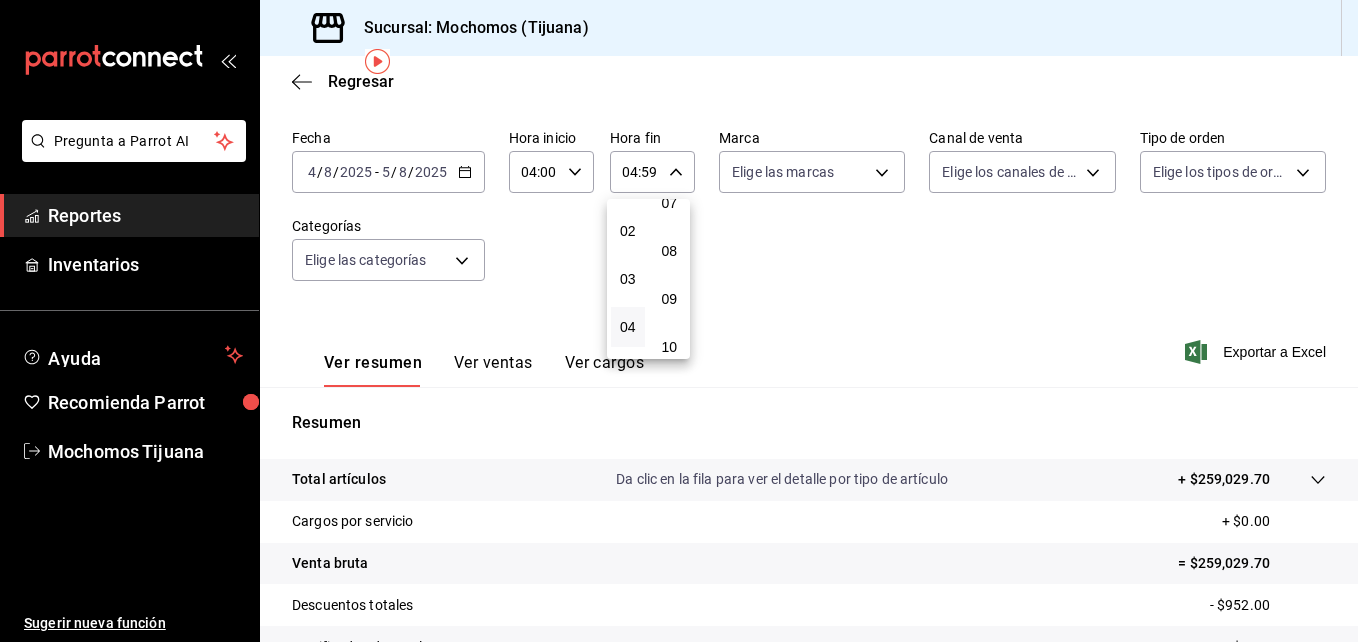 scroll, scrollTop: 0, scrollLeft: 0, axis: both 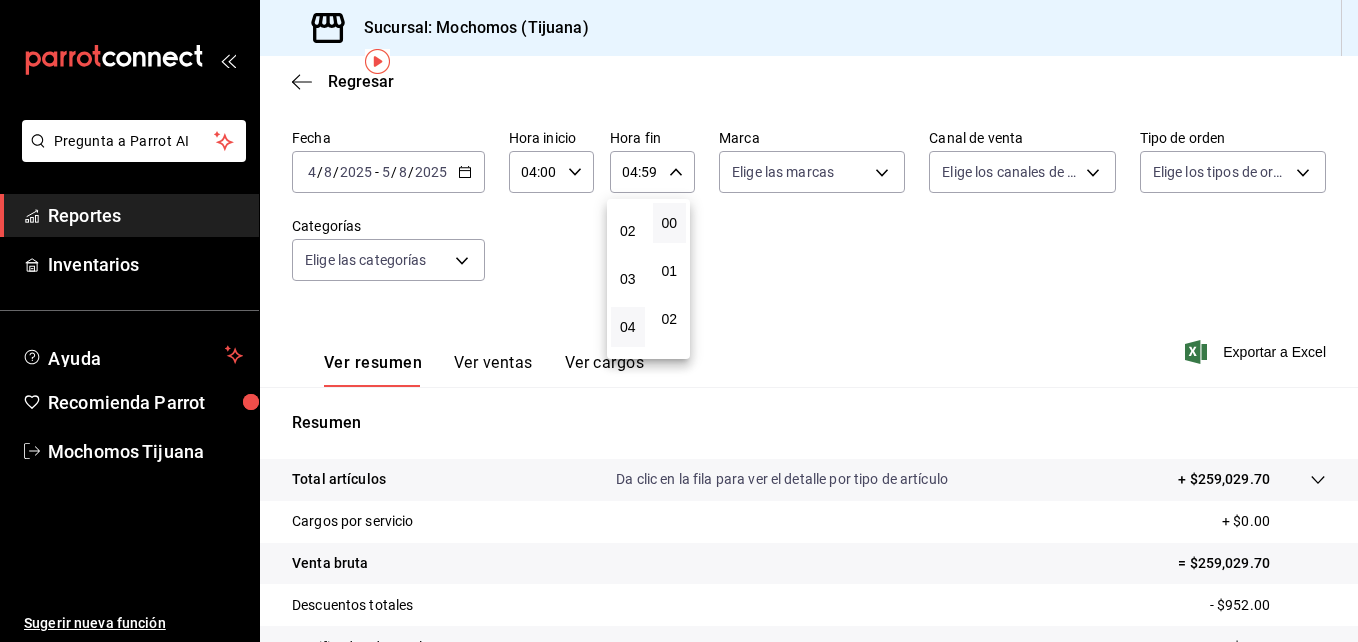 click on "00" at bounding box center (670, 223) 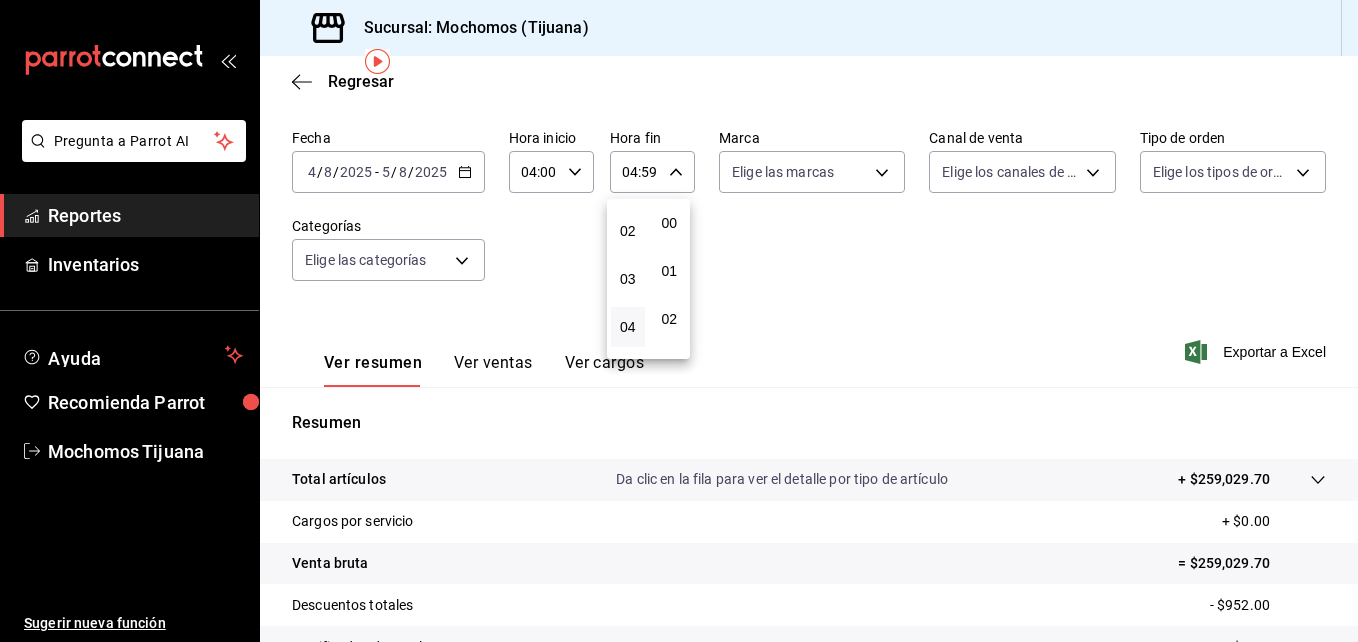 type on "04:00" 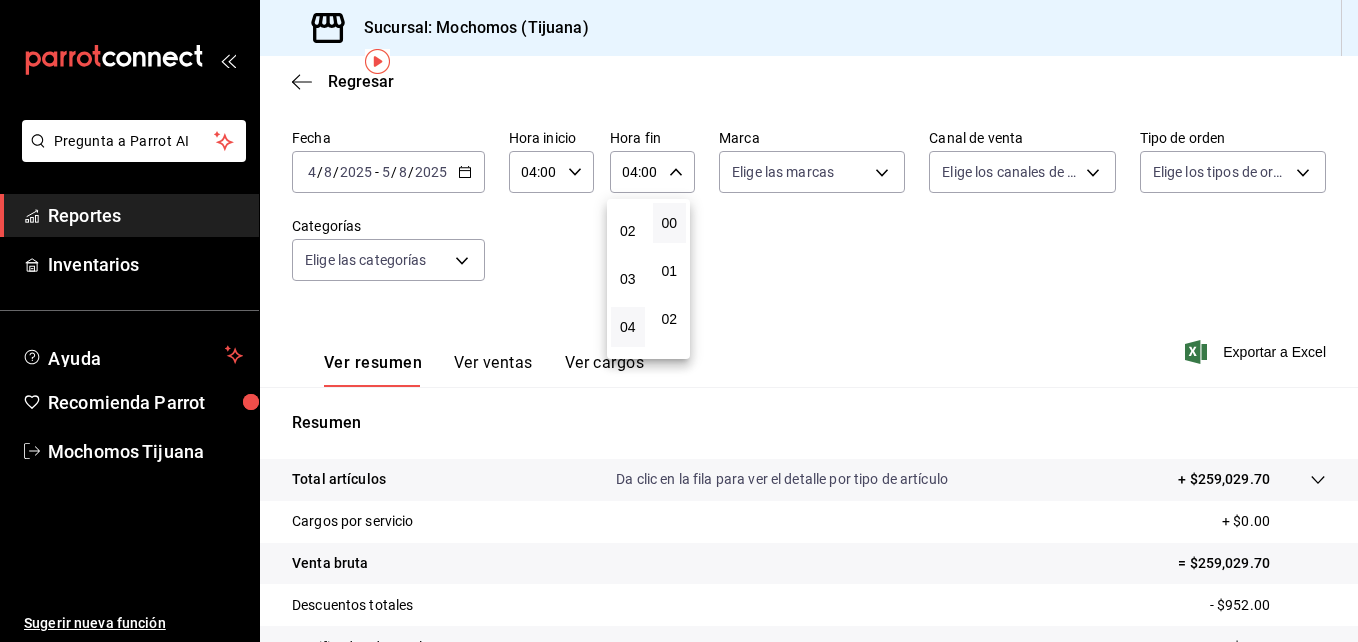 click at bounding box center (679, 321) 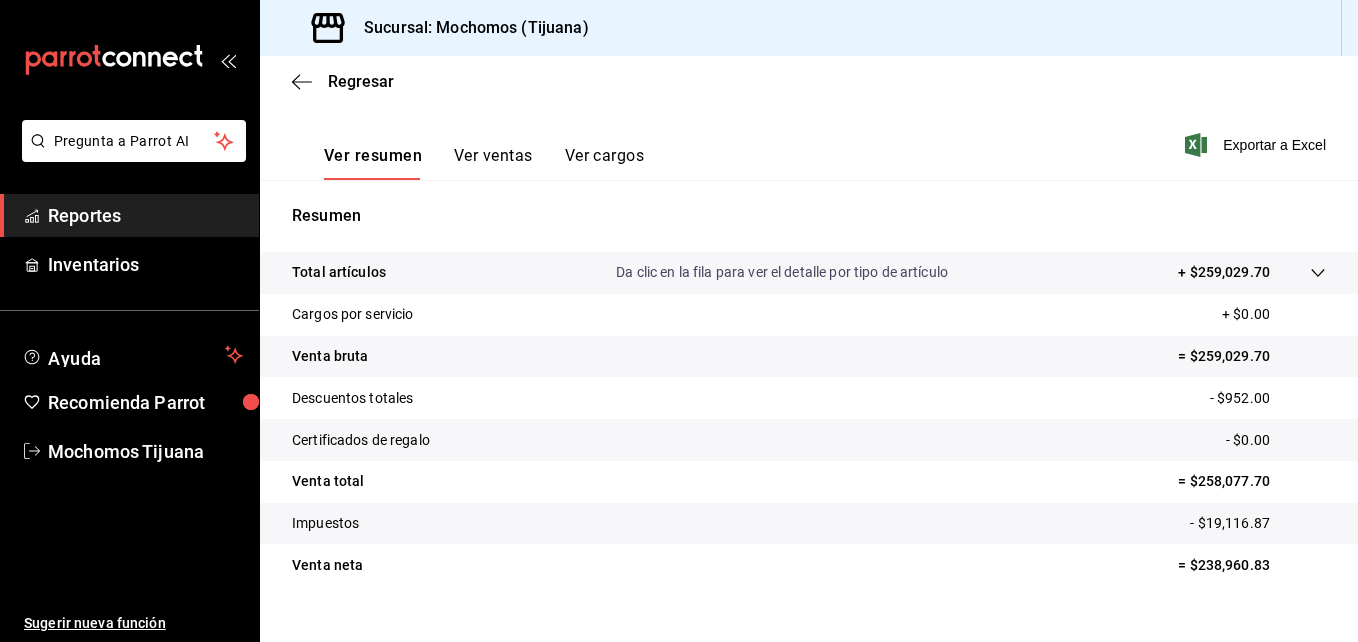 scroll, scrollTop: 202, scrollLeft: 0, axis: vertical 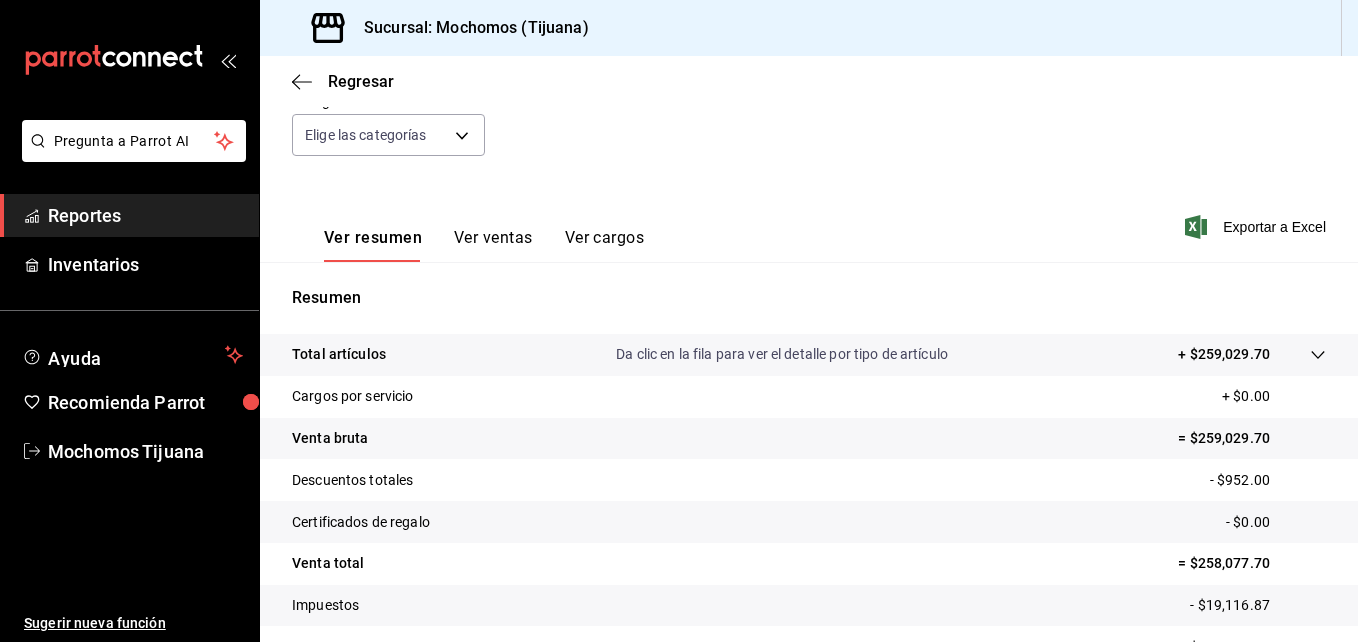 click on "Ver resumen" at bounding box center (373, 245) 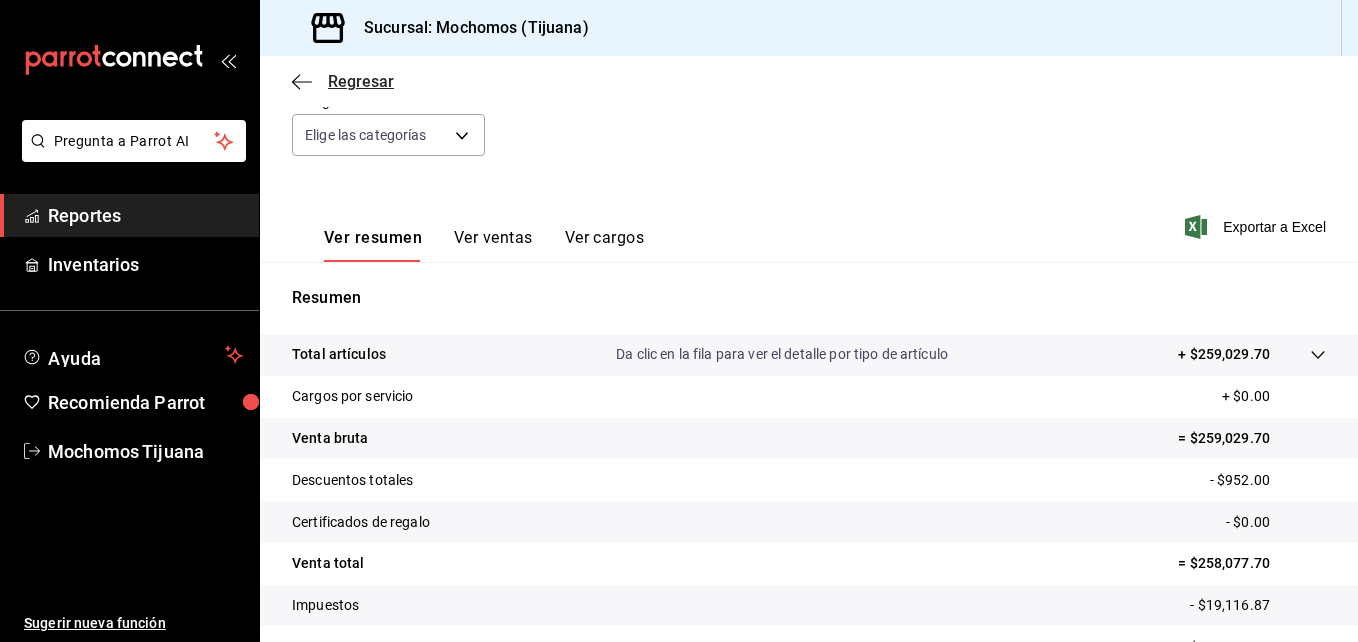 click 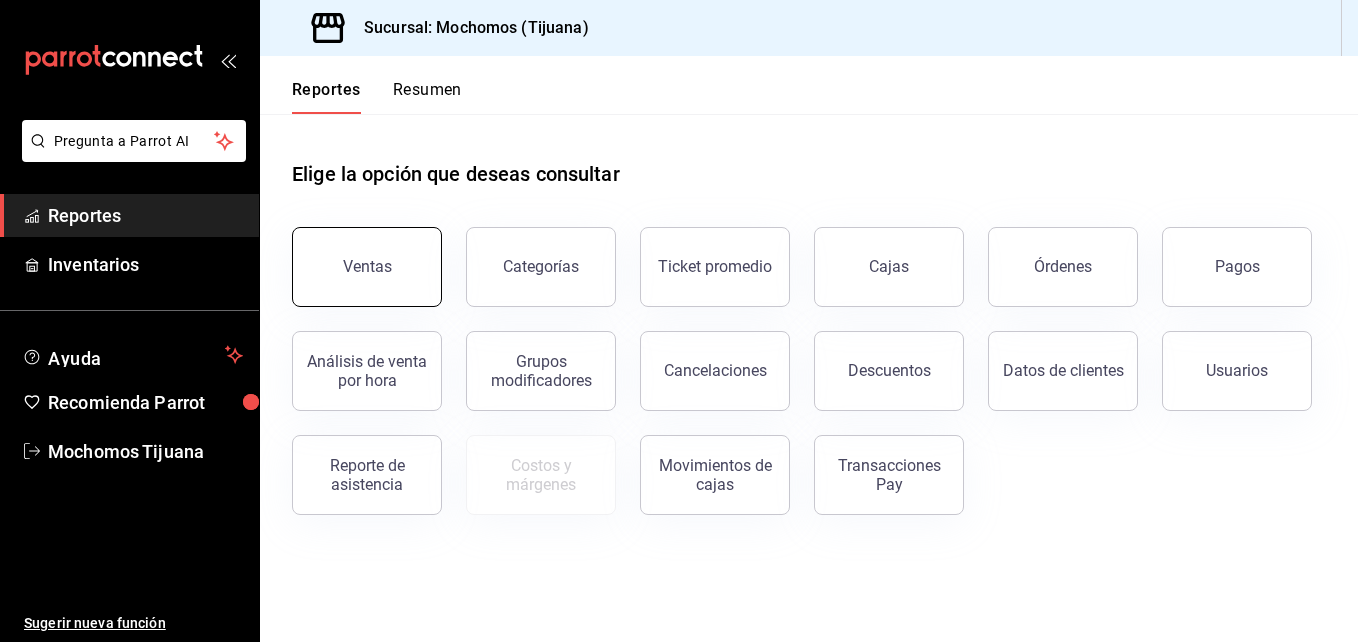 click on "Ventas" at bounding box center [367, 267] 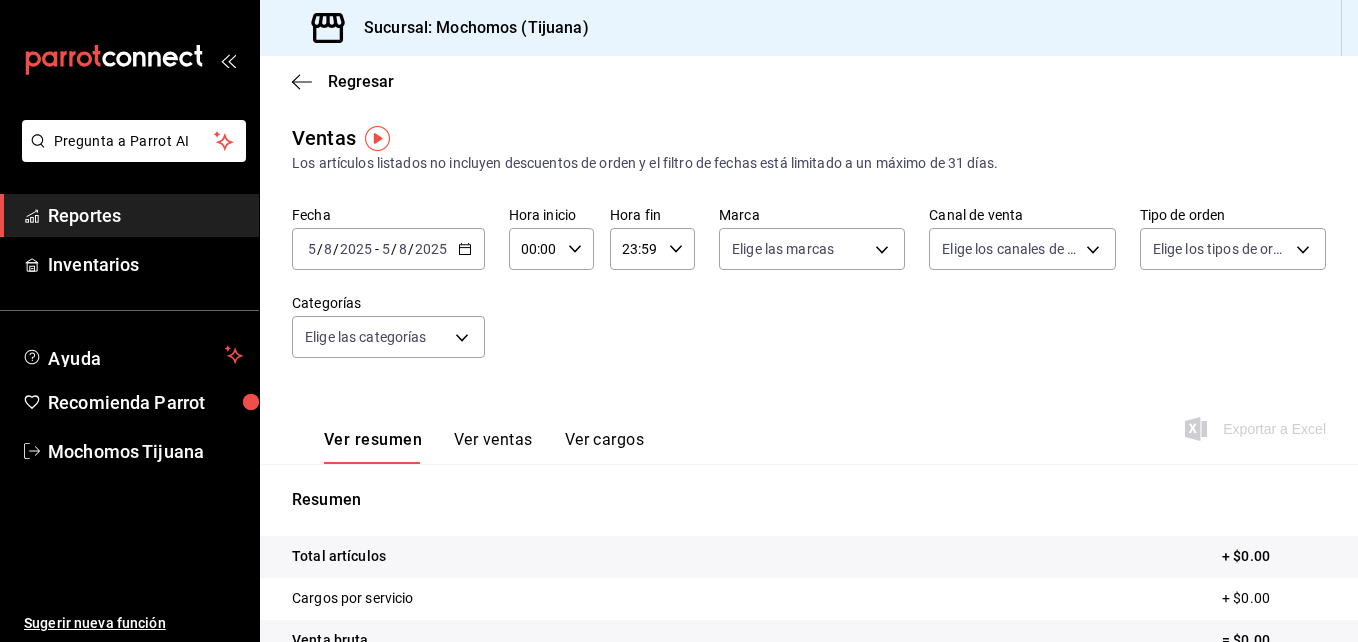 click 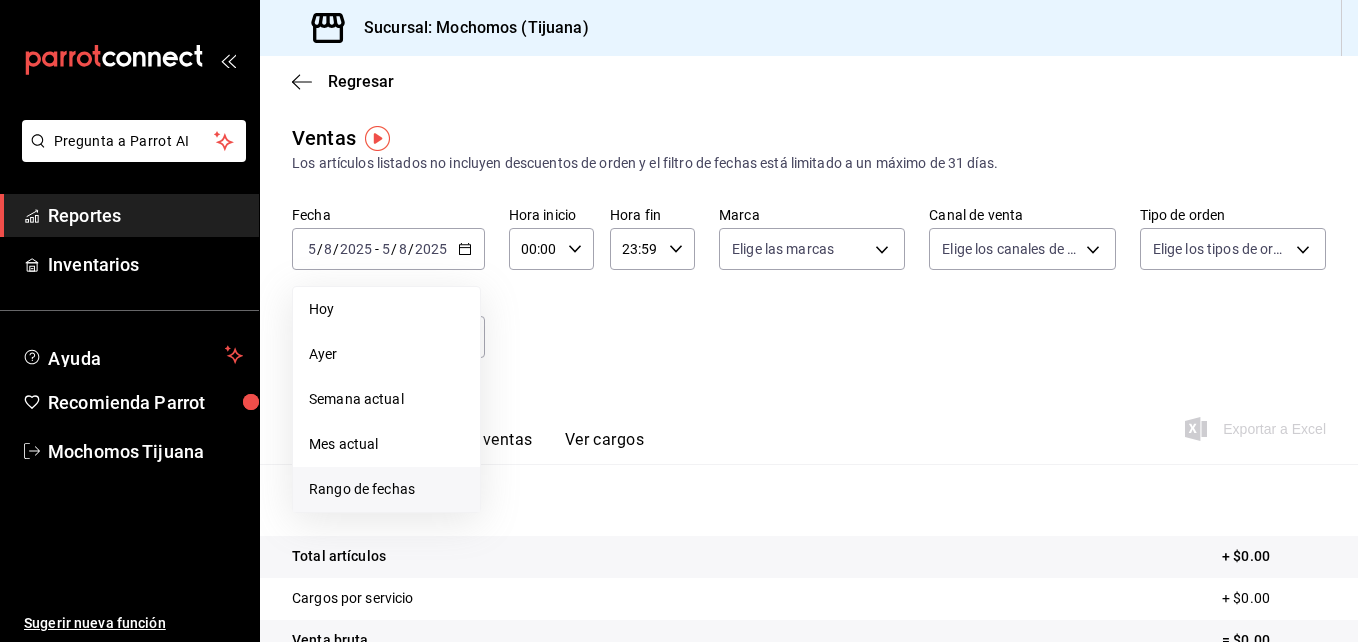 click on "Rango de fechas" at bounding box center (386, 489) 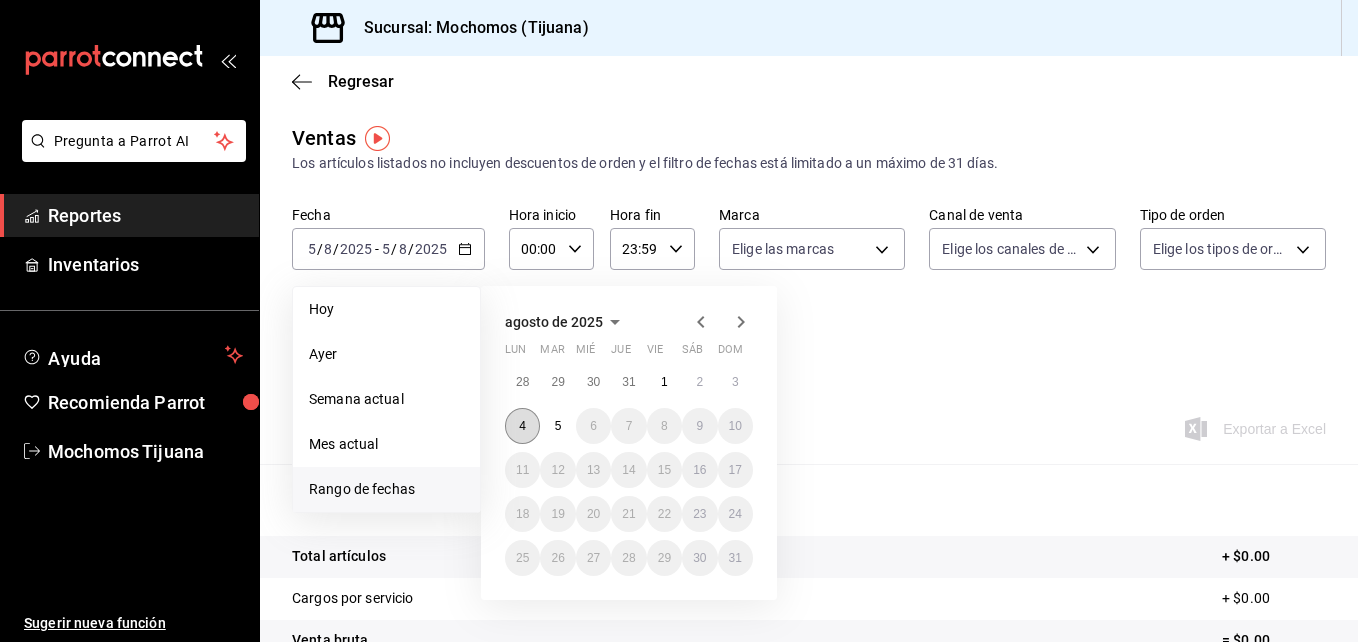 click on "4" at bounding box center (522, 426) 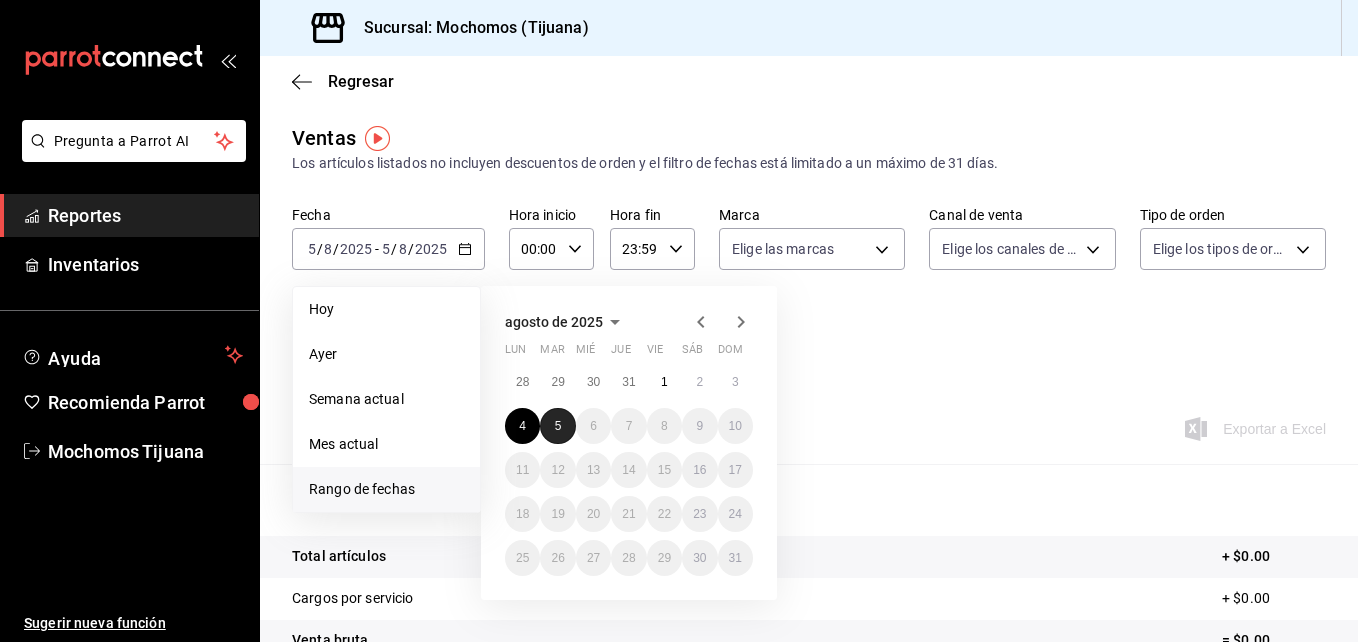 click on "5" at bounding box center (558, 426) 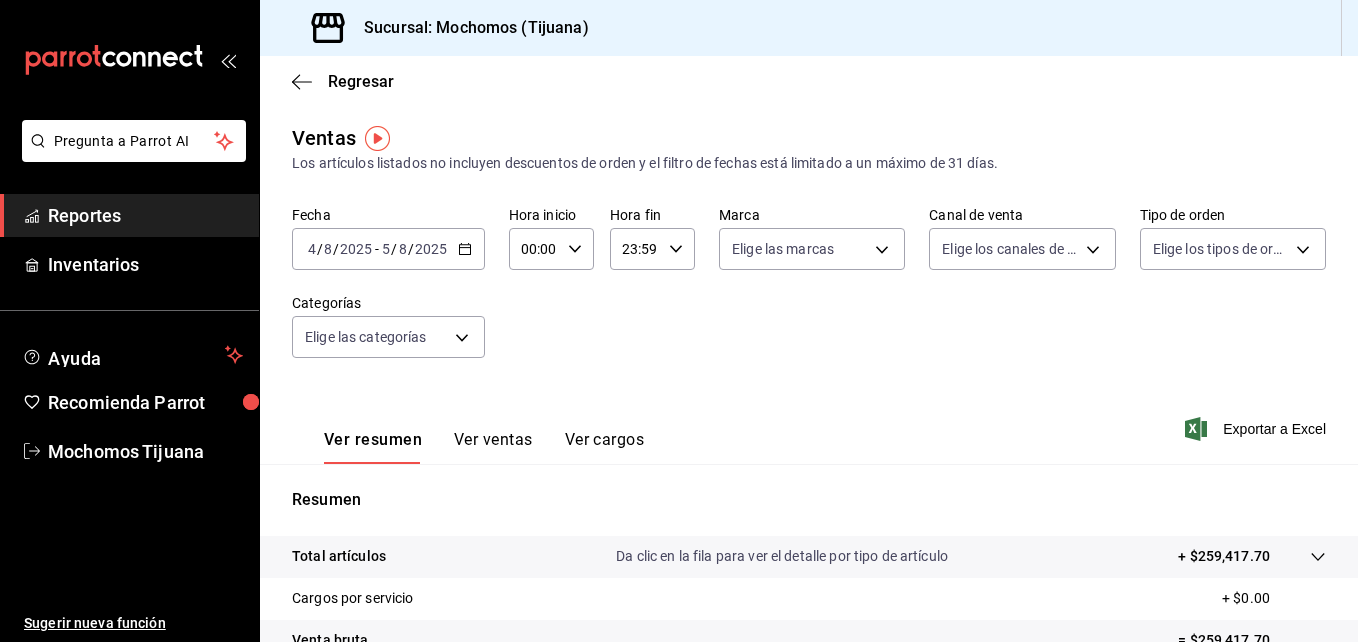 click 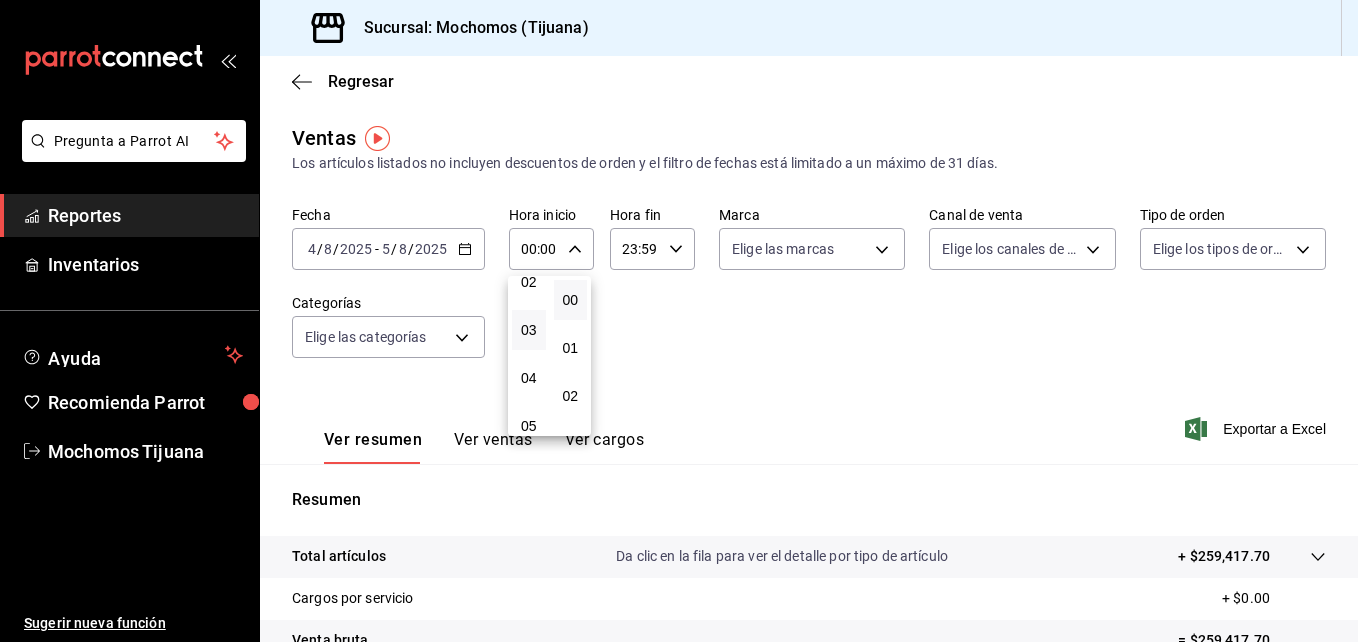 scroll, scrollTop: 115, scrollLeft: 0, axis: vertical 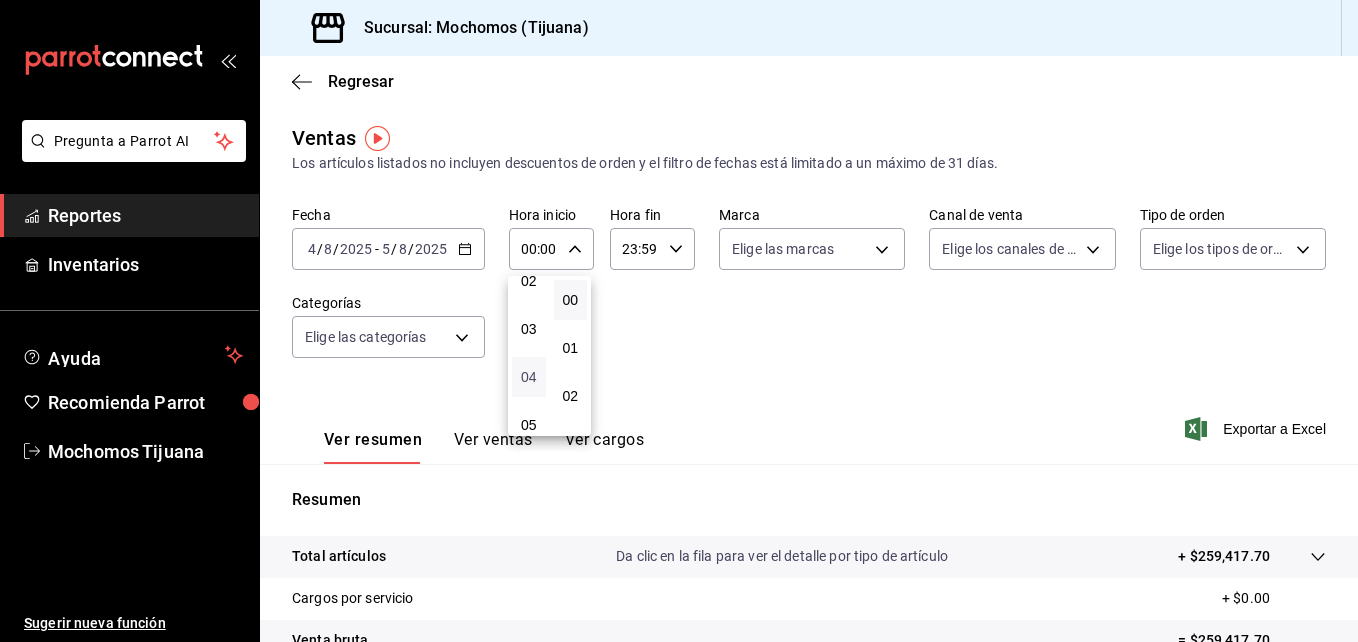 click on "04" at bounding box center (529, 377) 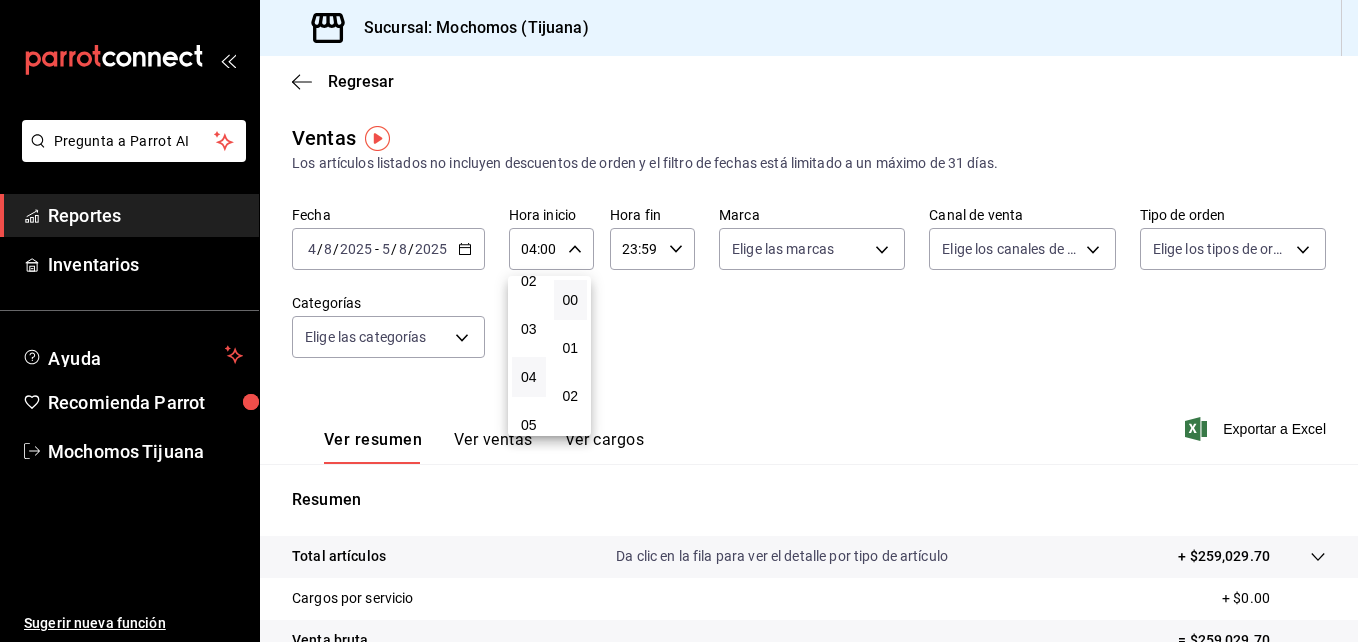 click at bounding box center [679, 321] 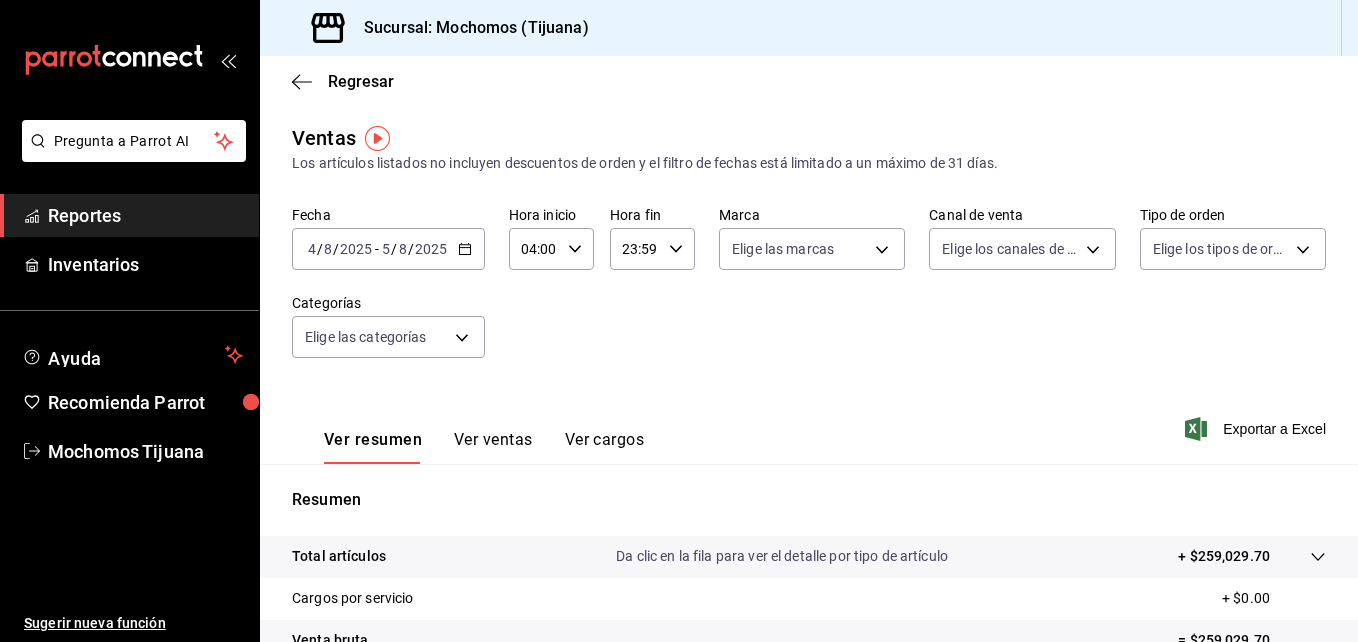 click 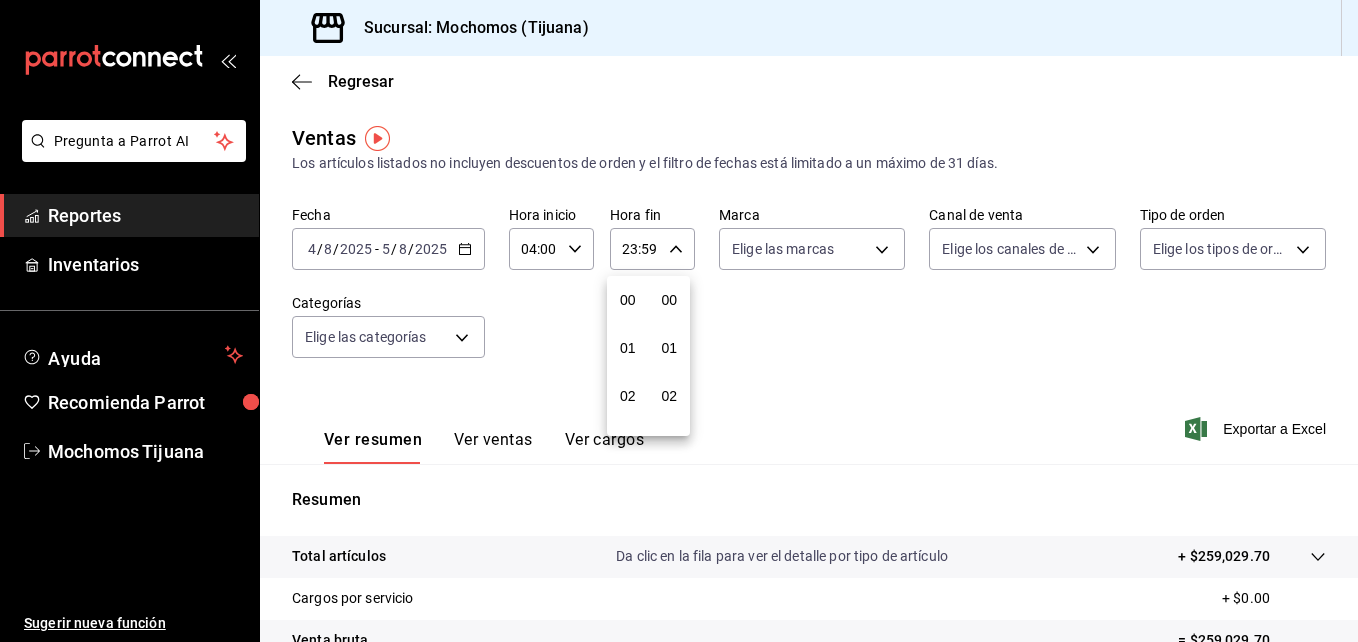 scroll, scrollTop: 992, scrollLeft: 0, axis: vertical 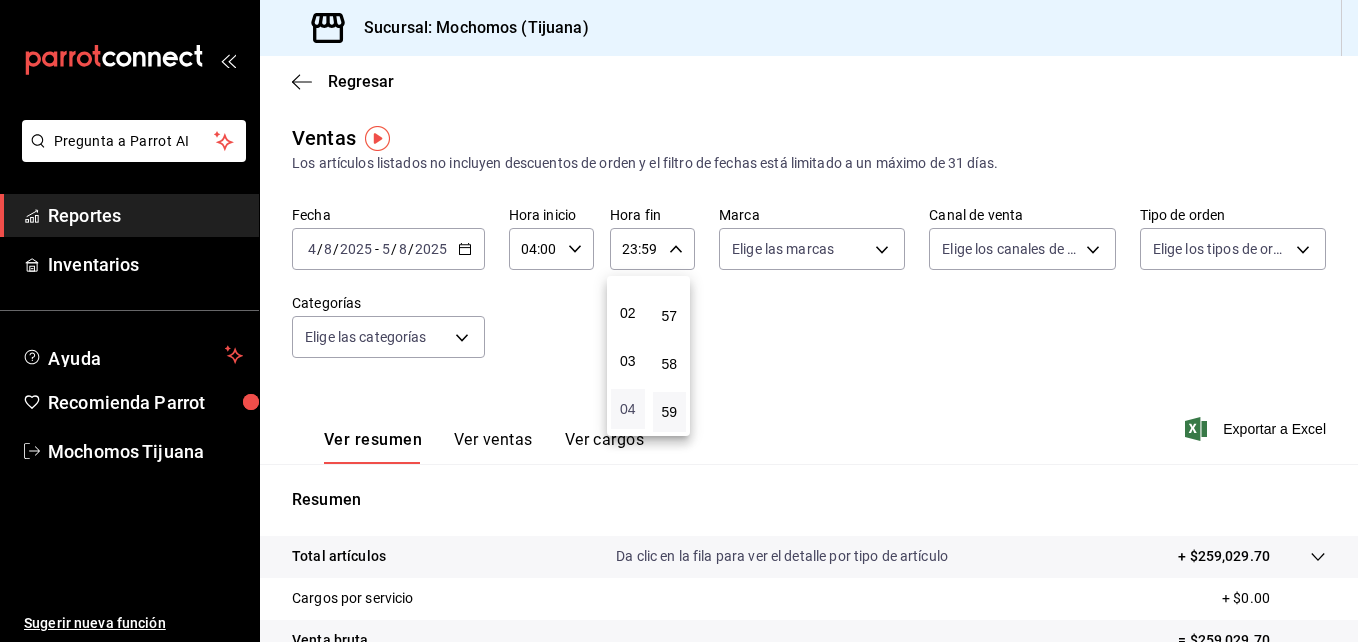 click on "04" at bounding box center (628, 409) 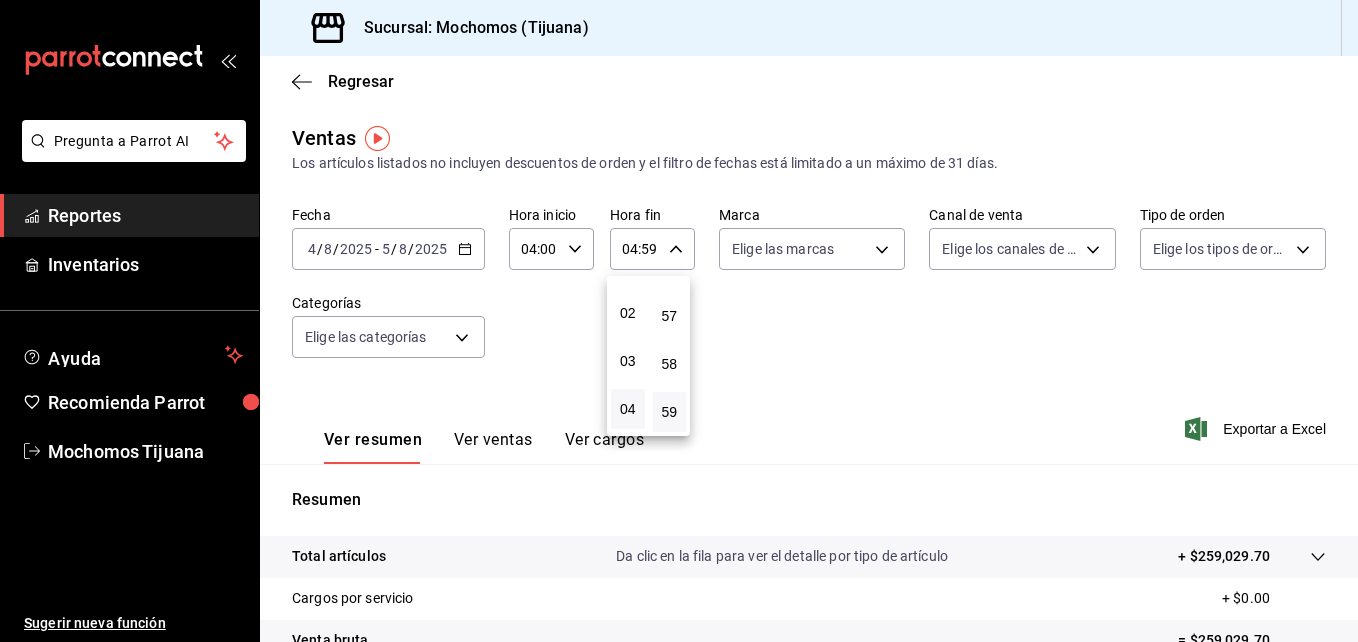 click at bounding box center (679, 321) 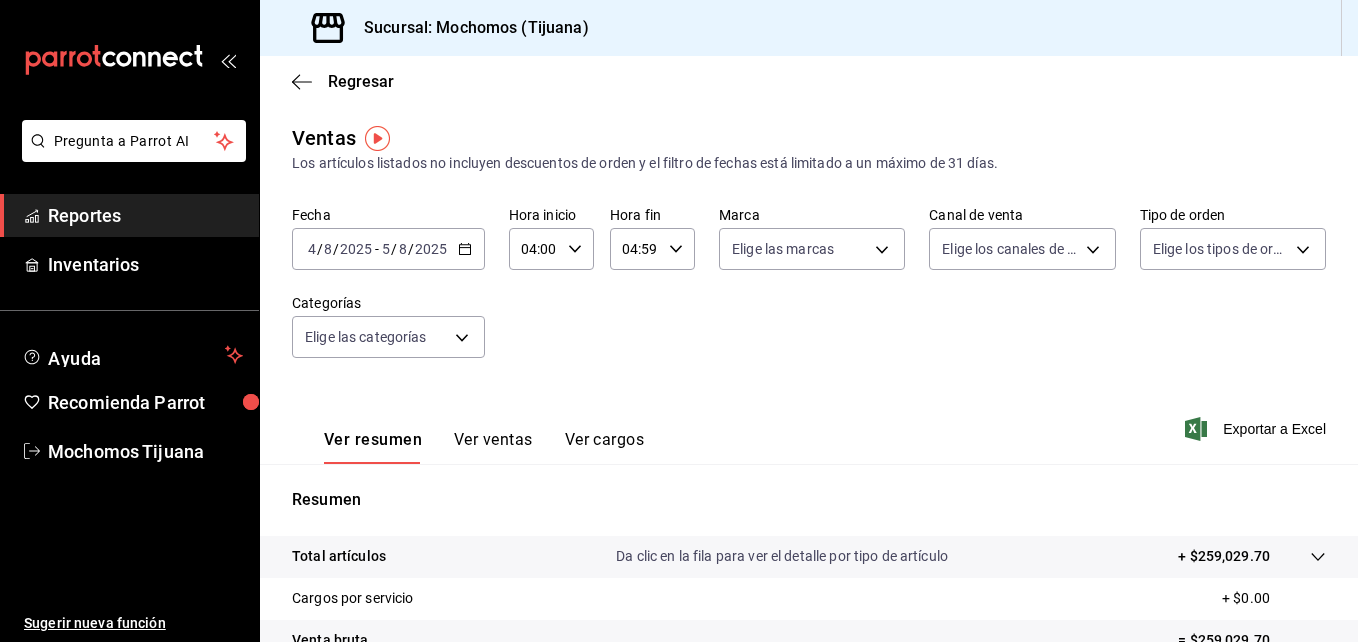 click on "04:59 Hora fin" at bounding box center [652, 249] 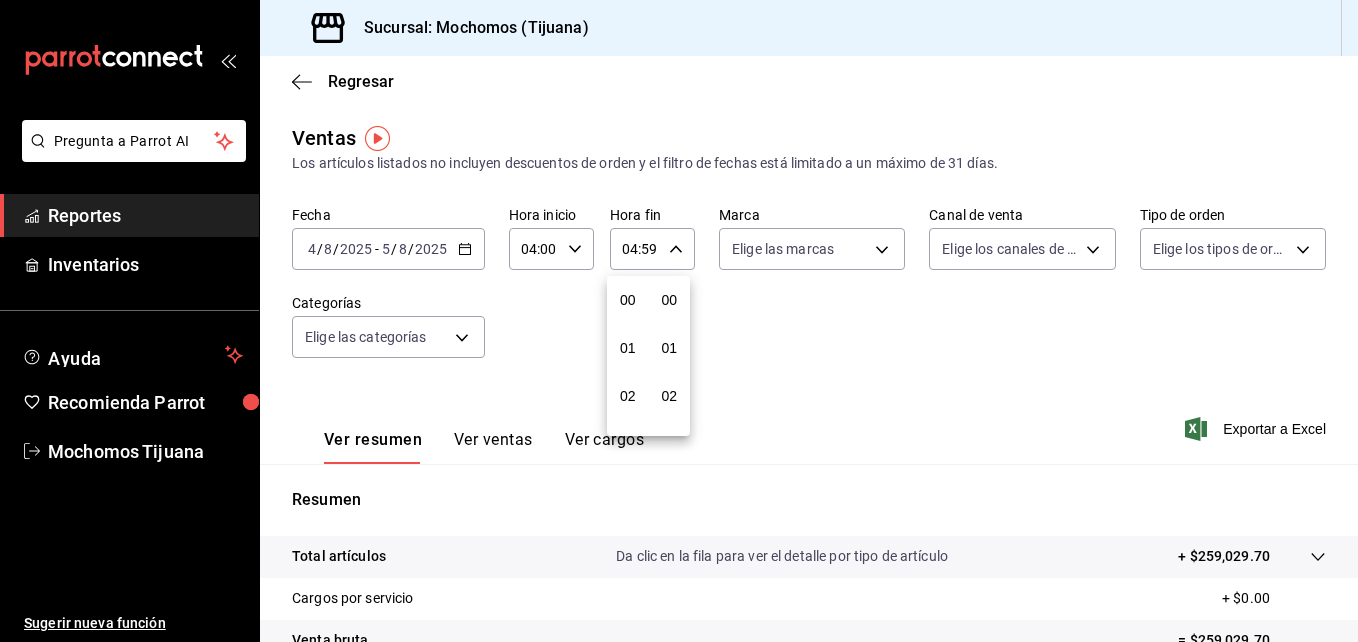 scroll, scrollTop: 192, scrollLeft: 0, axis: vertical 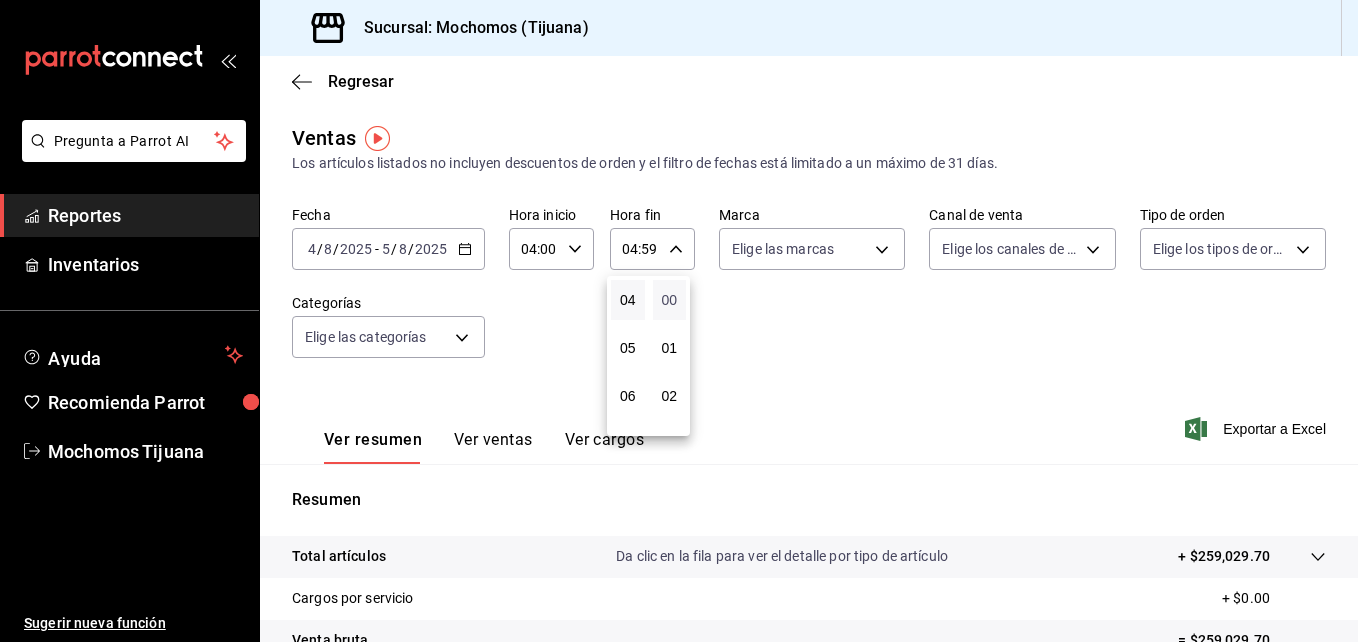 click on "00" at bounding box center (670, 300) 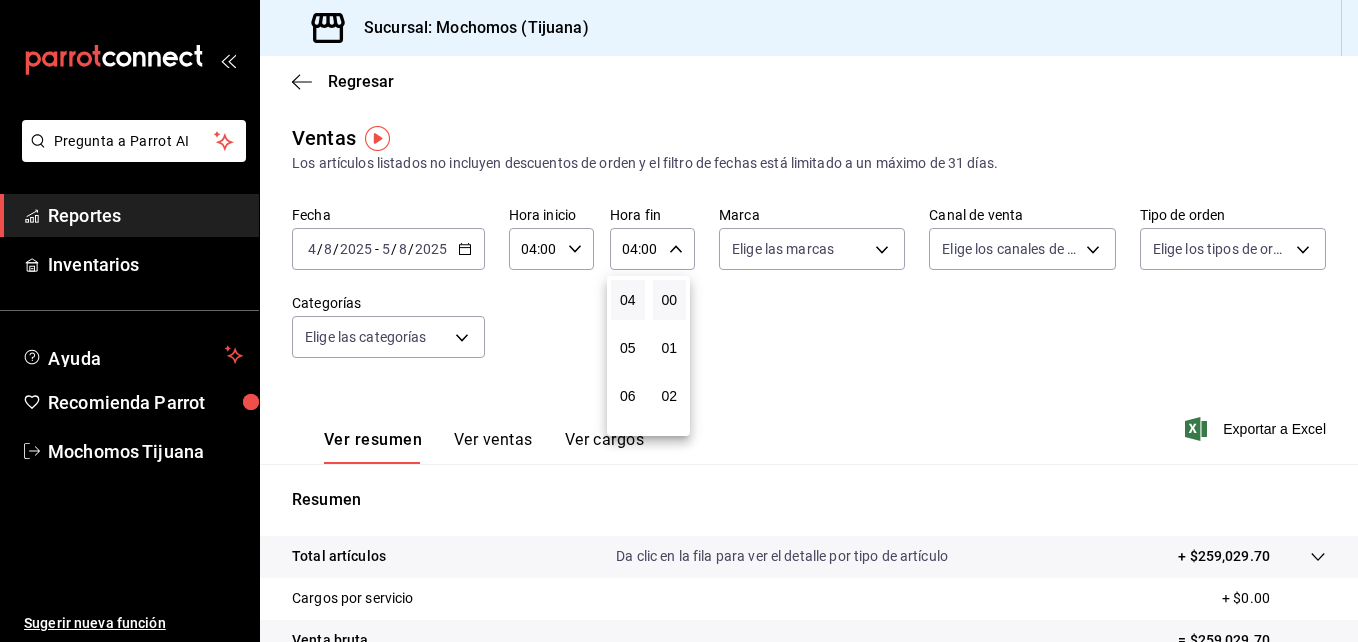 click at bounding box center [679, 321] 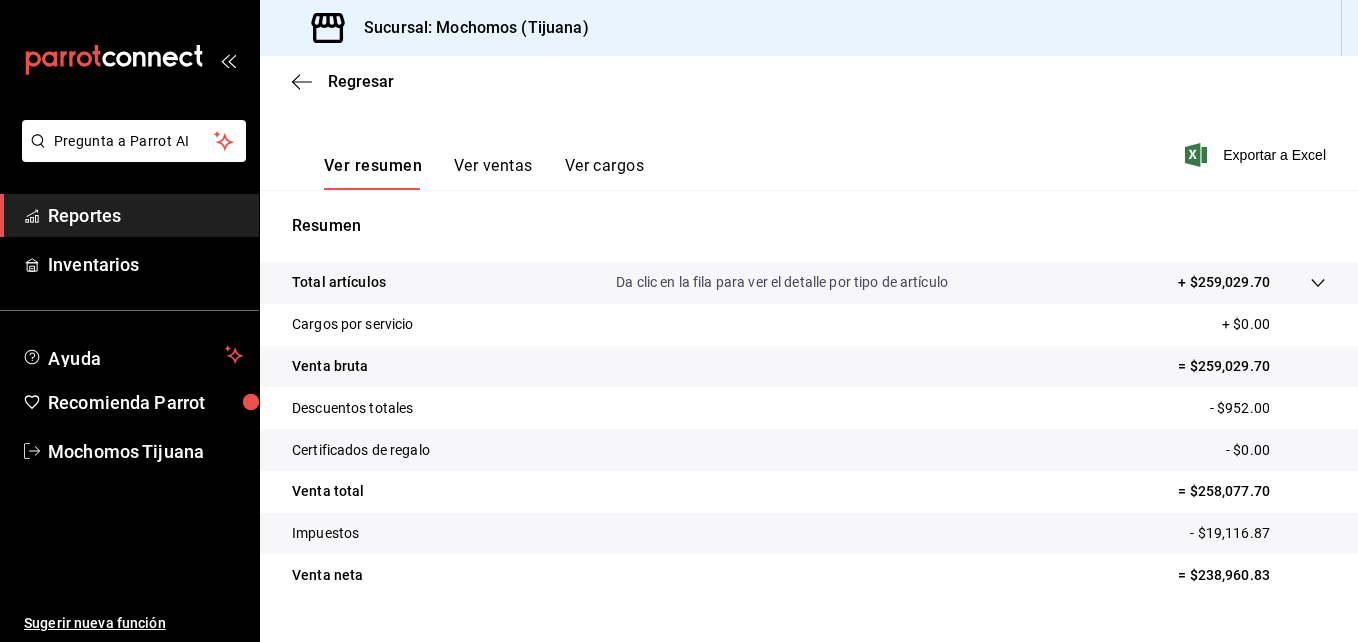 scroll, scrollTop: 279, scrollLeft: 0, axis: vertical 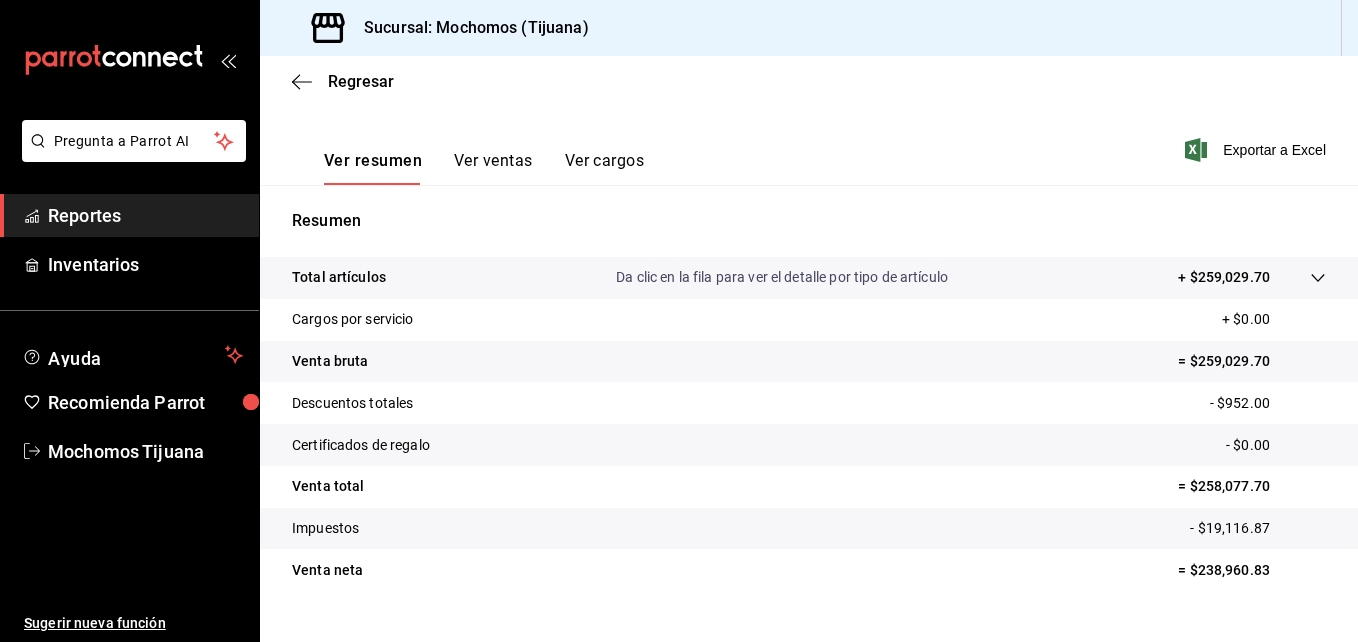 click on "Reportes" at bounding box center [145, 215] 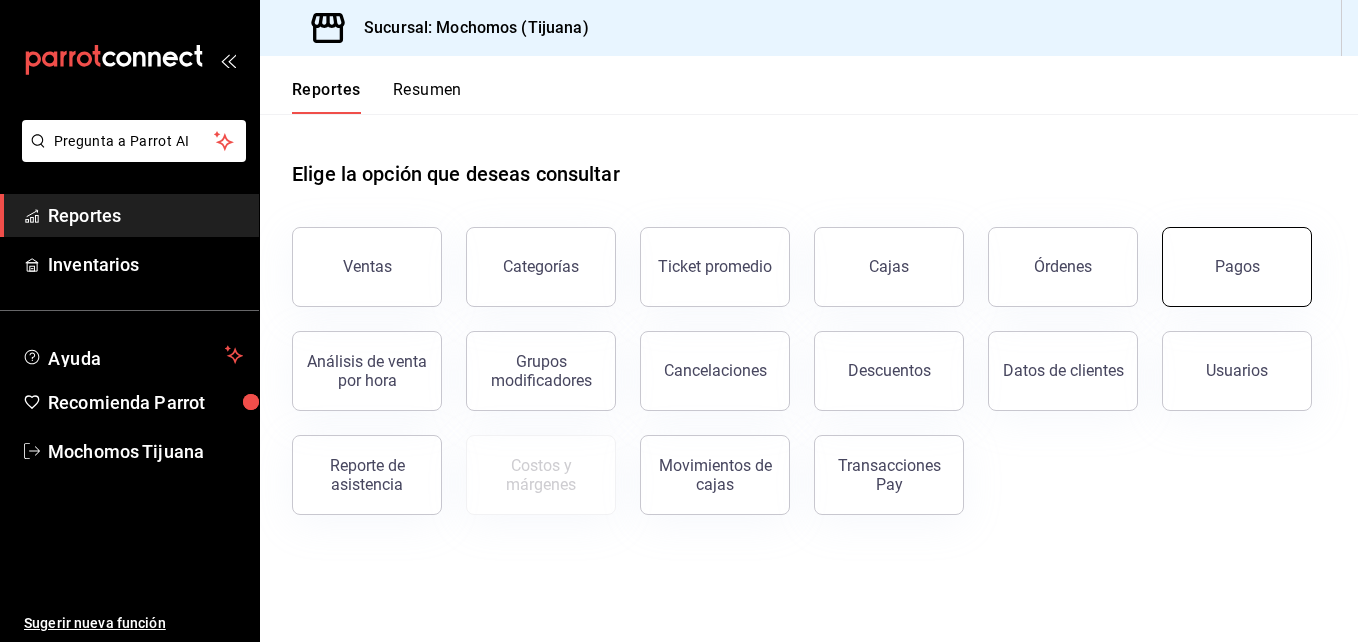 click on "Pagos" at bounding box center (1237, 267) 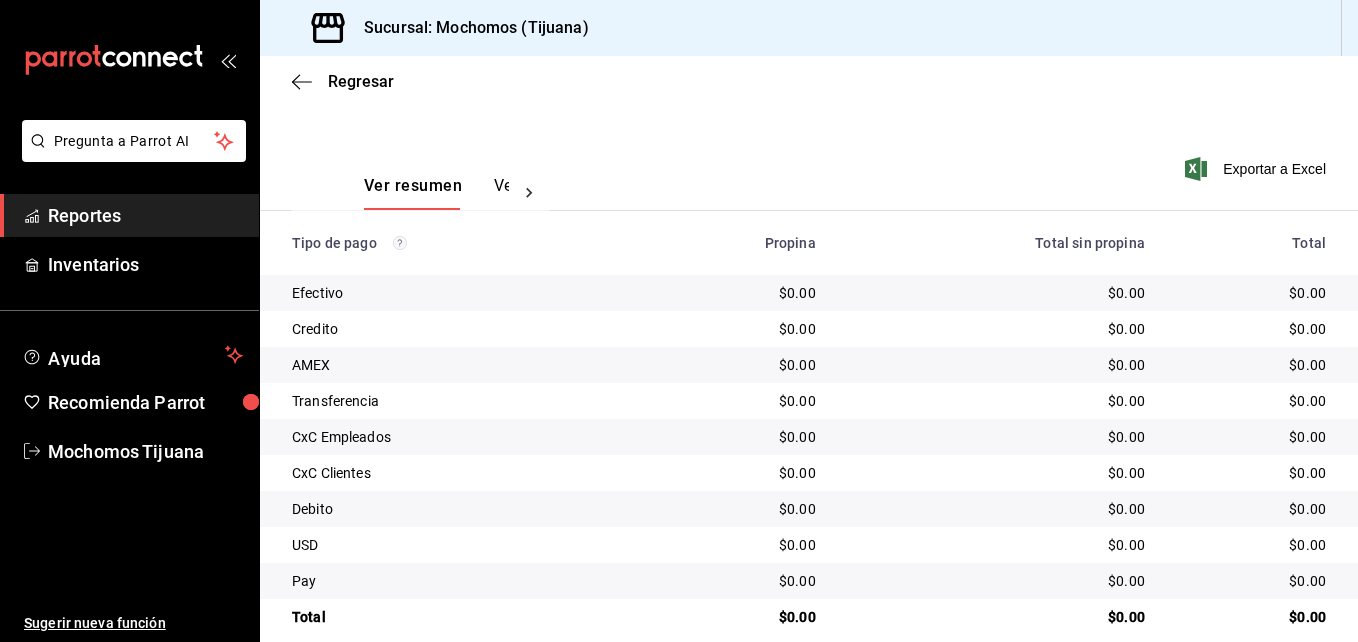 scroll, scrollTop: 0, scrollLeft: 0, axis: both 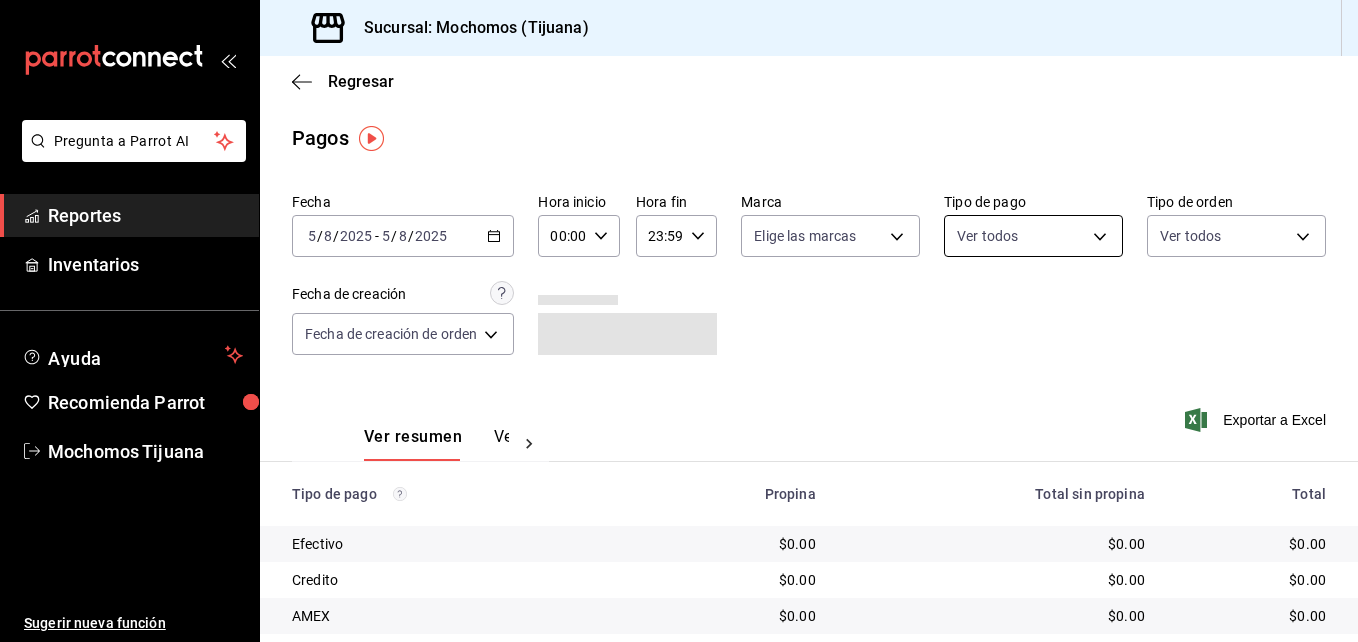 click on "Pregunta a Parrot AI Reportes   Inventarios   Ayuda Recomienda Parrot   Mochomos [CITY]   Sugerir nueva función   Sucursal: Mochomos ([CITY]) Regresar Pagos Fecha [DATE] [TIME] - [DATE] [TIME] Hora inicio [TIME] Hora inicio Hora fin [TIME] Hora fin Marca Elige las marcas Tipo de pago Ver todos Tipo de orden Ver todos Fecha de creación   Fecha de creación de orden ORDER Ver resumen Ver pagos Exportar a Excel Tipo de pago   Propina Total sin propina Total Efectivo $0.00 $0.00 $0.00 Credito $0.00 $0.00 $0.00 AMEX $0.00 $0.00 $0.00 Transferencia $0.00 $0.00 $0.00 CxC Empleados $0.00 $0.00 $0.00 CxC Clientes $0.00 $0.00 $0.00 Debito $0.00 $0.00 $0.00 USD $0.00 $0.00 $0.00 Pay $0.00 $0.00 $0.00 Total $0.00 $0.00 $0.00 Pregunta a Parrot AI Reportes   Inventarios   Ayuda Recomienda Parrot   Mochomos [CITY]   Sugerir nueva función   GANA 1 MES GRATIS EN TU SUSCRIPCIÓN AQUÍ Ver video tutorial Ir a video Visitar centro de ayuda ([PHONE]) [EMAIL] Visitar centro de ayuda" at bounding box center [679, 321] 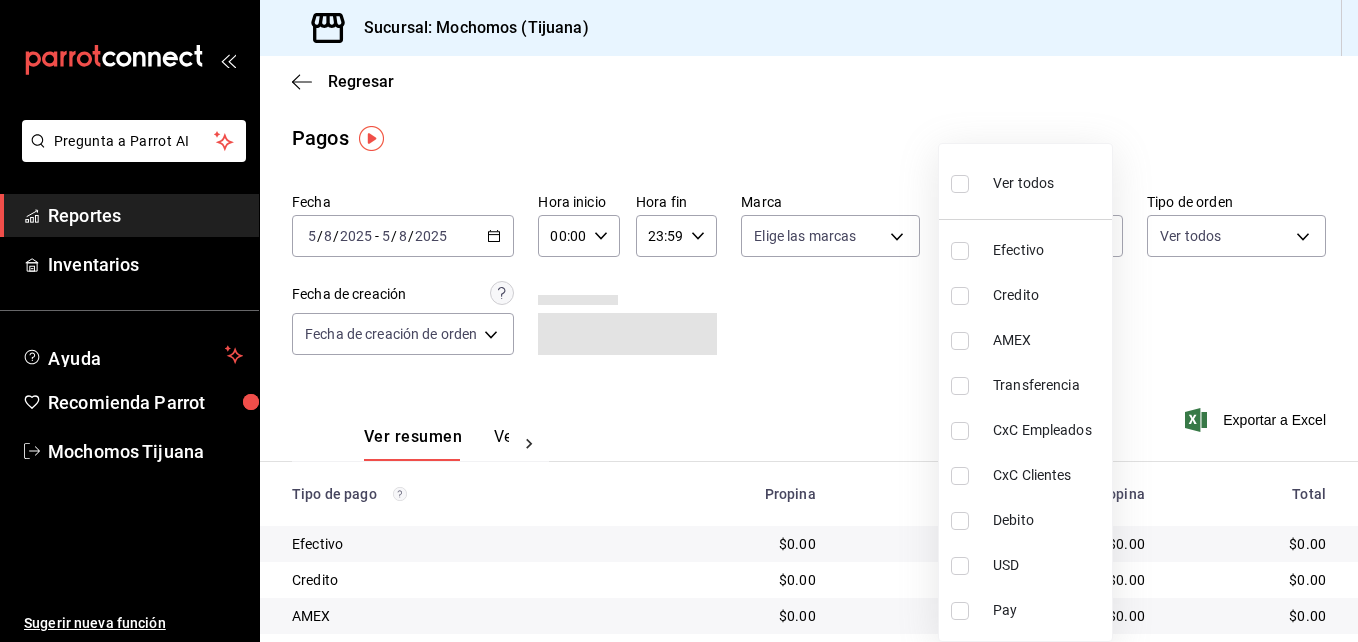 click on "Credito" at bounding box center (1048, 295) 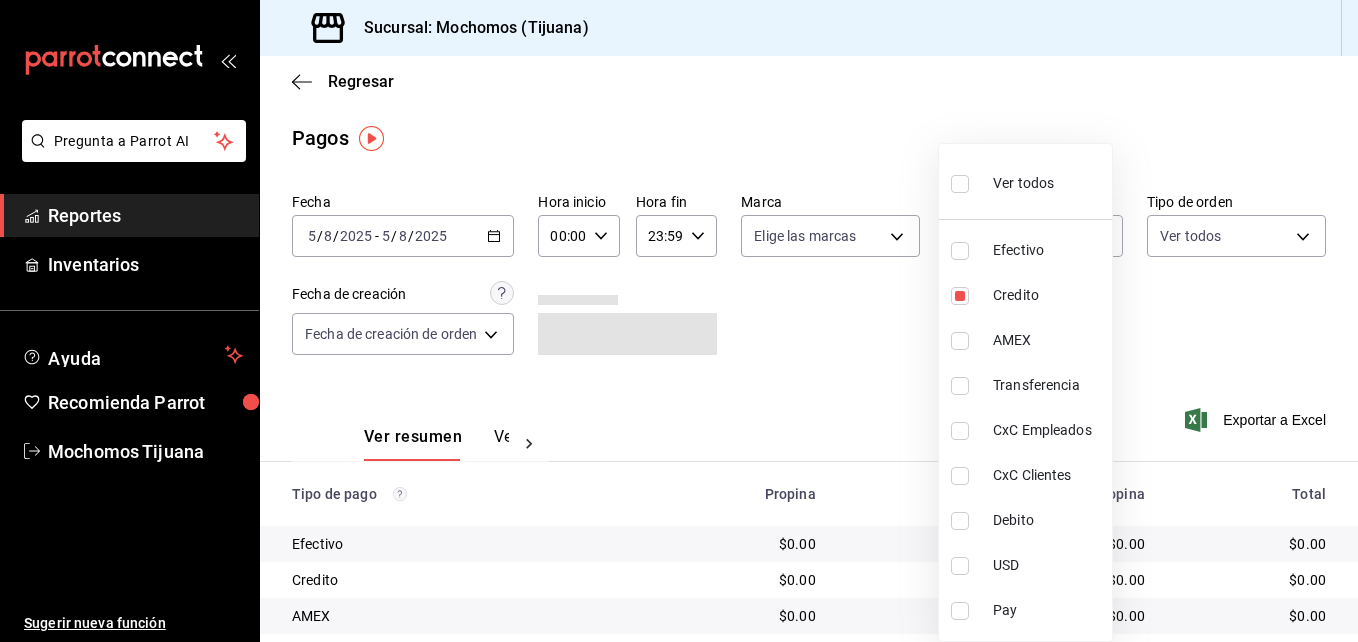 click on "Efectivo" at bounding box center [1025, 250] 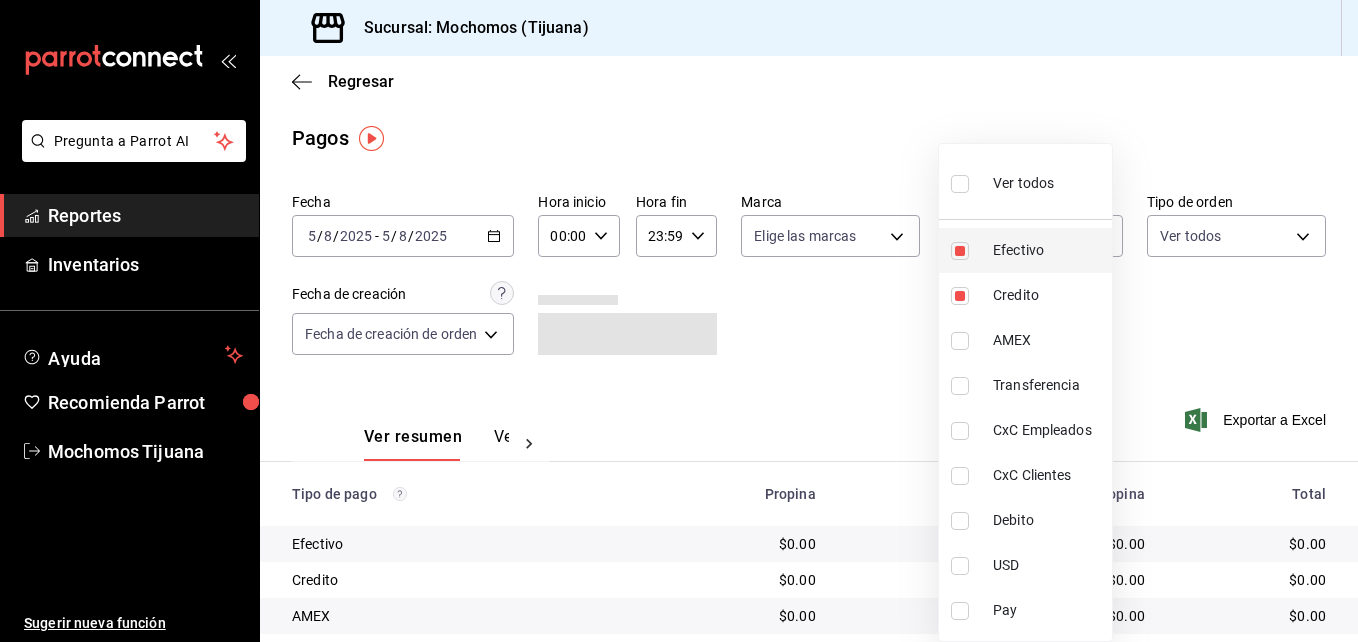 click on "Efectivo" at bounding box center (1025, 250) 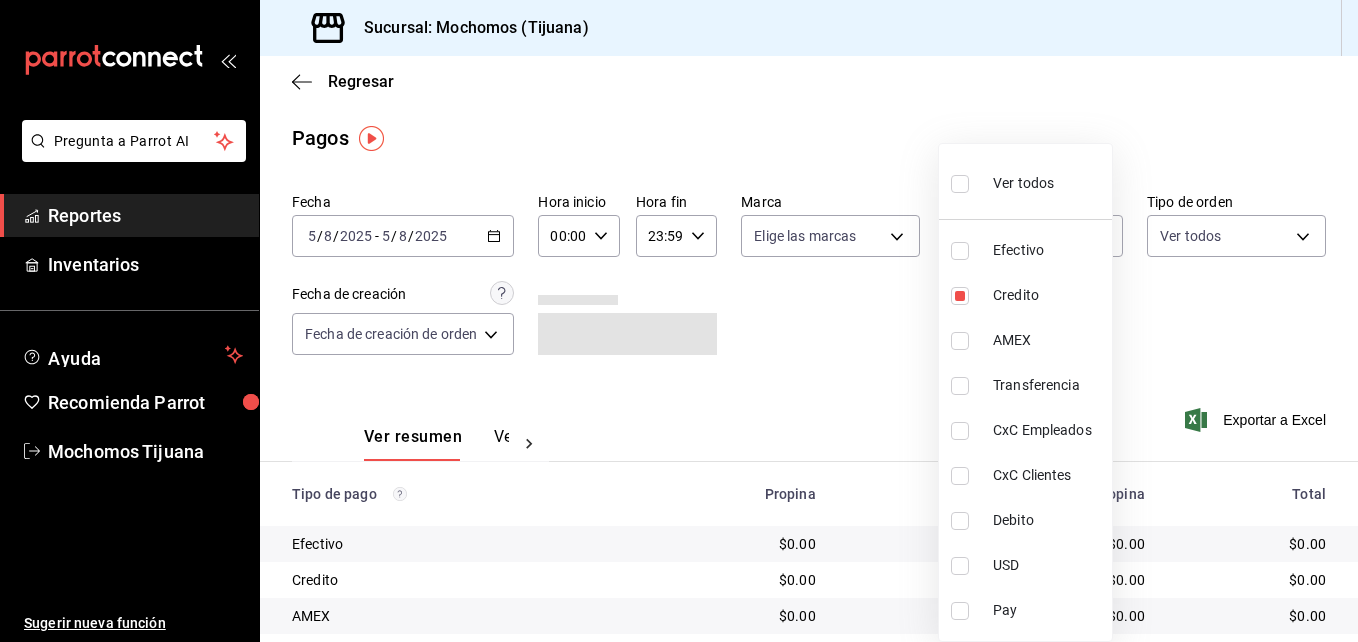 click on "Debito" at bounding box center [1048, 520] 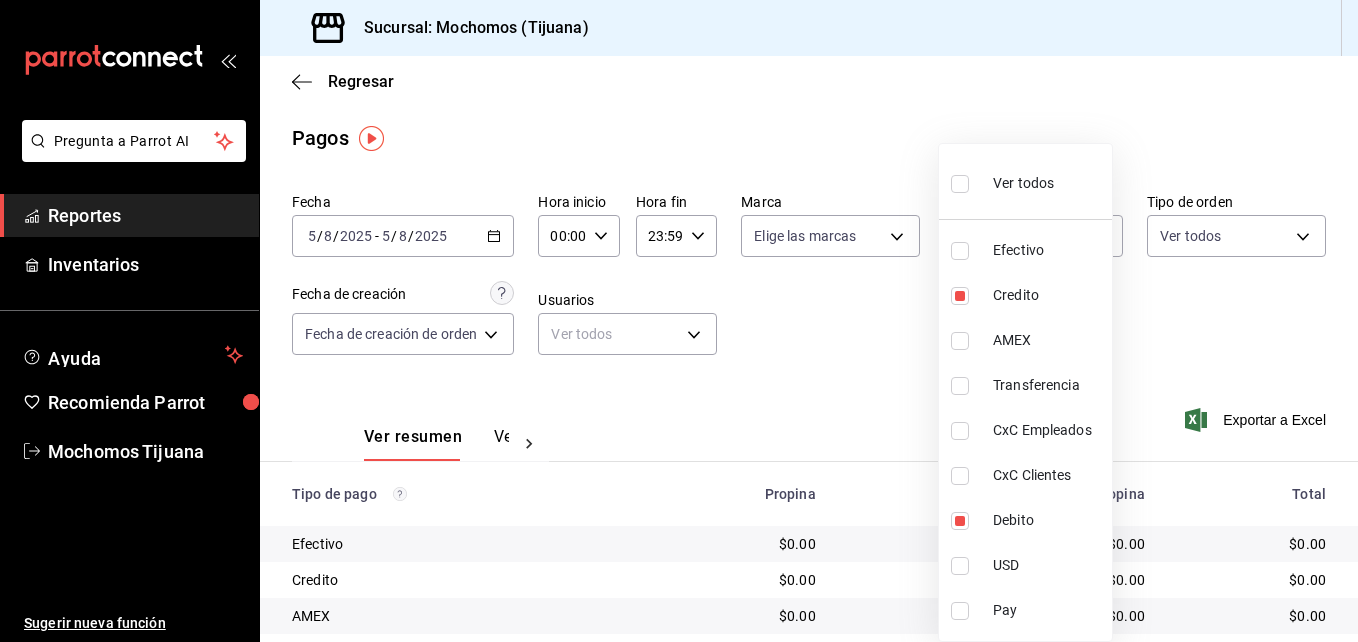 click at bounding box center [679, 321] 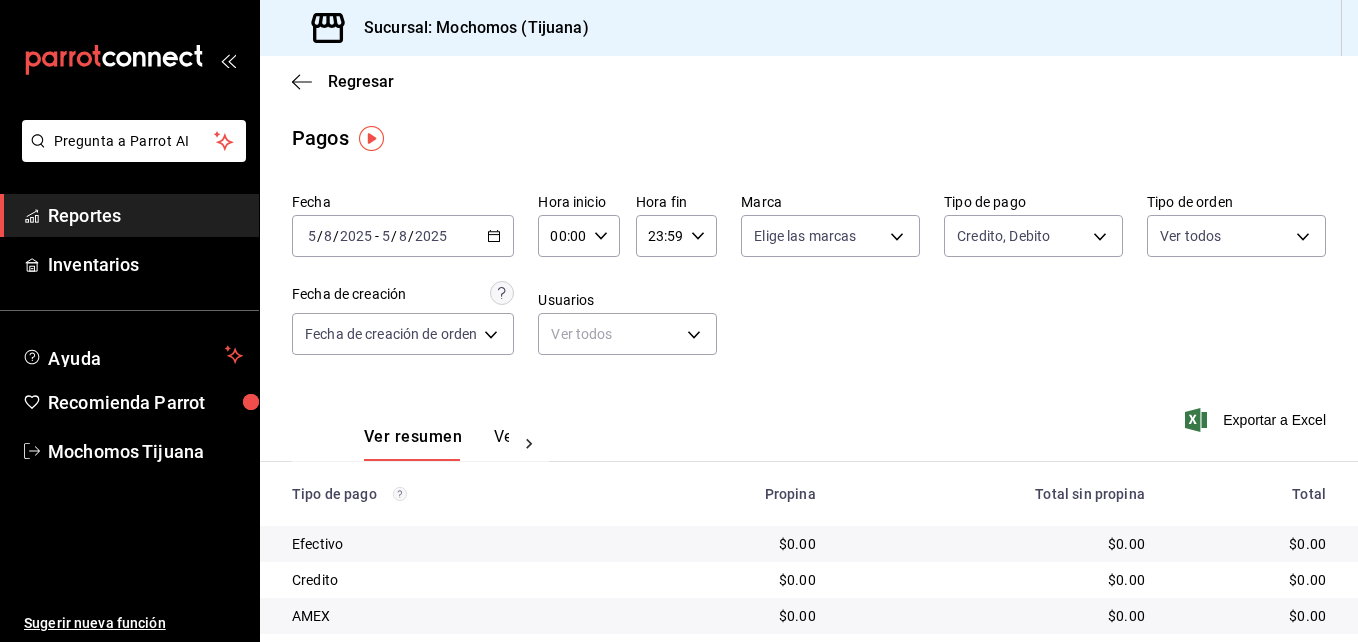 click 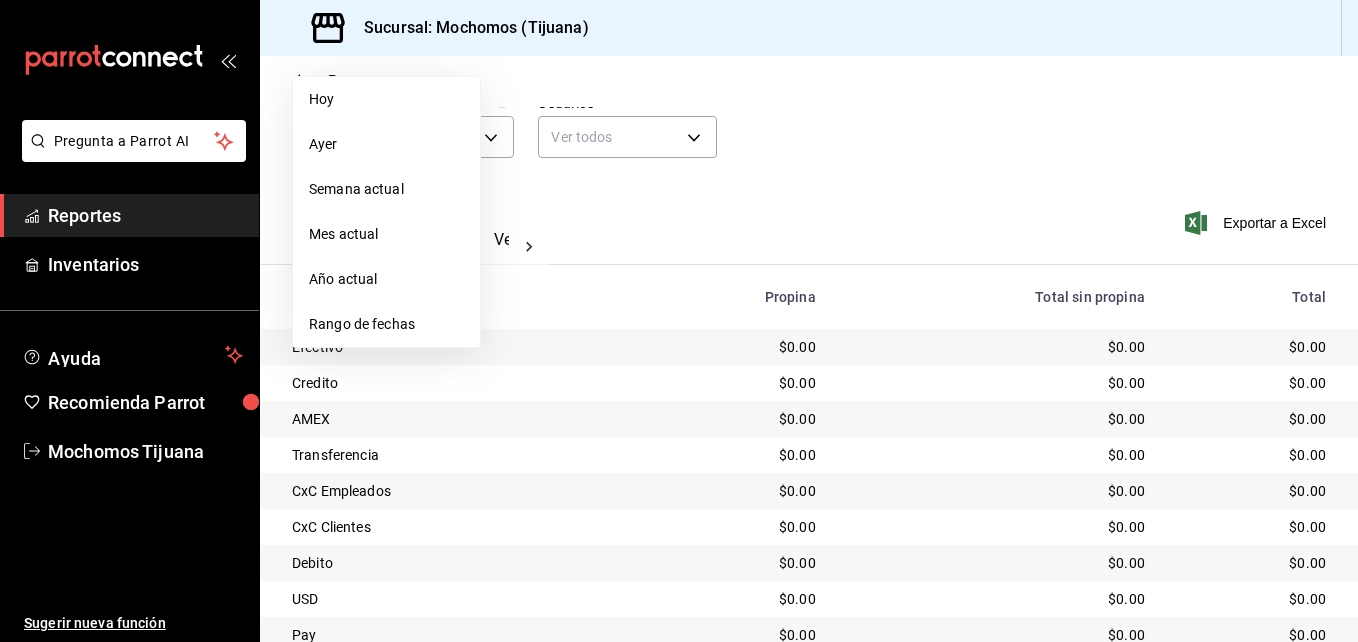 scroll, scrollTop: 199, scrollLeft: 0, axis: vertical 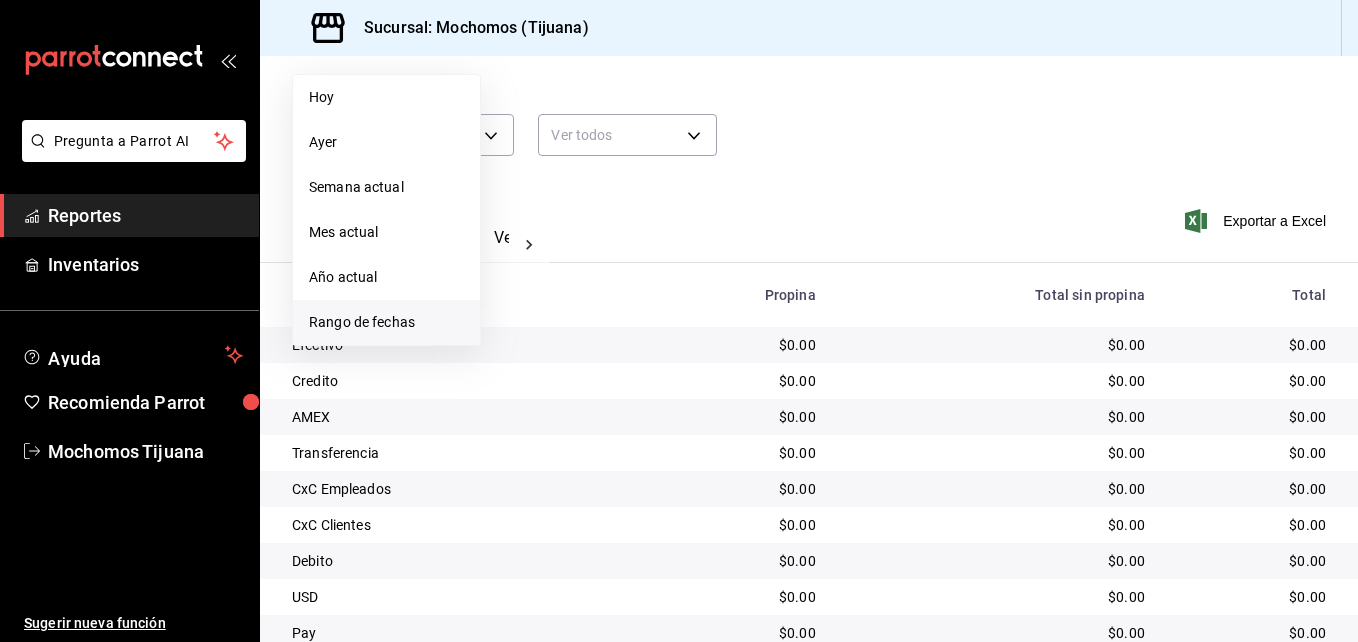 click on "Rango de fechas" at bounding box center [386, 322] 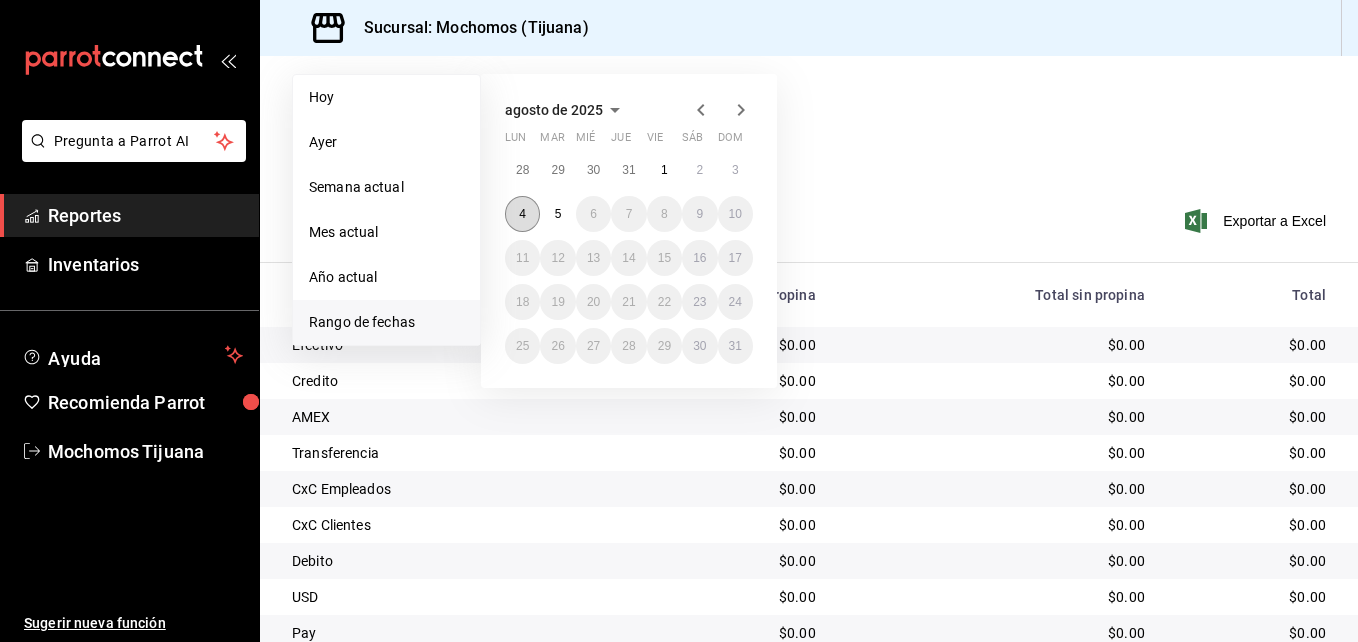 click on "4" at bounding box center (522, 214) 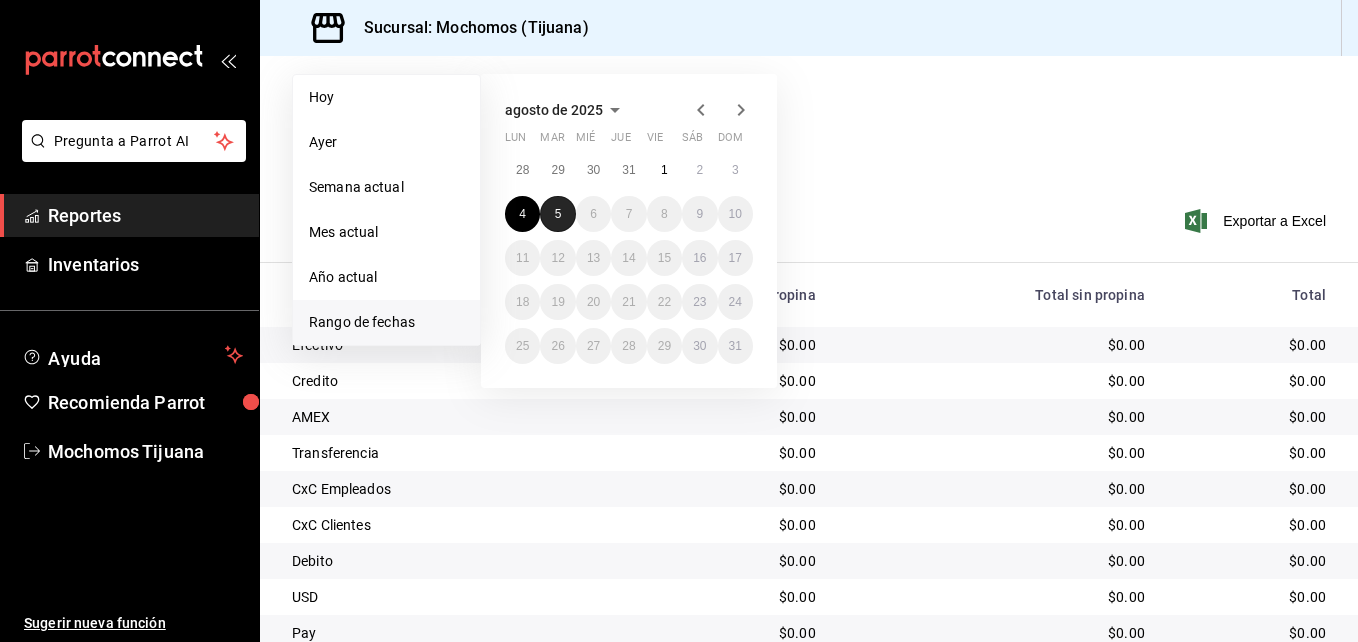 click on "5" at bounding box center (557, 214) 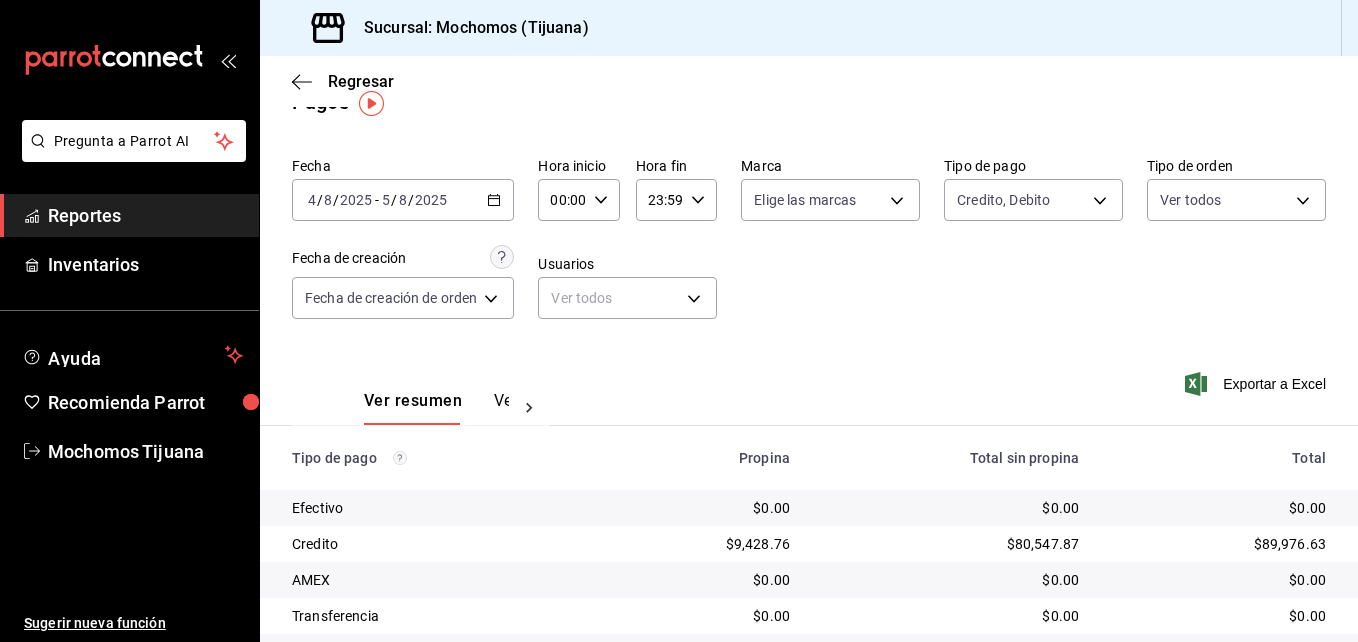 scroll, scrollTop: 35, scrollLeft: 0, axis: vertical 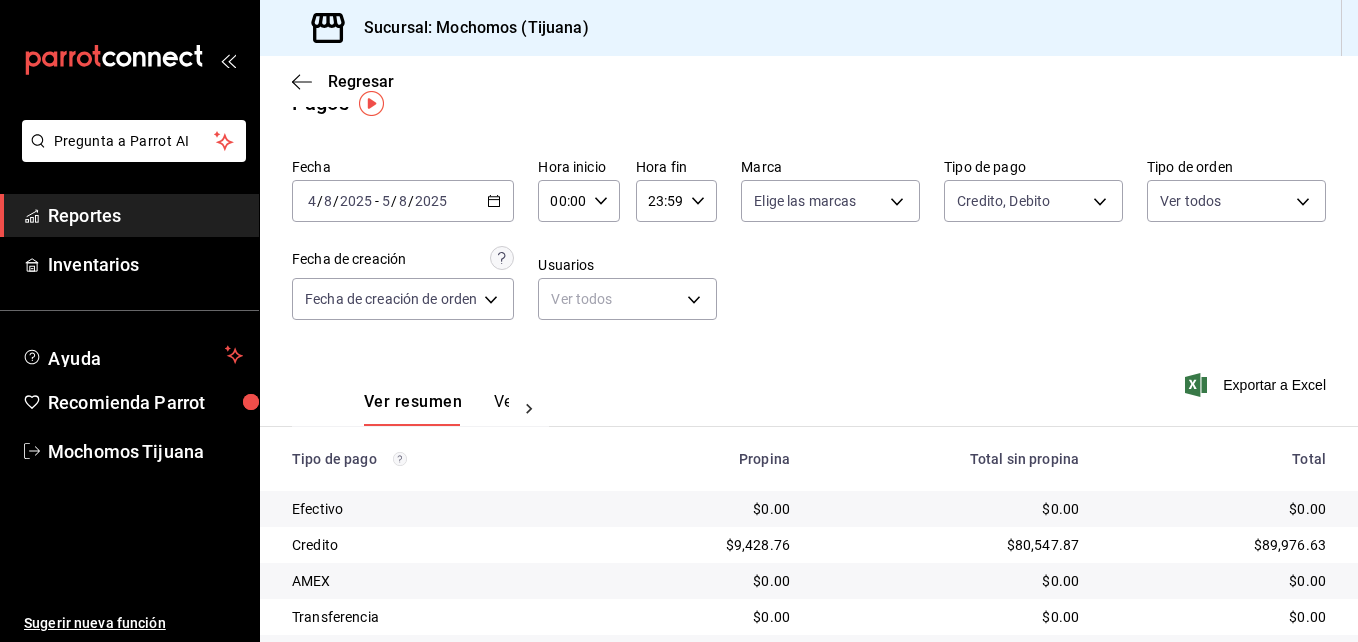 click 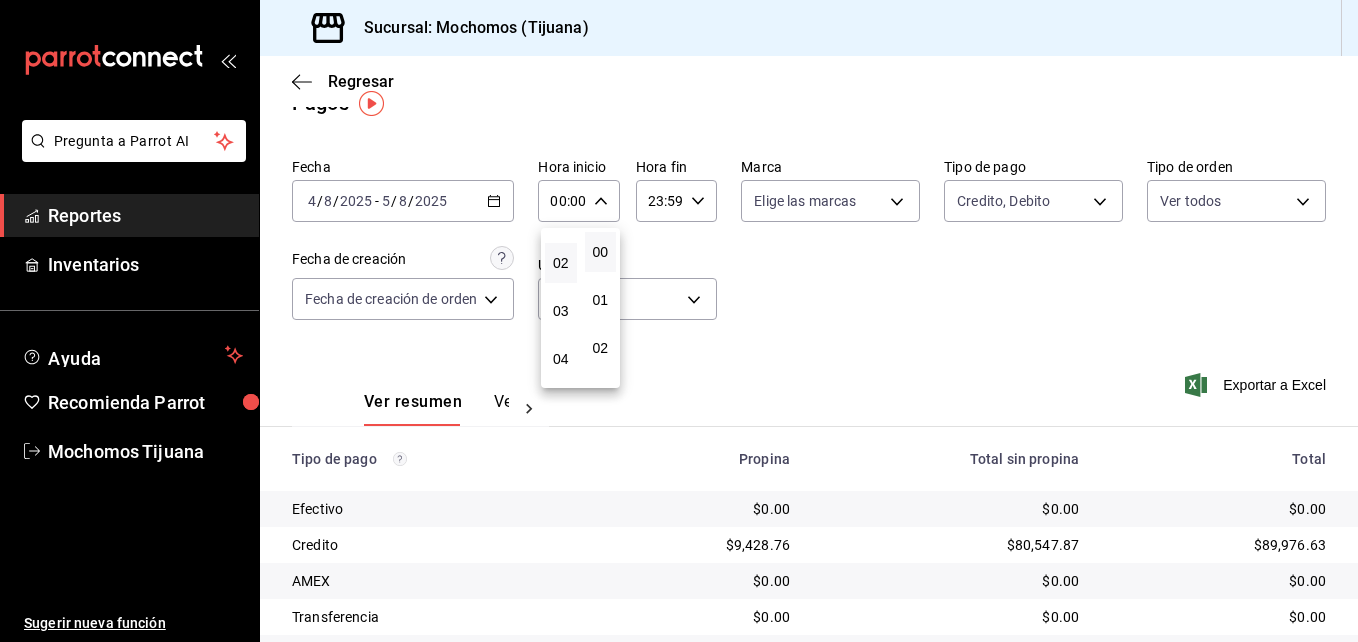 scroll, scrollTop: 96, scrollLeft: 0, axis: vertical 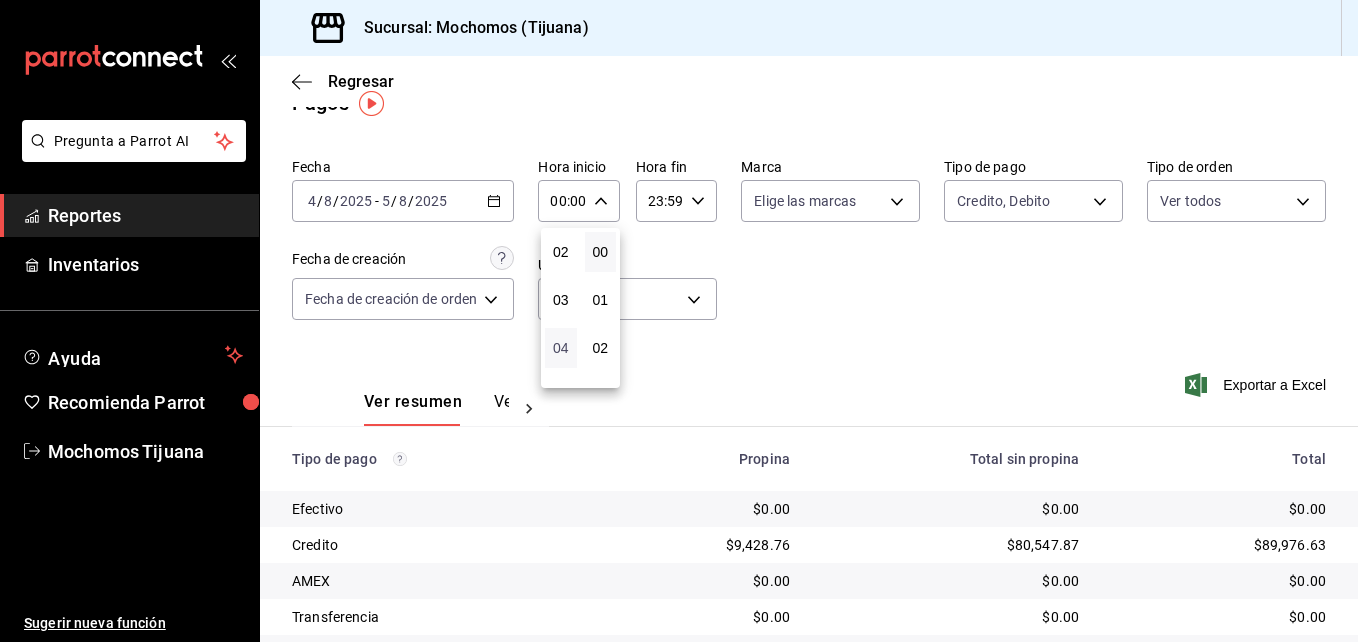 click on "04" at bounding box center [561, 348] 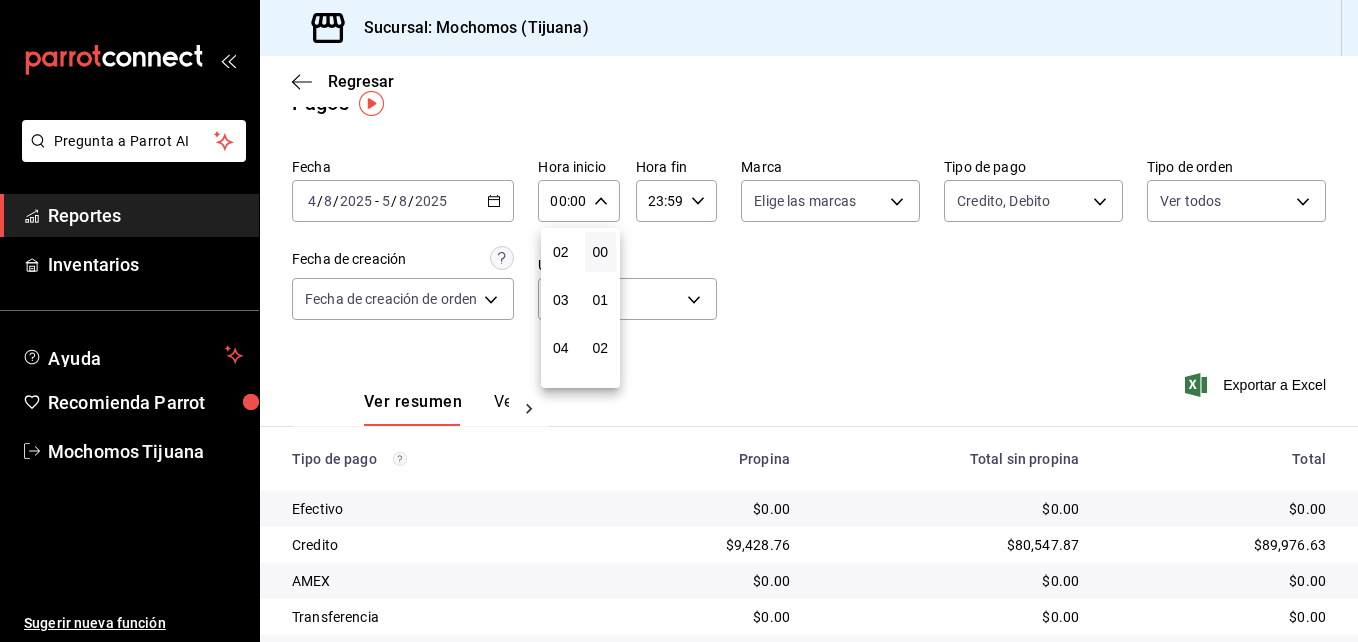 type on "04:00" 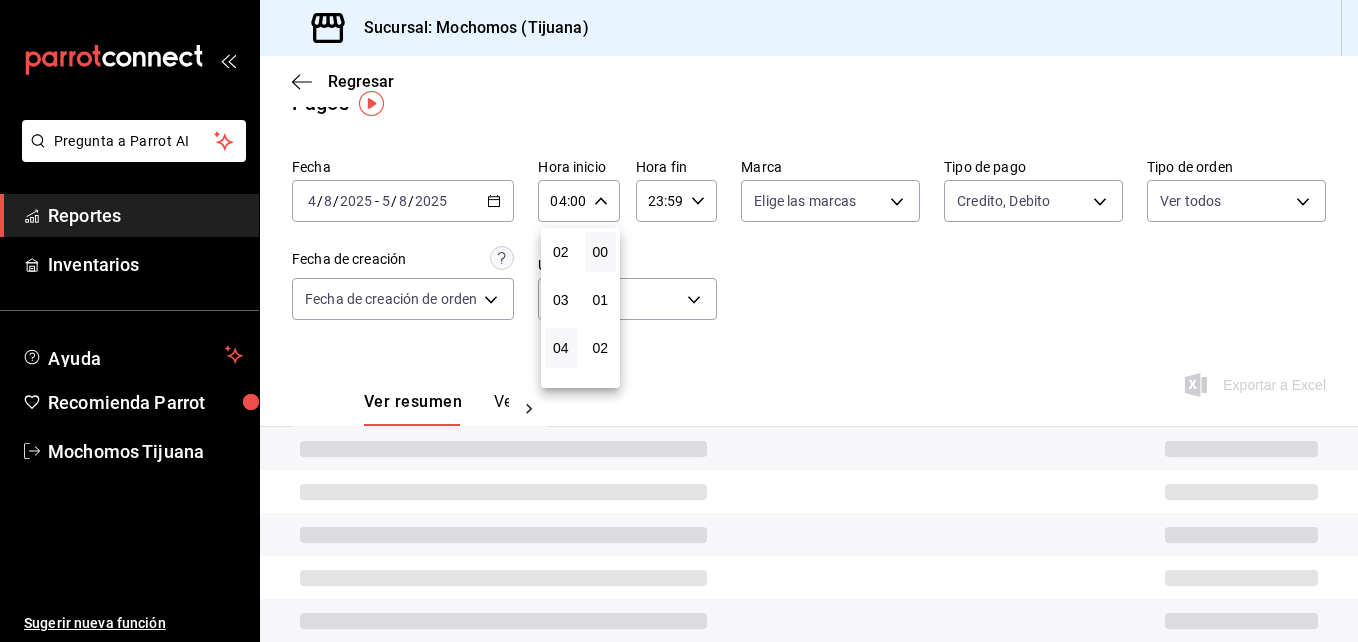 click at bounding box center (679, 321) 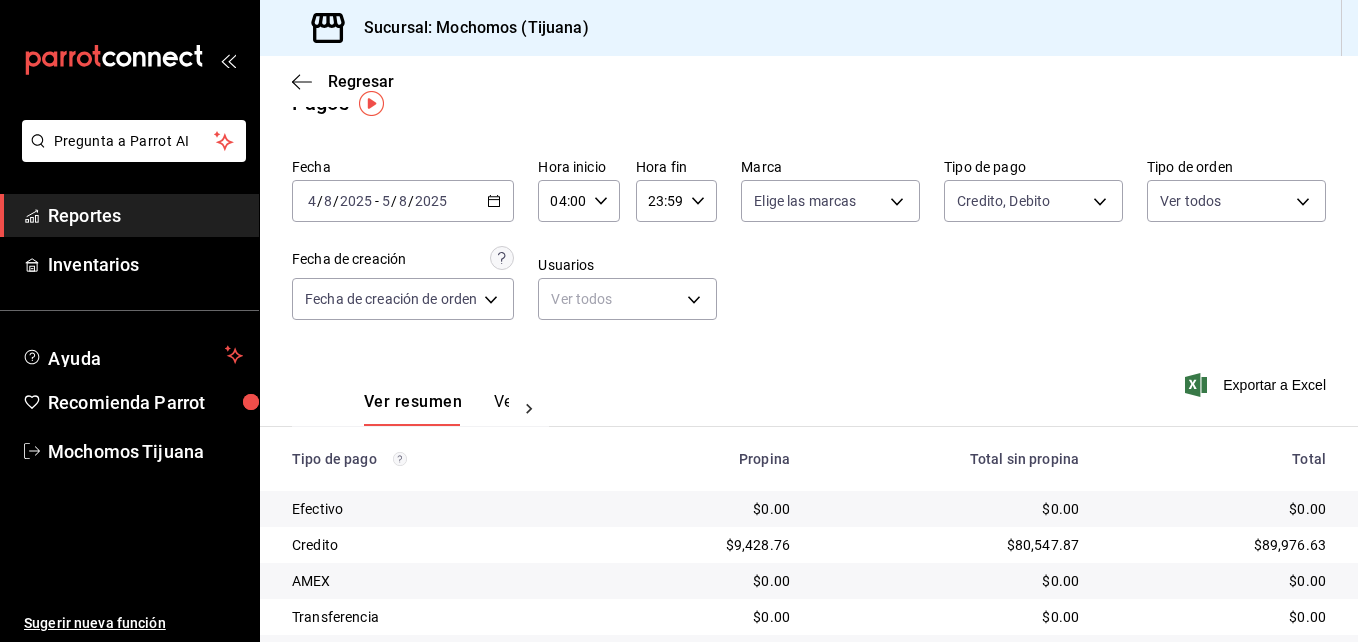click 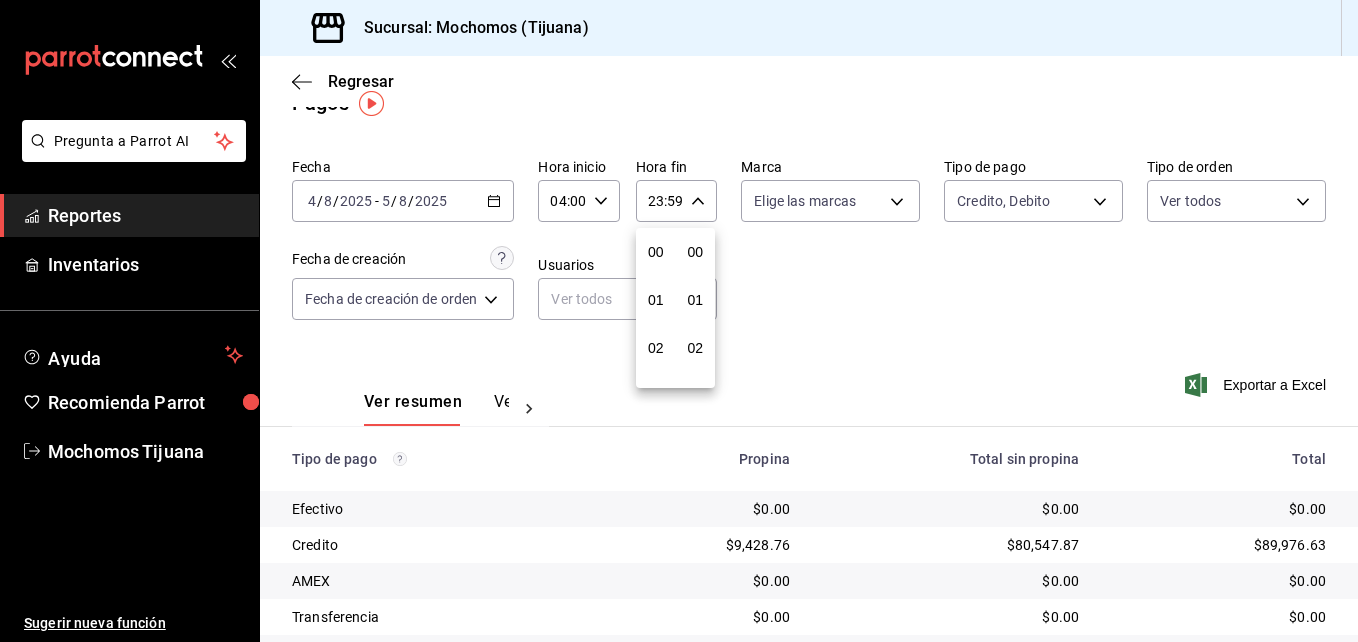scroll, scrollTop: 992, scrollLeft: 0, axis: vertical 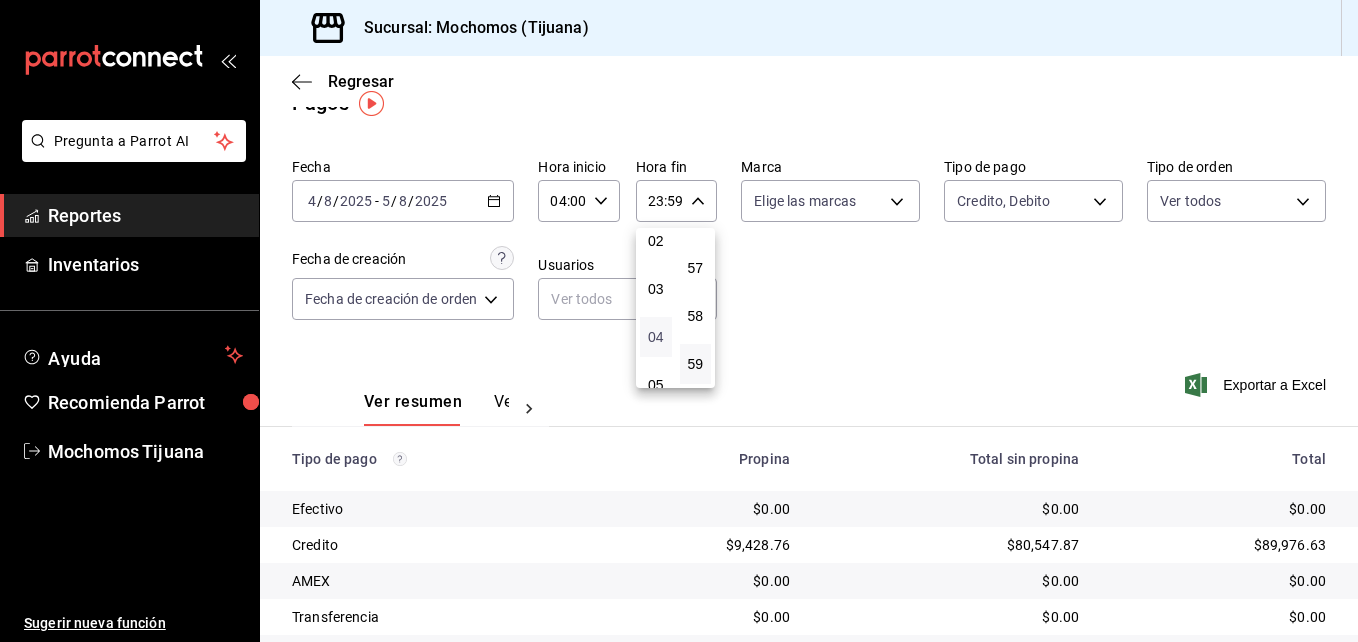 click on "04" at bounding box center (656, 337) 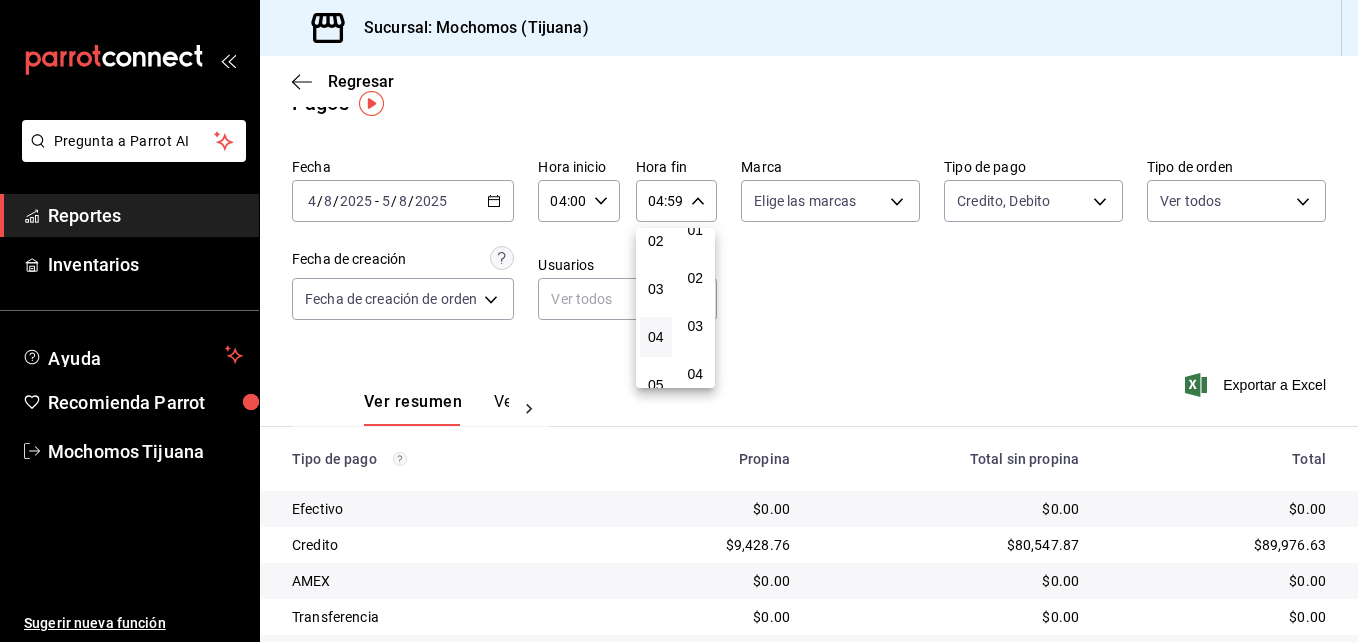 scroll, scrollTop: 0, scrollLeft: 0, axis: both 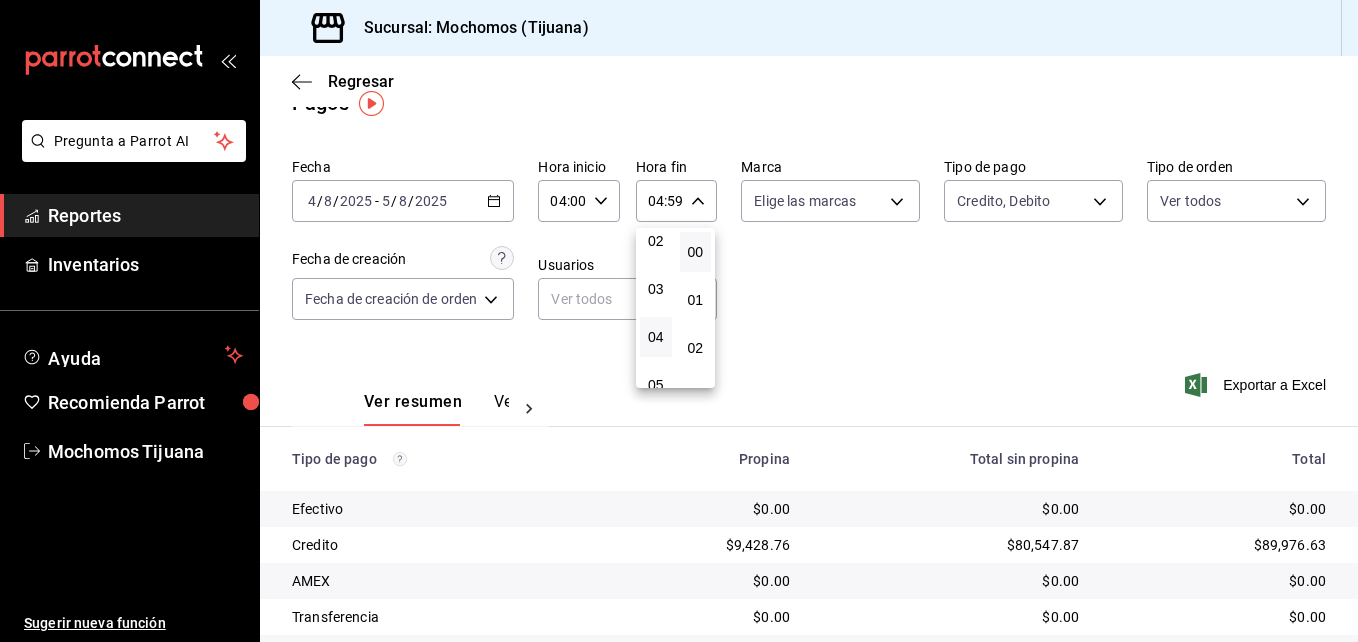 click on "00" at bounding box center [696, 252] 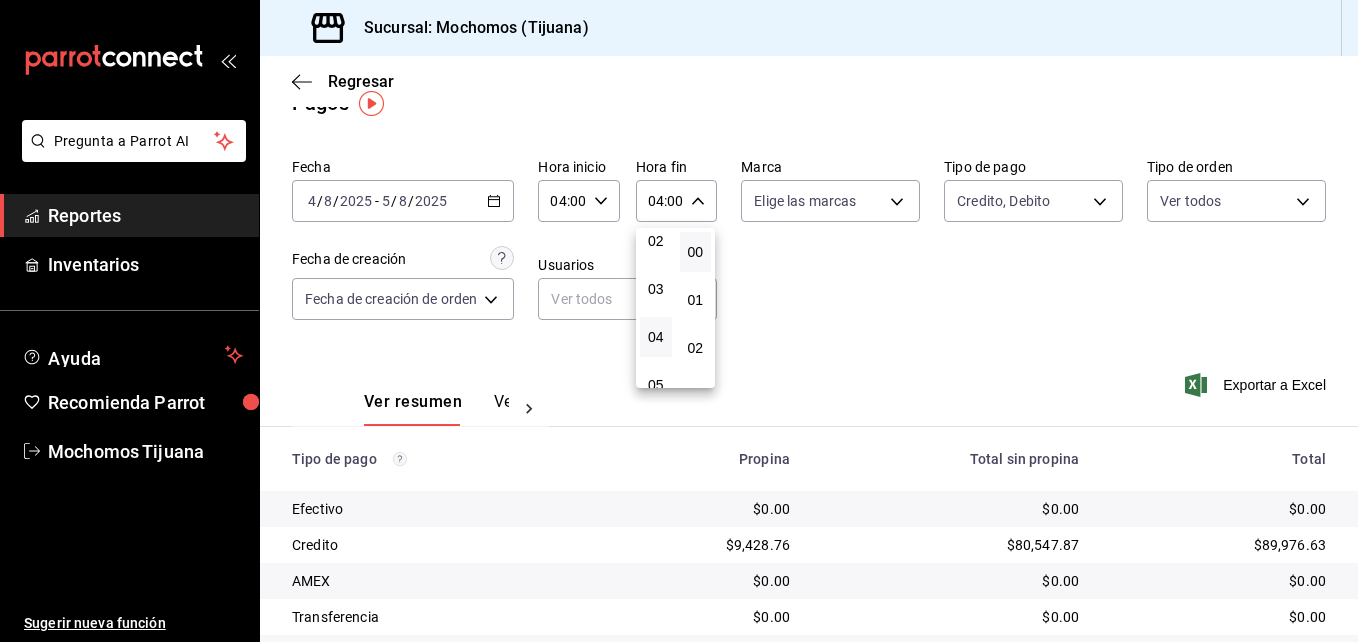 click at bounding box center (679, 321) 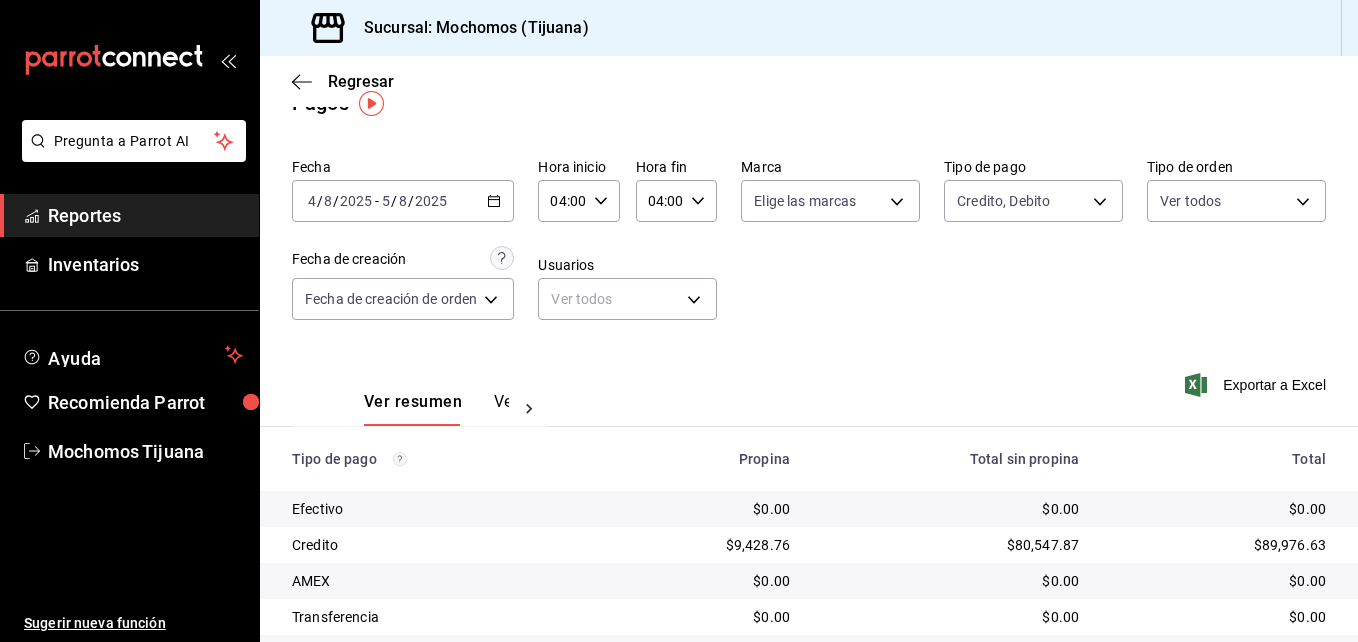 click on "Fecha [DATE] [TIME] - [DATE] [TIME] Hora inicio [TIME] Hora inicio Hora fin [TIME] Hora fin Marca Elige las marcas Tipo de pago Credito, Debito [UUID],[UUID] Tipo de orden Ver todos Fecha de creación   Fecha de creación de orden ORDER Usuarios Ver todos null" at bounding box center (809, 247) 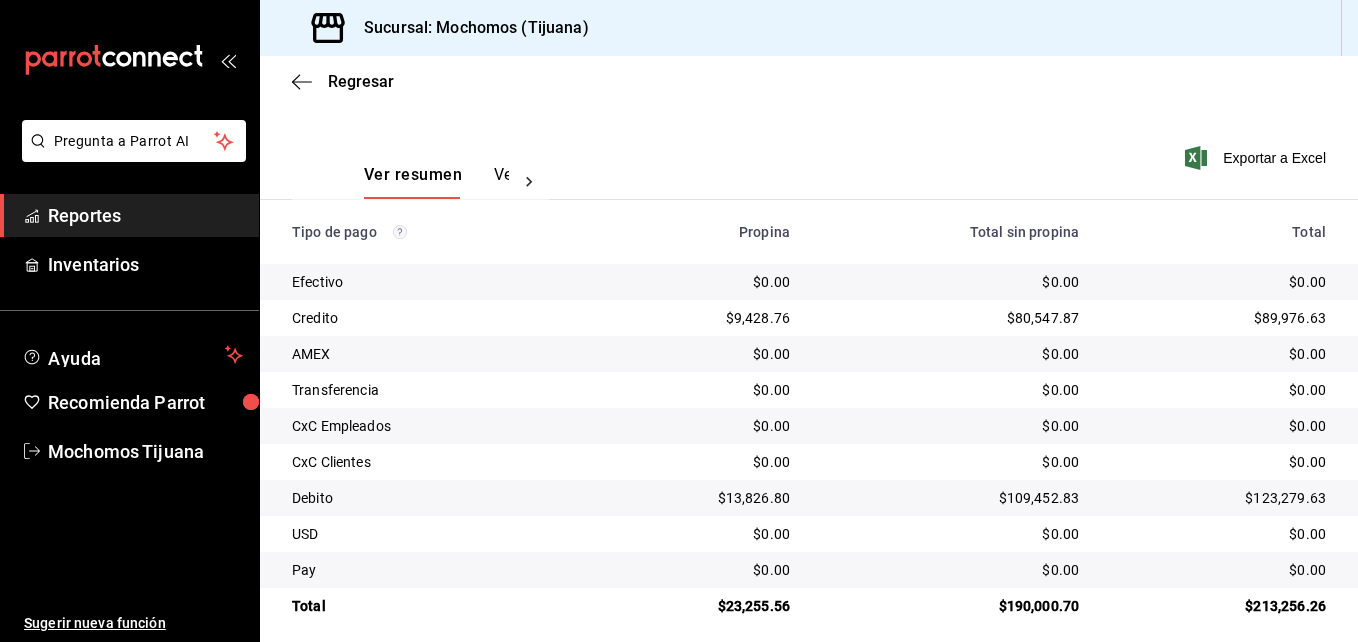 scroll, scrollTop: 277, scrollLeft: 0, axis: vertical 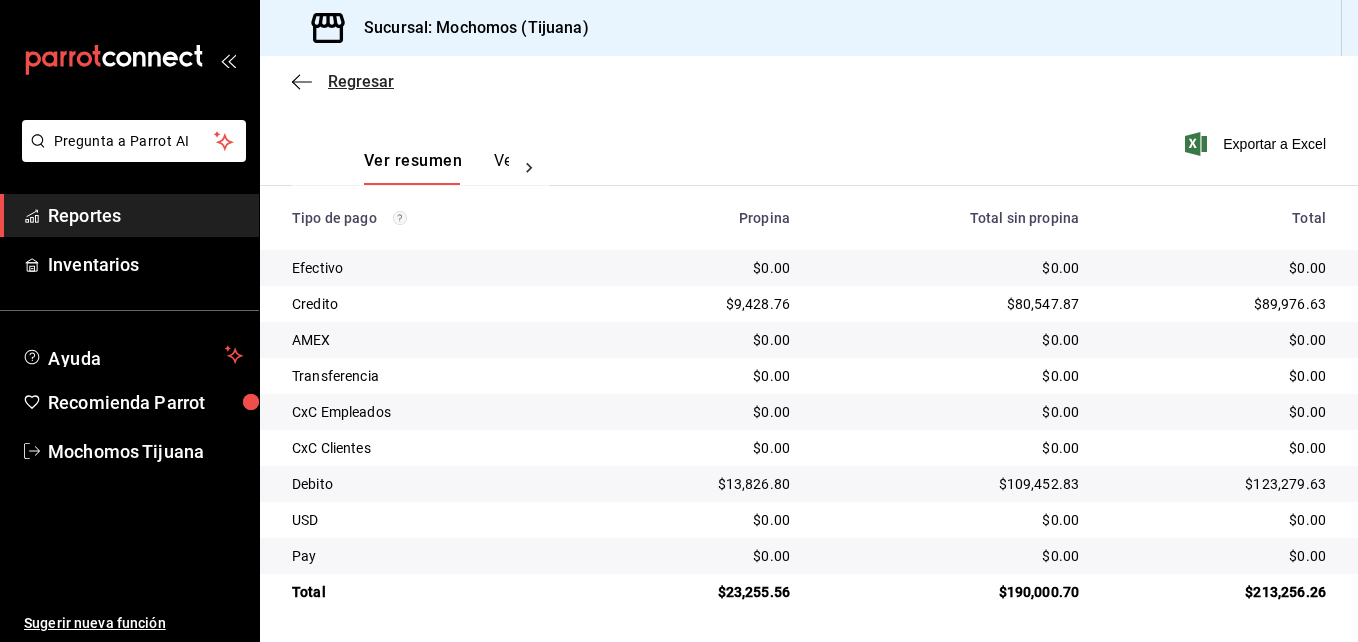 click 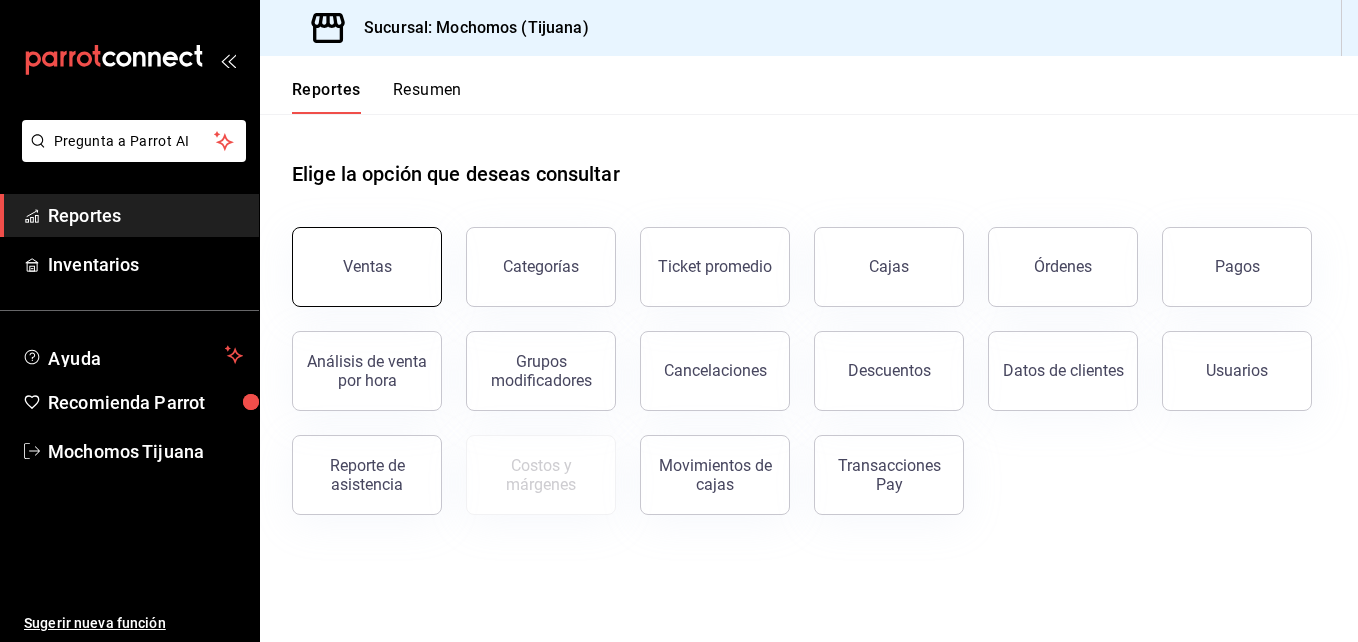 click on "Ventas" at bounding box center (367, 266) 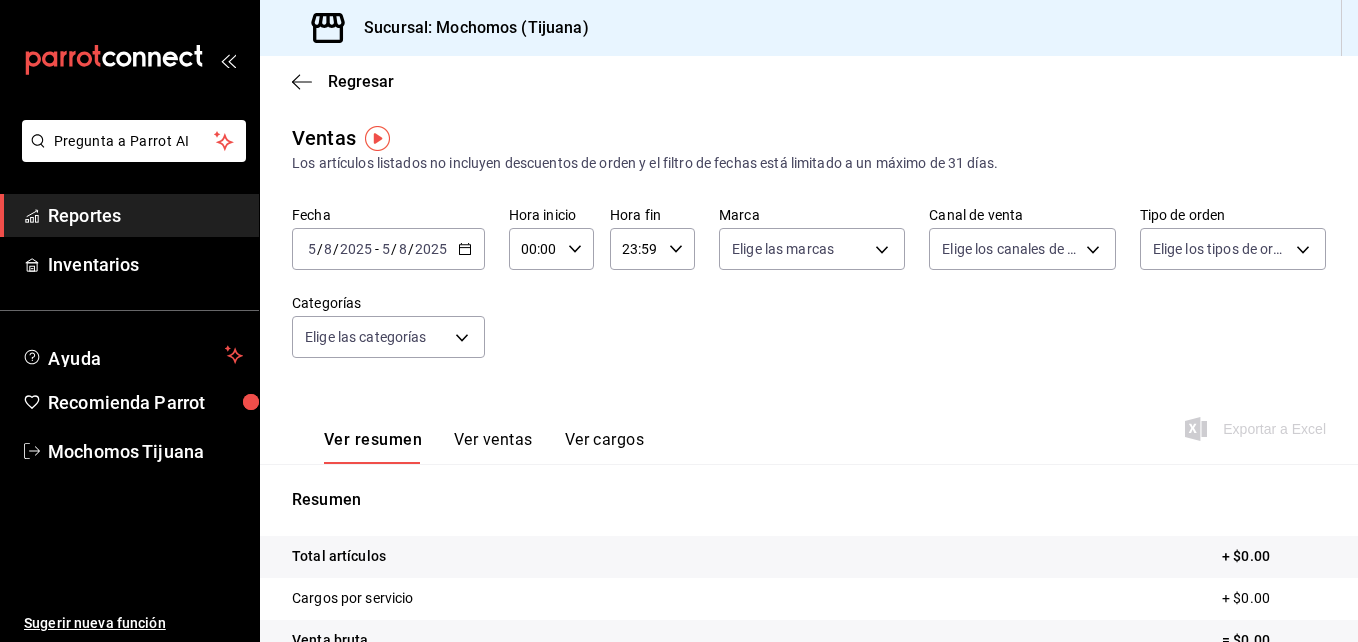 click 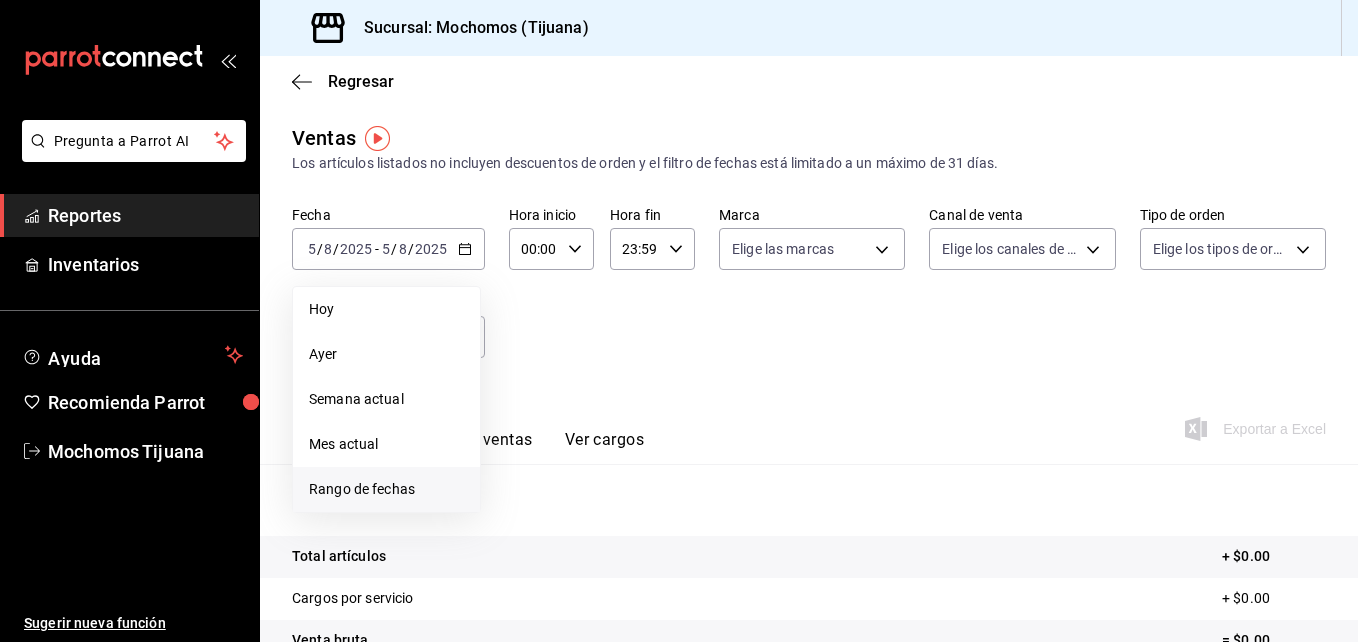 click on "Rango de fechas" at bounding box center (386, 489) 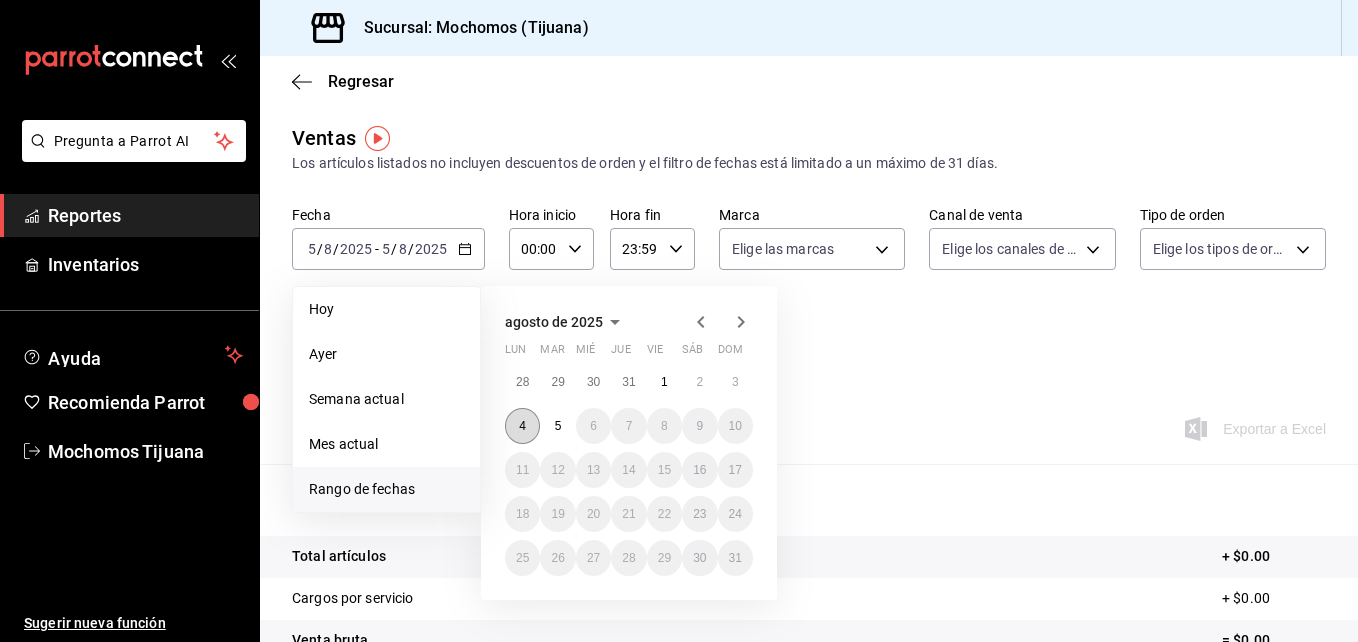 click on "4" at bounding box center [522, 426] 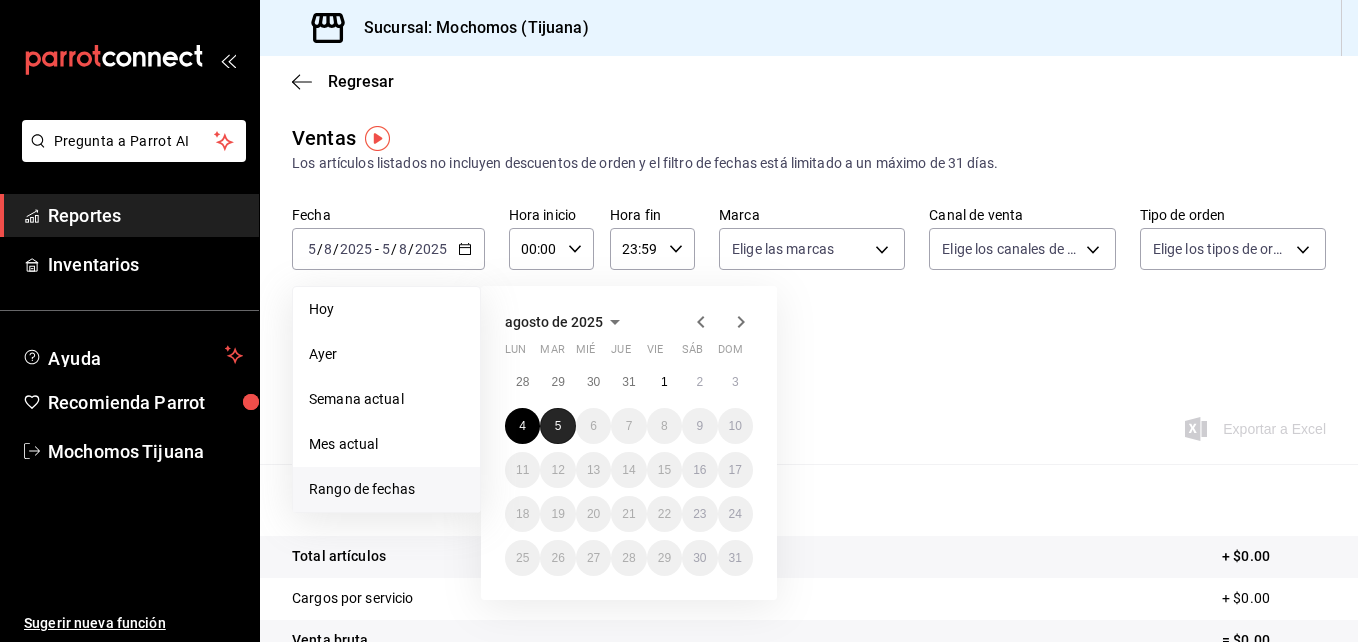 click on "5" at bounding box center [557, 426] 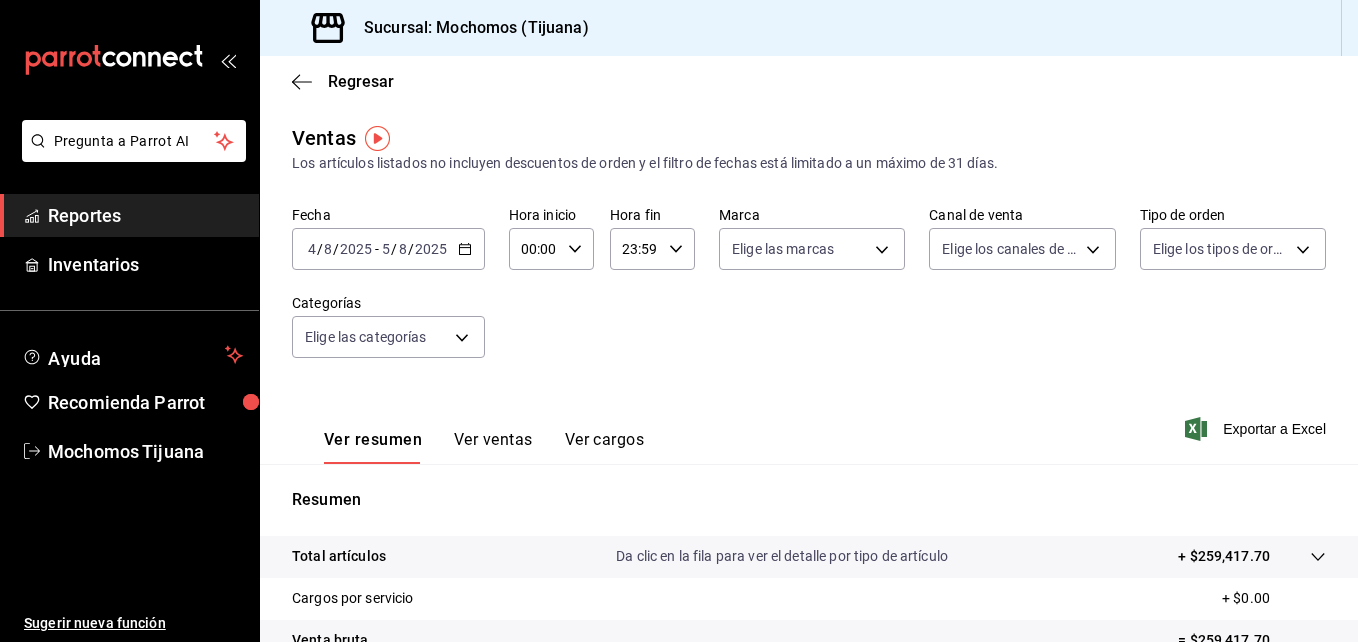 click 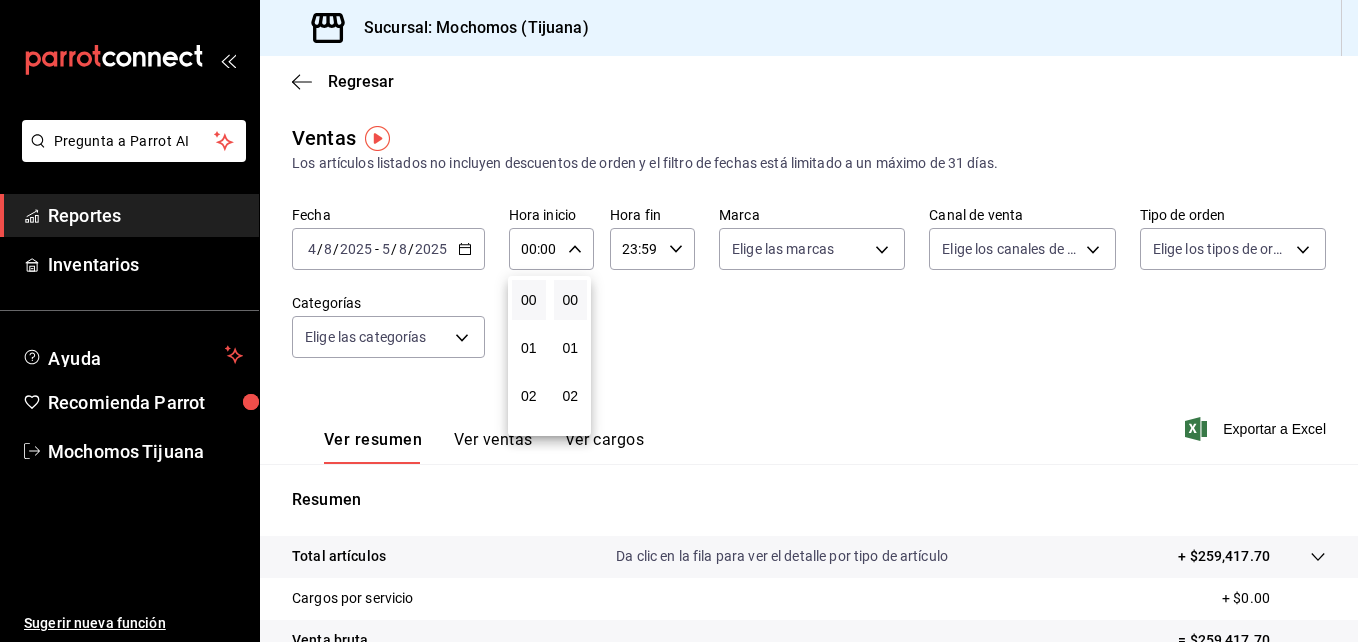 click on "00 01 02 03 04 05 06 07 08 09 10 11 12 13 14 15 16 17 18 19 20 21 22 23" at bounding box center [529, 356] 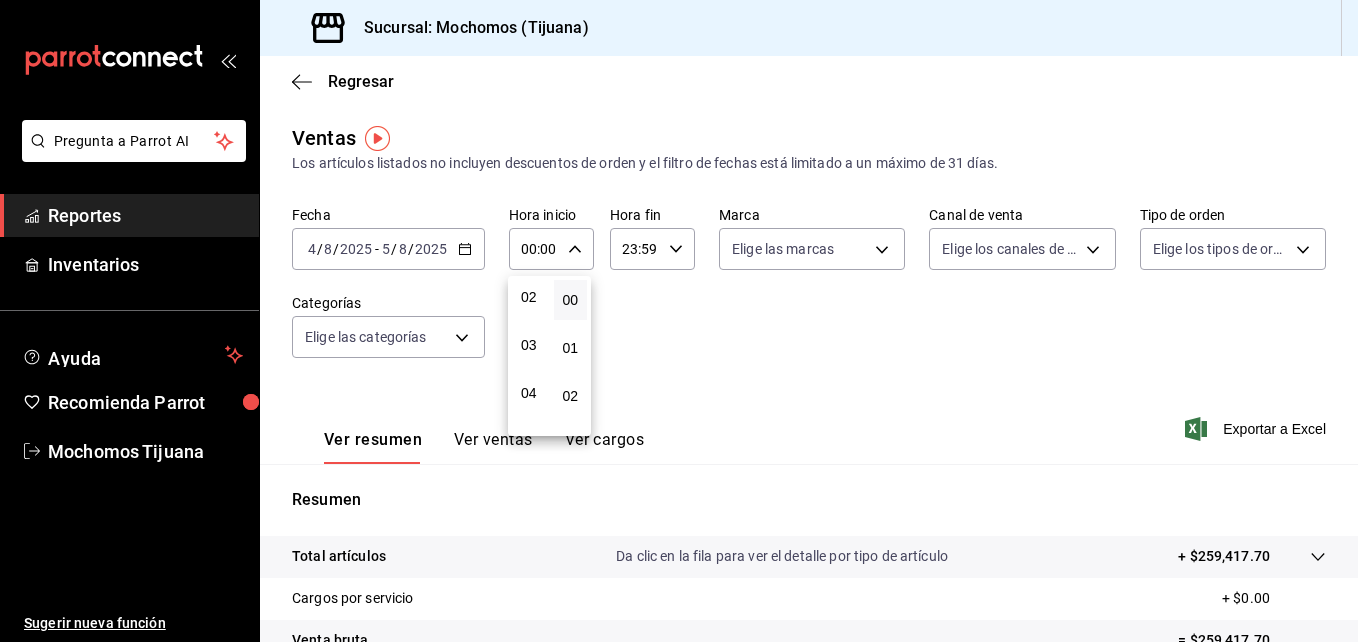 scroll, scrollTop: 105, scrollLeft: 0, axis: vertical 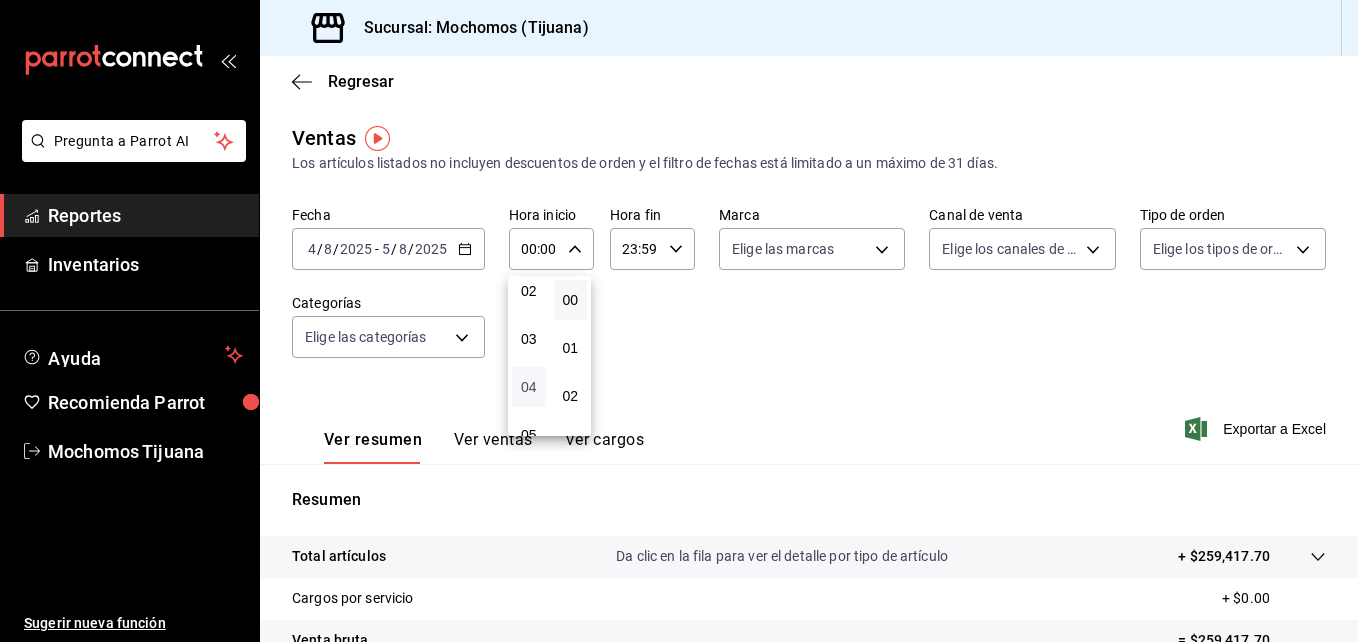 click on "04" at bounding box center [529, 387] 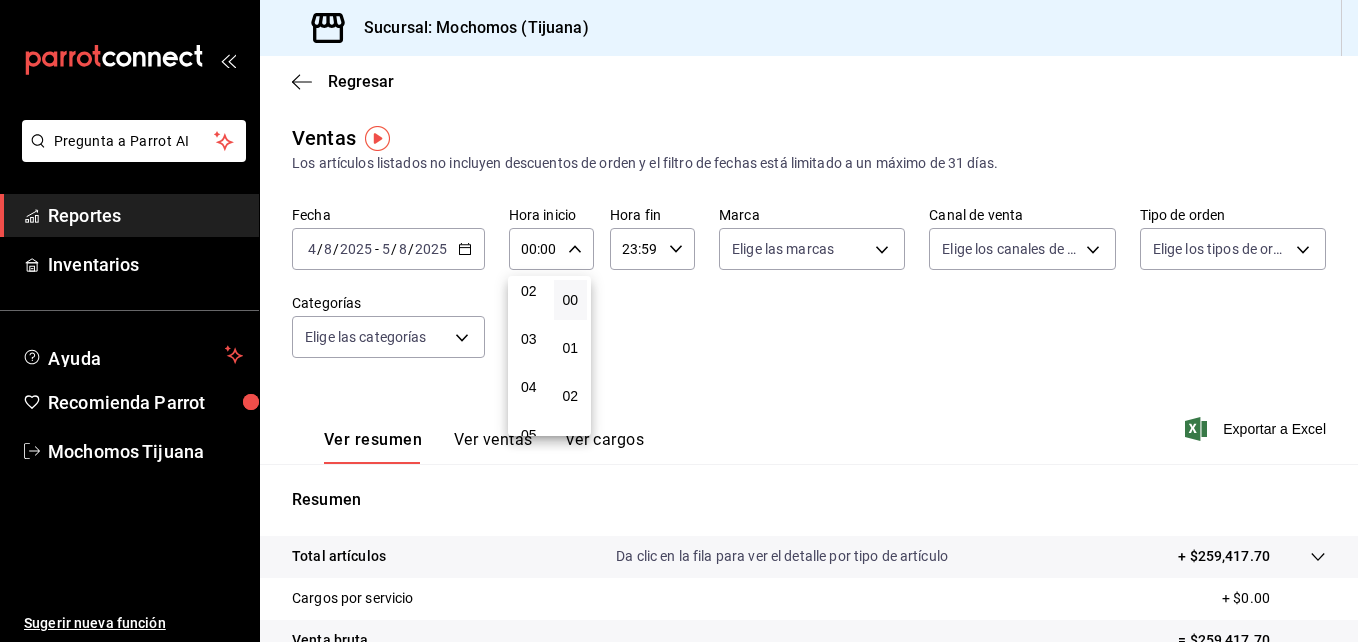 type on "04:00" 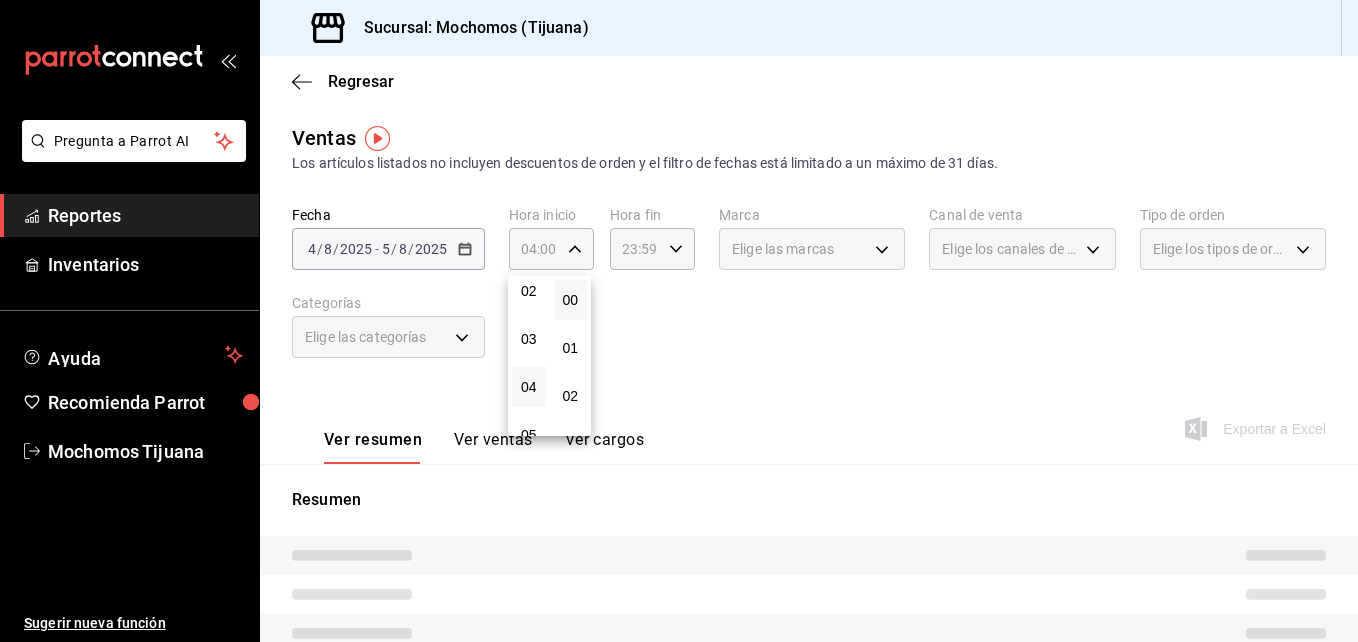 click at bounding box center [679, 321] 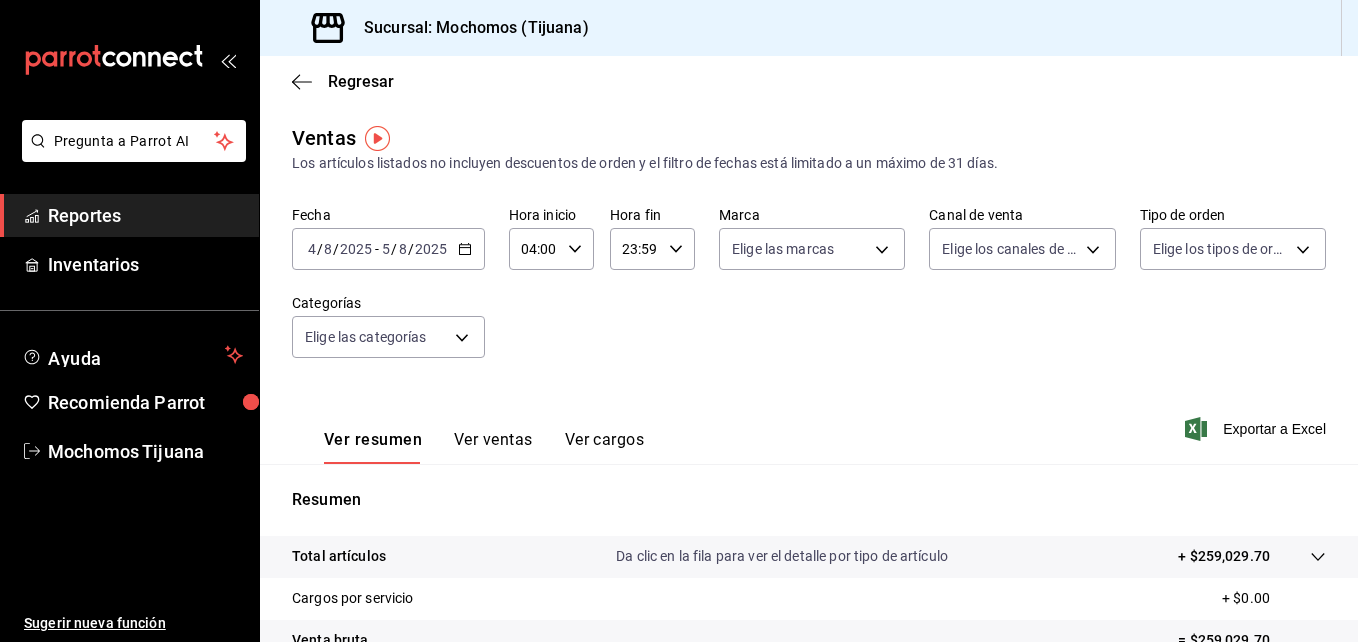click 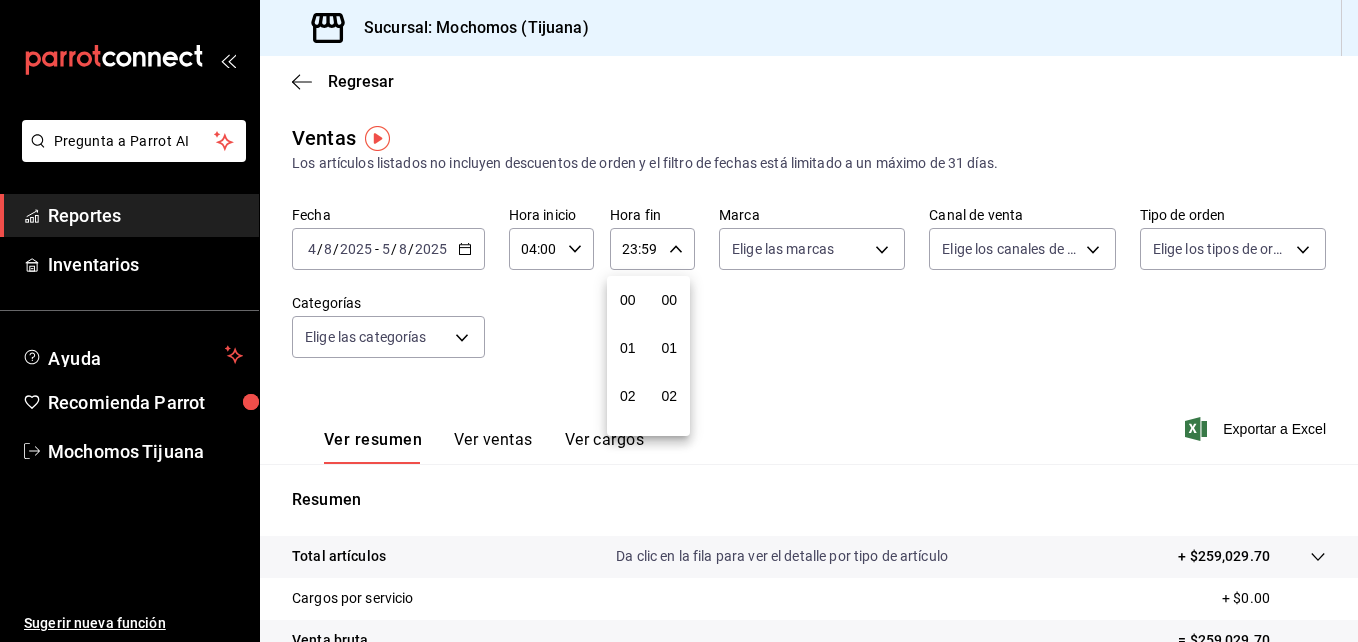 scroll, scrollTop: 992, scrollLeft: 0, axis: vertical 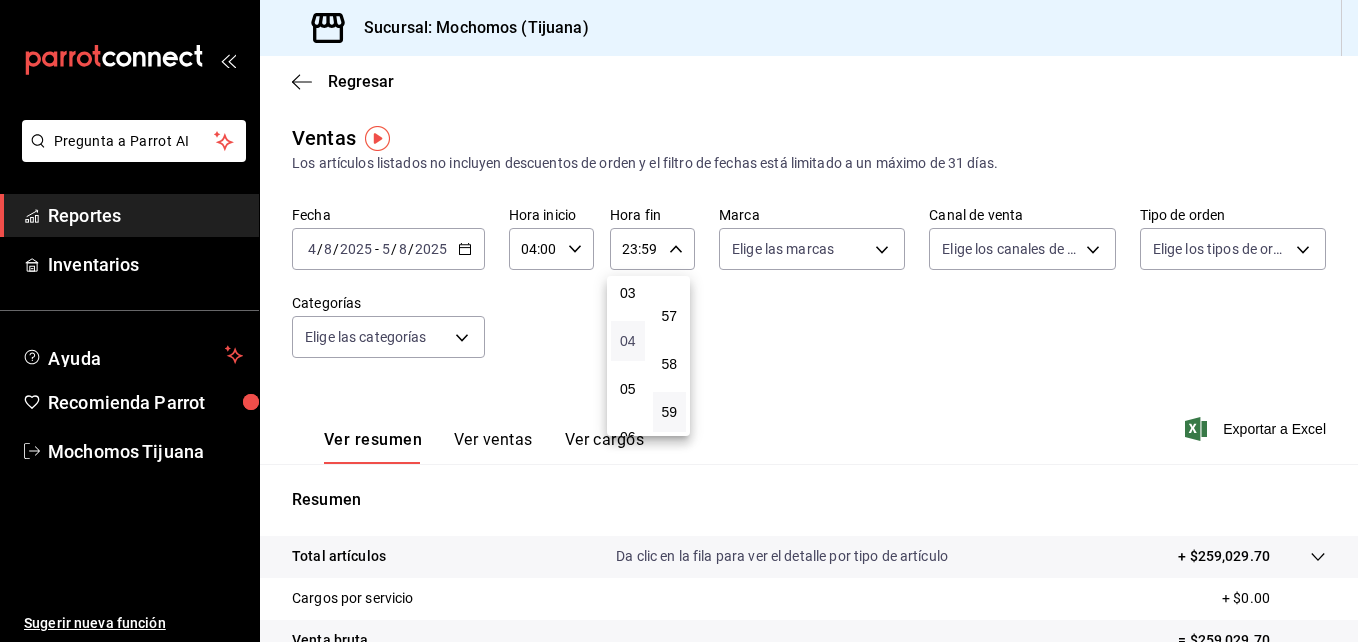 click on "04" at bounding box center [628, 341] 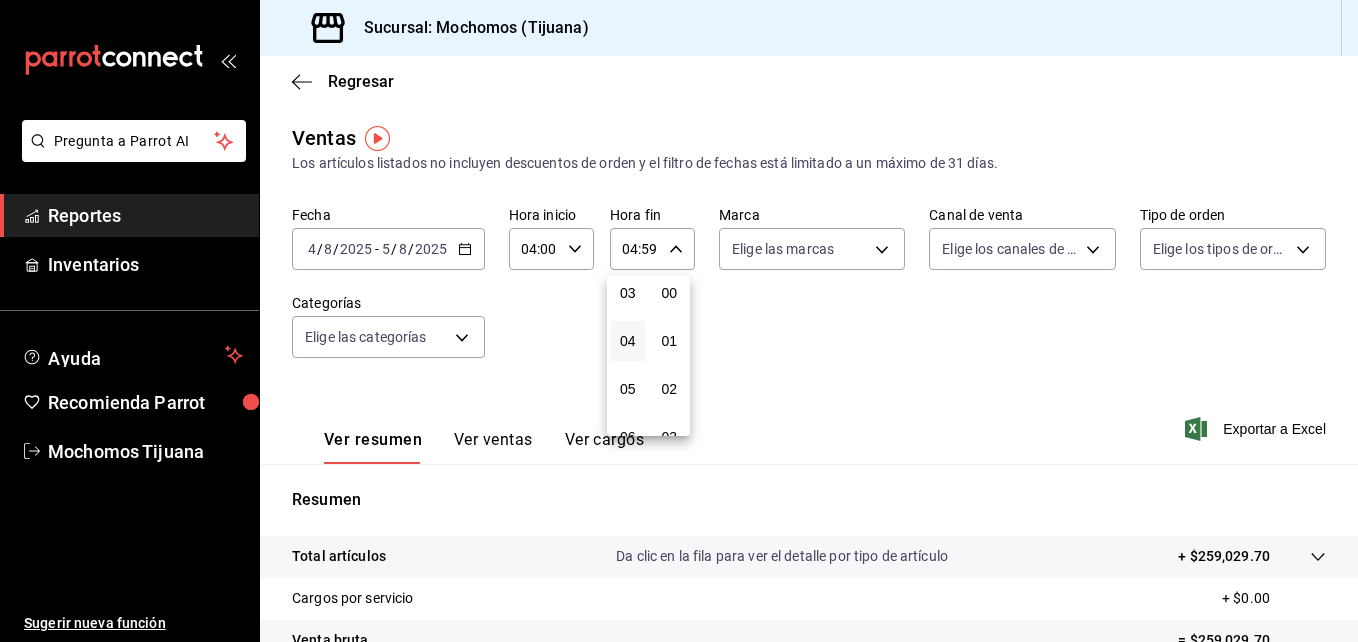 scroll, scrollTop: 0, scrollLeft: 0, axis: both 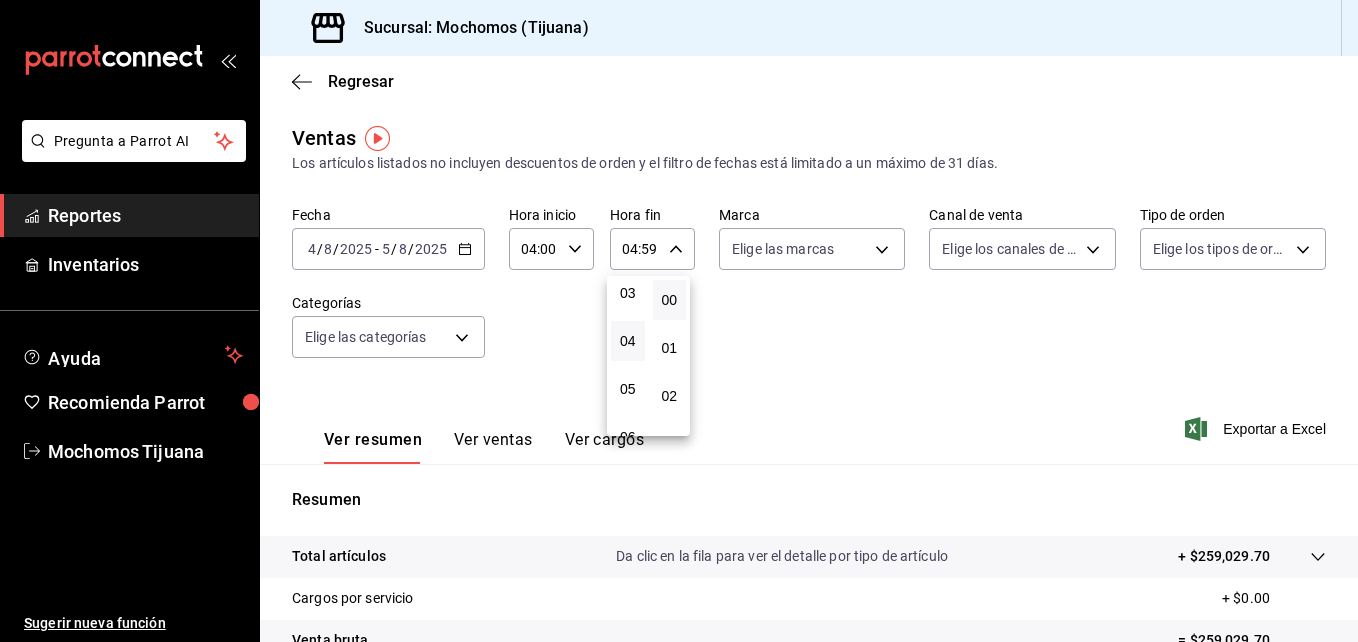 click on "00" at bounding box center [670, 300] 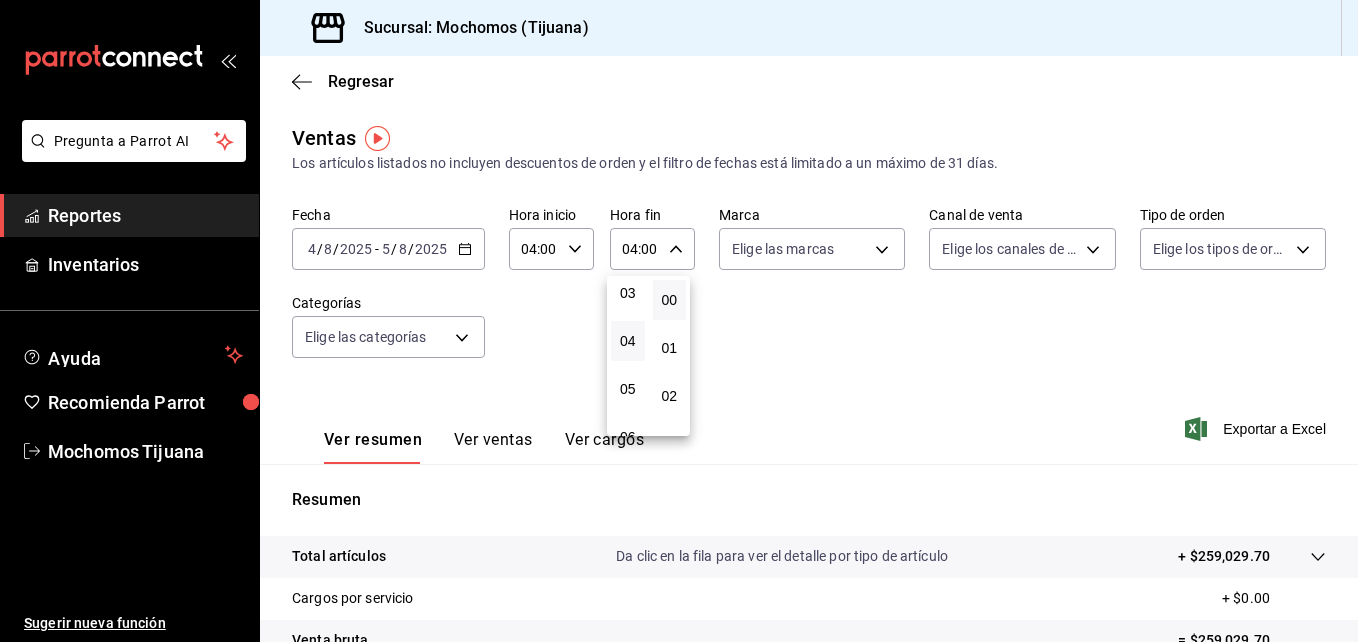 click at bounding box center (679, 321) 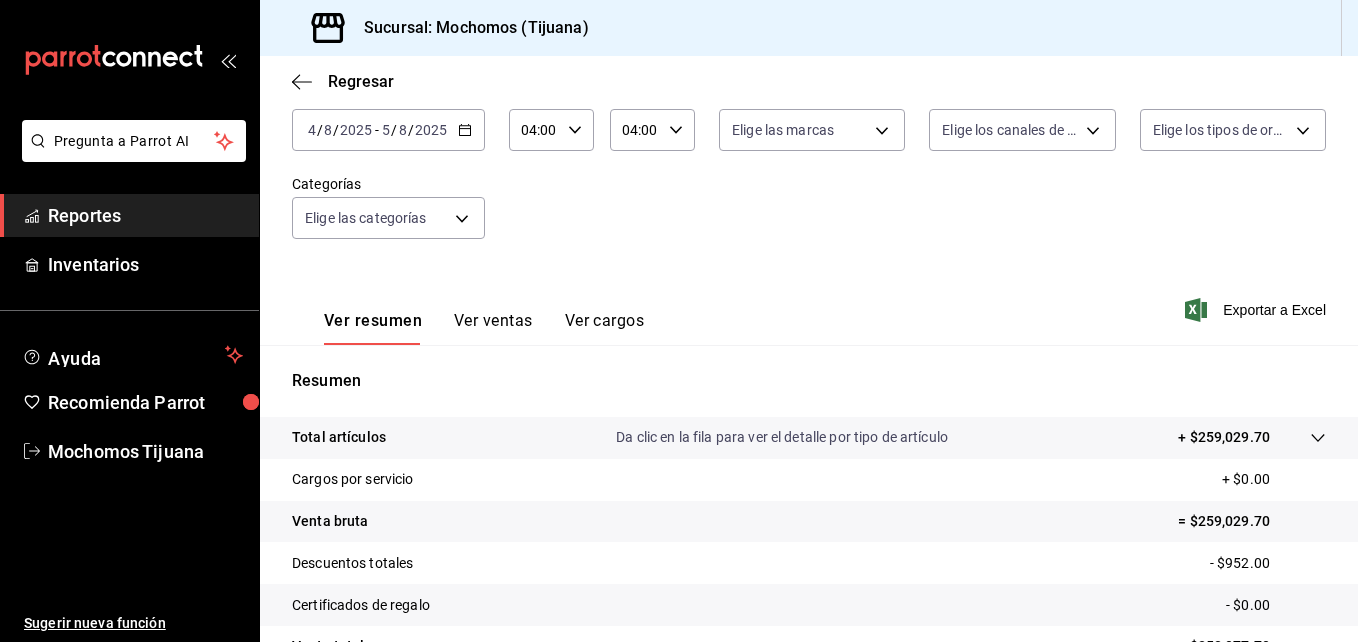 scroll, scrollTop: 118, scrollLeft: 0, axis: vertical 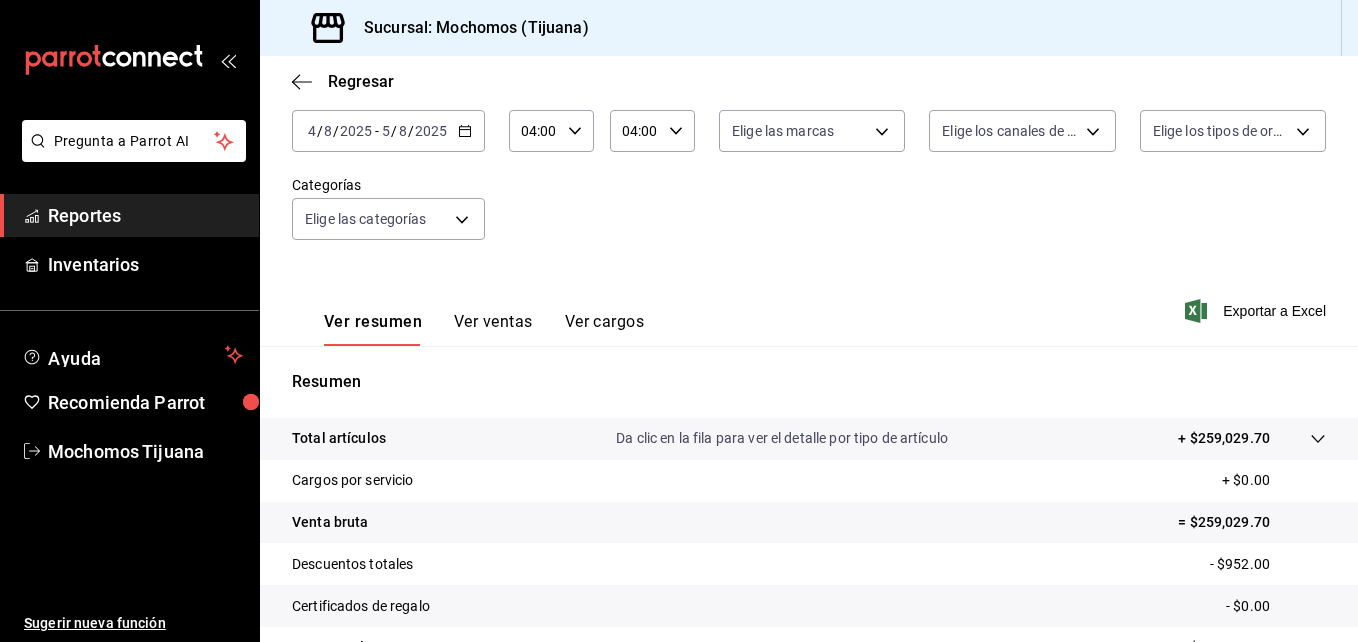 click on "Reportes" at bounding box center [145, 215] 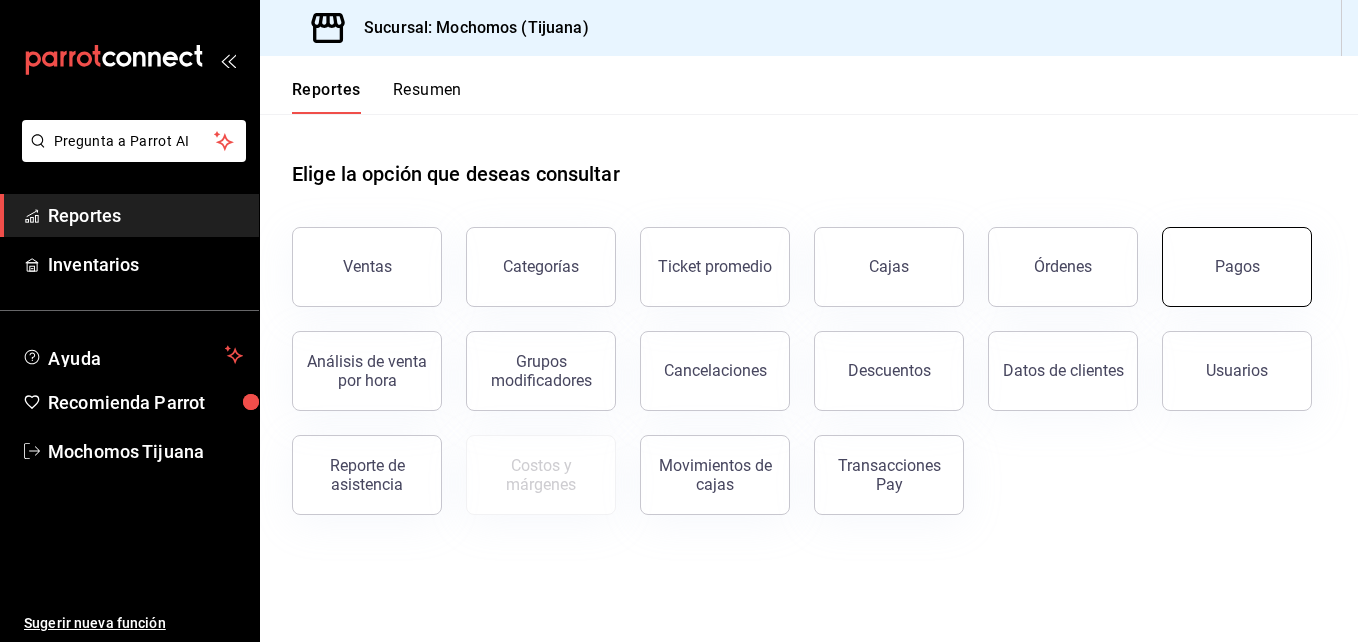 click on "Pagos" at bounding box center (1237, 267) 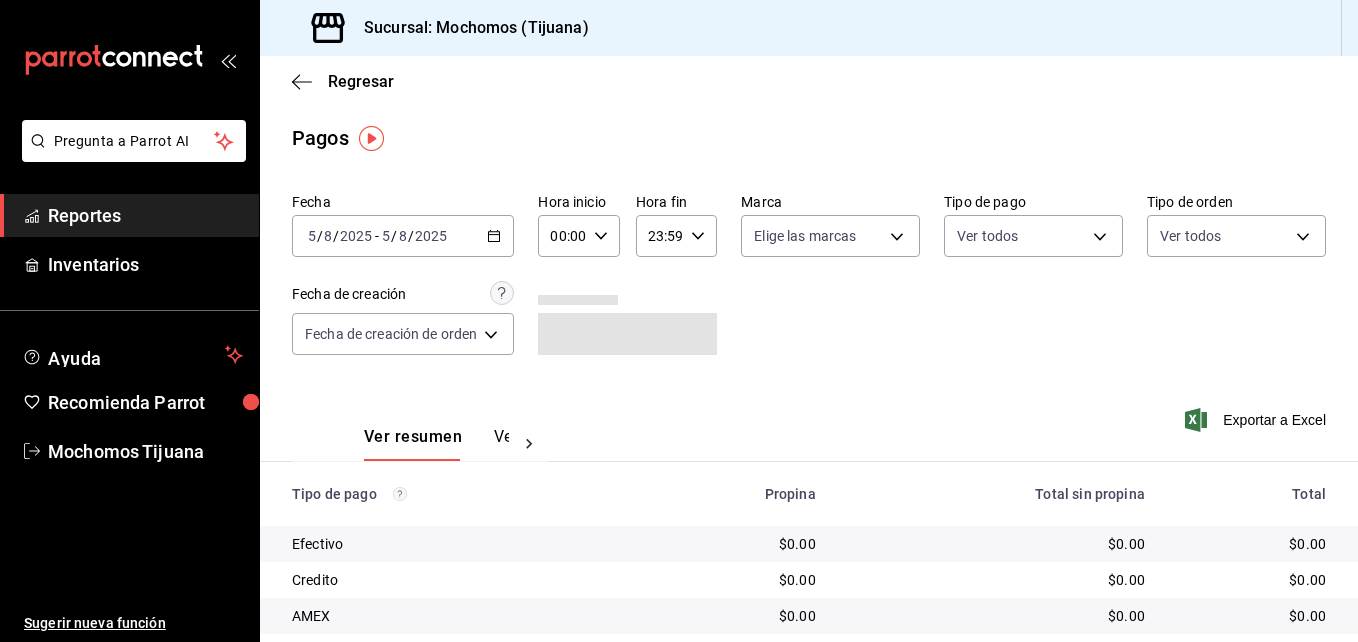 click 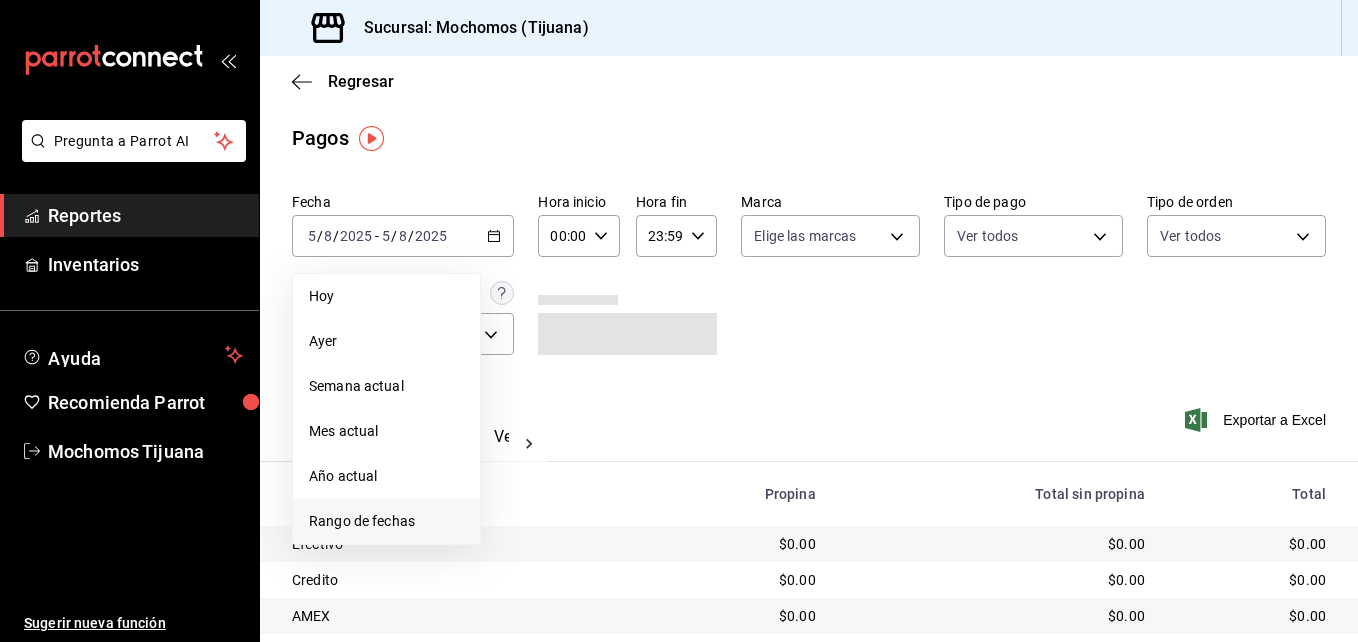 click on "Rango de fechas" at bounding box center (386, 521) 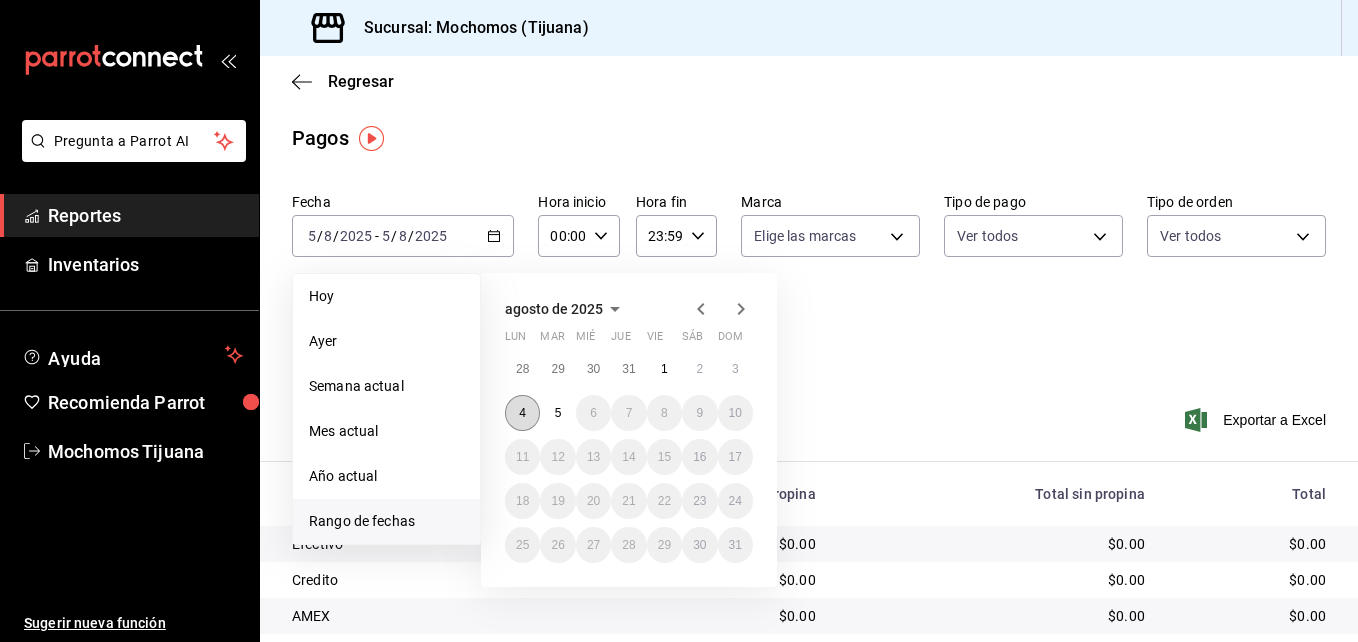 click on "4" at bounding box center (522, 413) 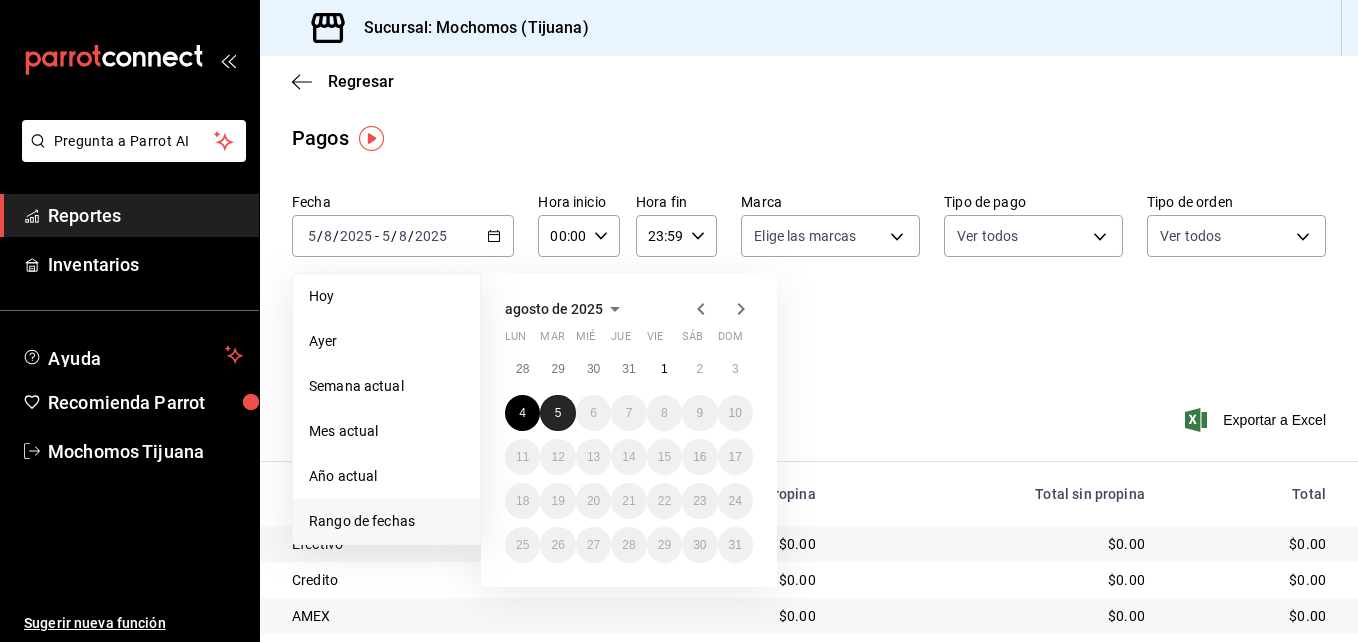 click on "5" at bounding box center (557, 413) 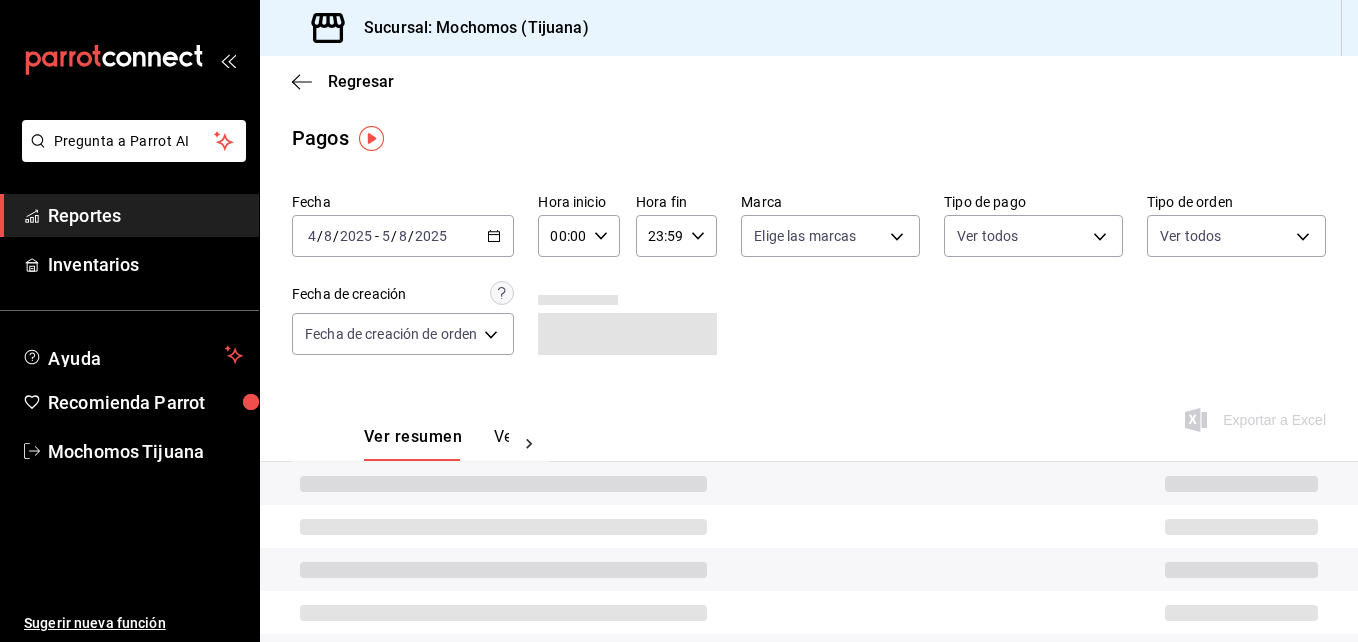 click on "00:00 Hora inicio" at bounding box center (578, 236) 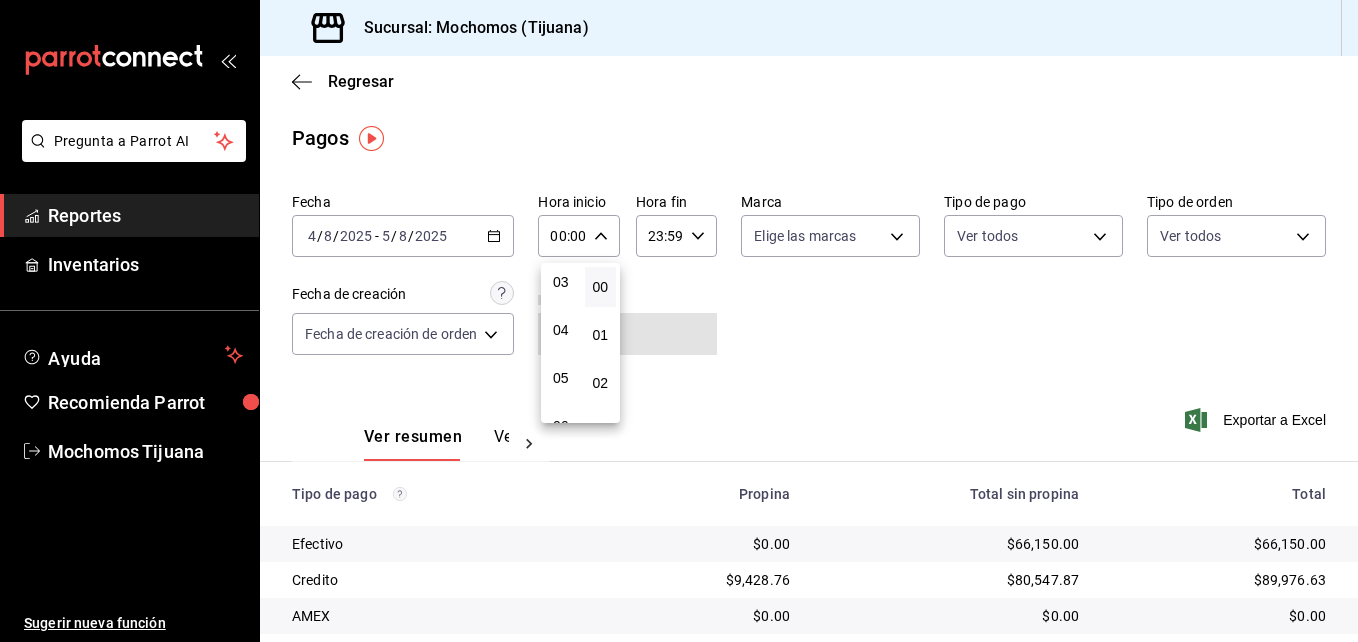scroll, scrollTop: 150, scrollLeft: 0, axis: vertical 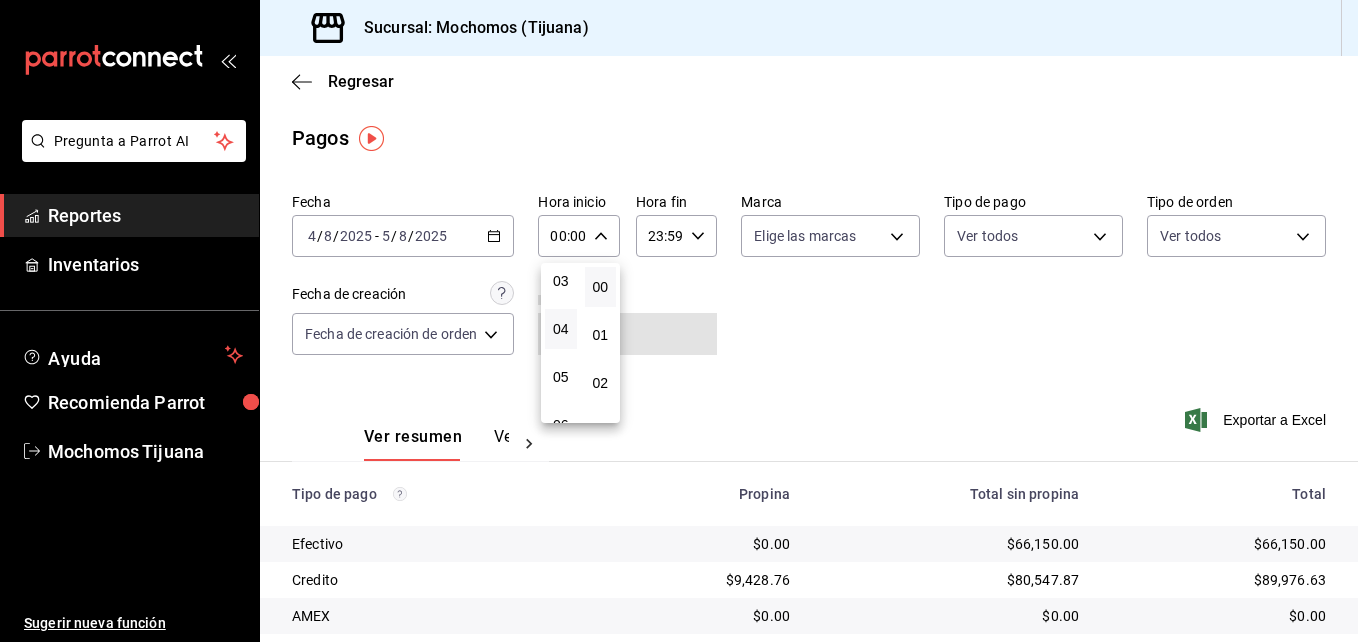 click on "04" at bounding box center (561, 329) 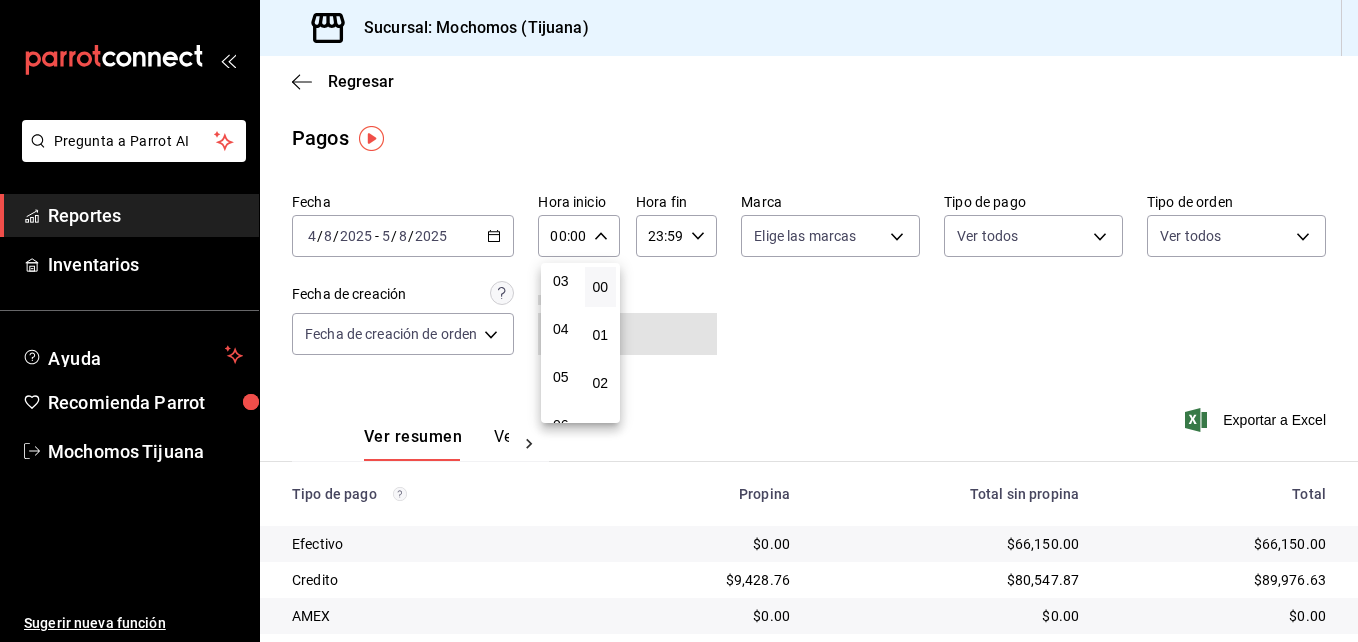 type on "04:00" 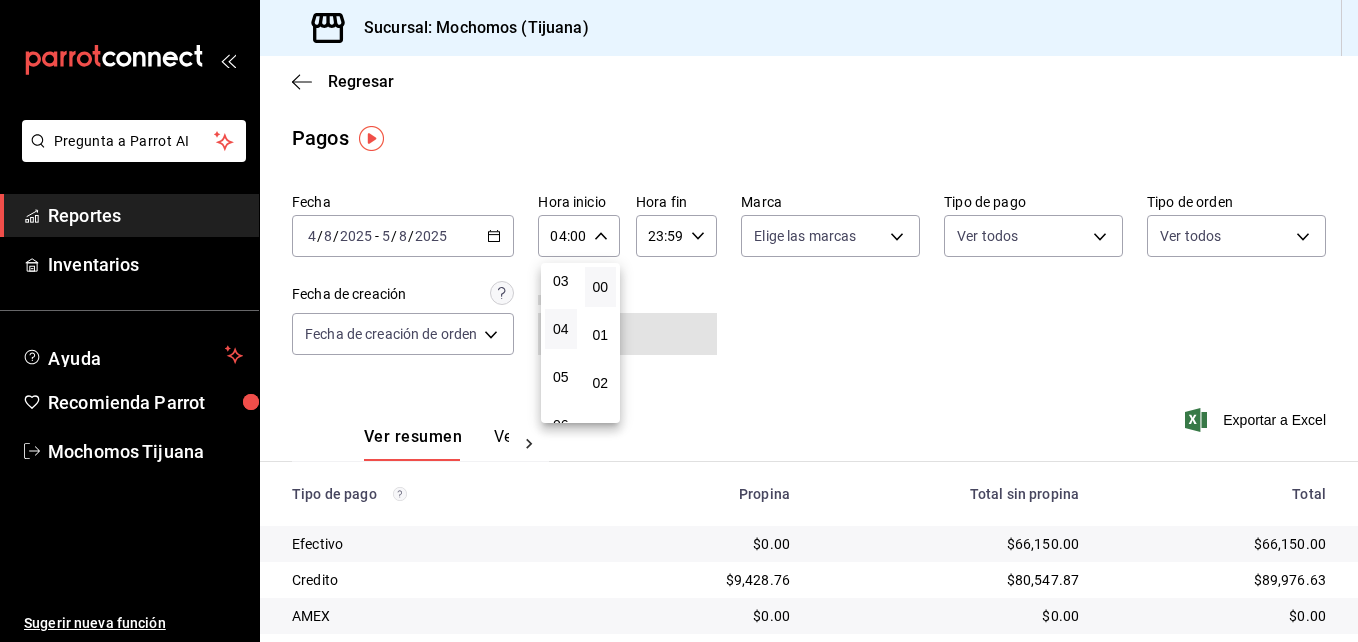 click at bounding box center (679, 321) 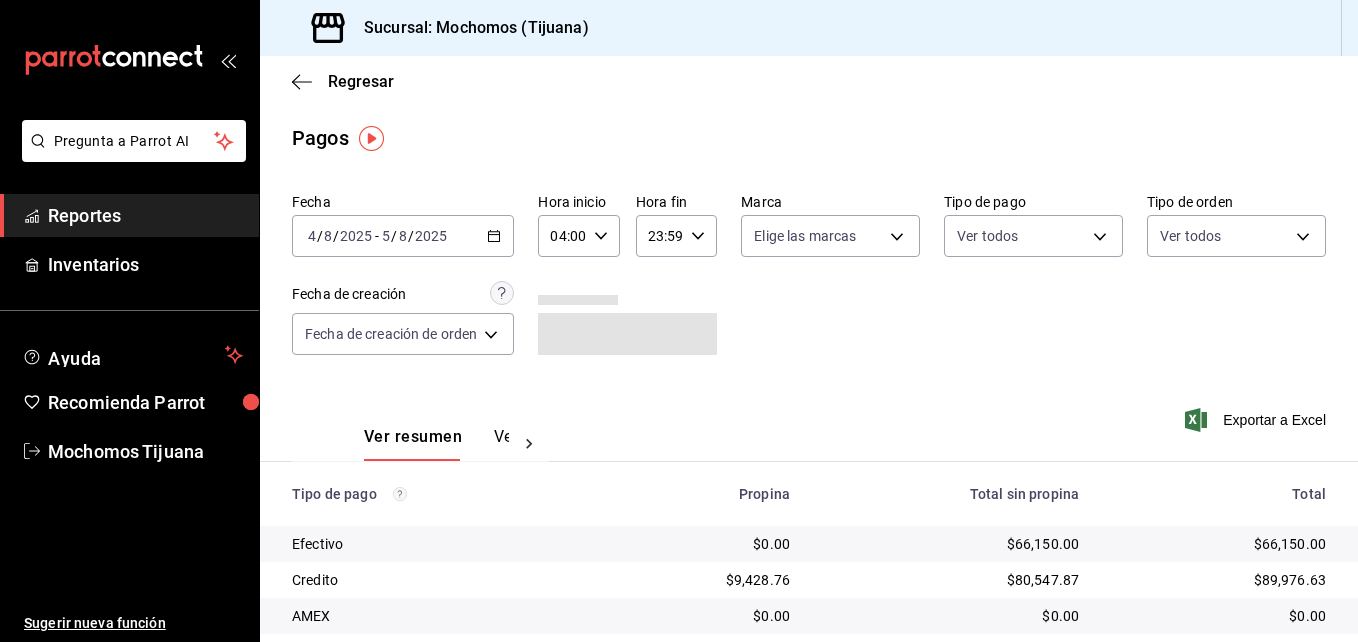 click 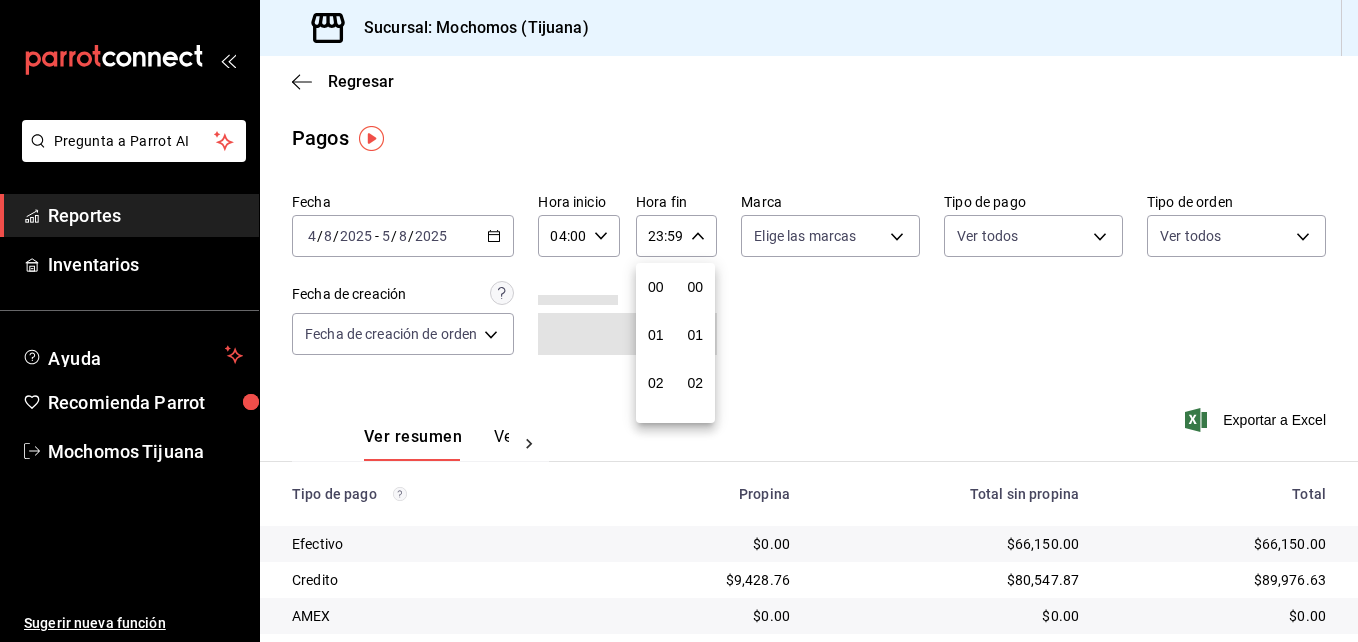 scroll, scrollTop: 992, scrollLeft: 0, axis: vertical 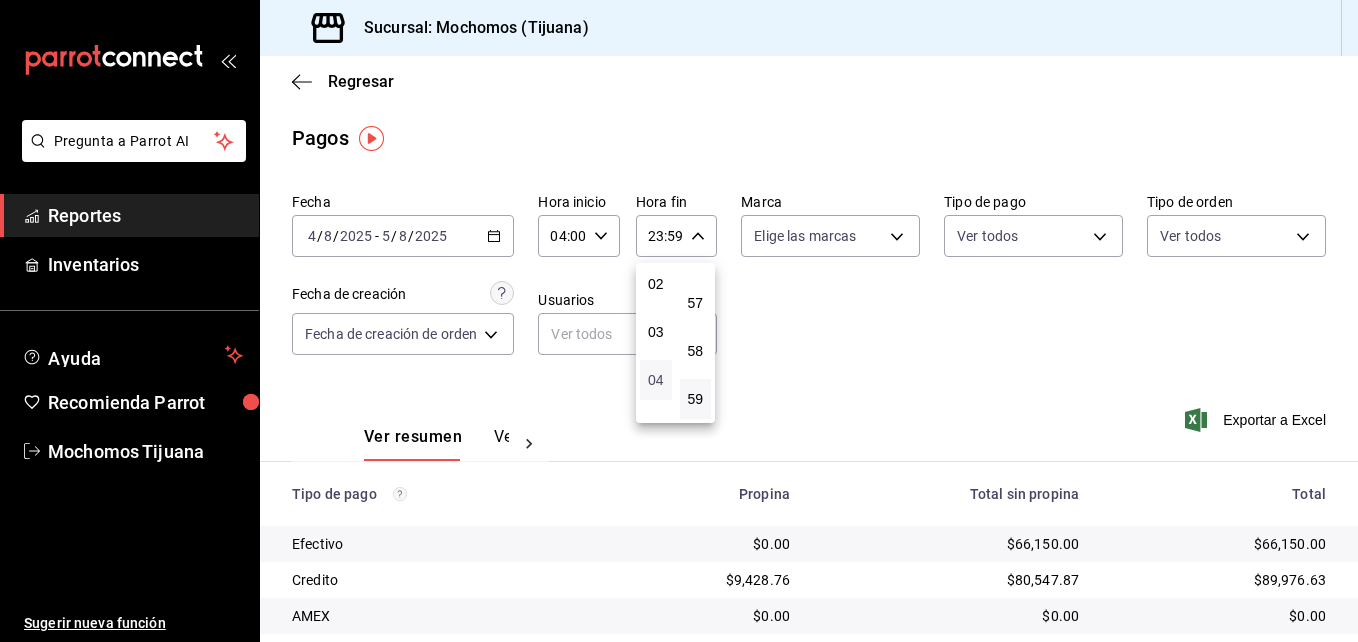 click on "04" at bounding box center (656, 380) 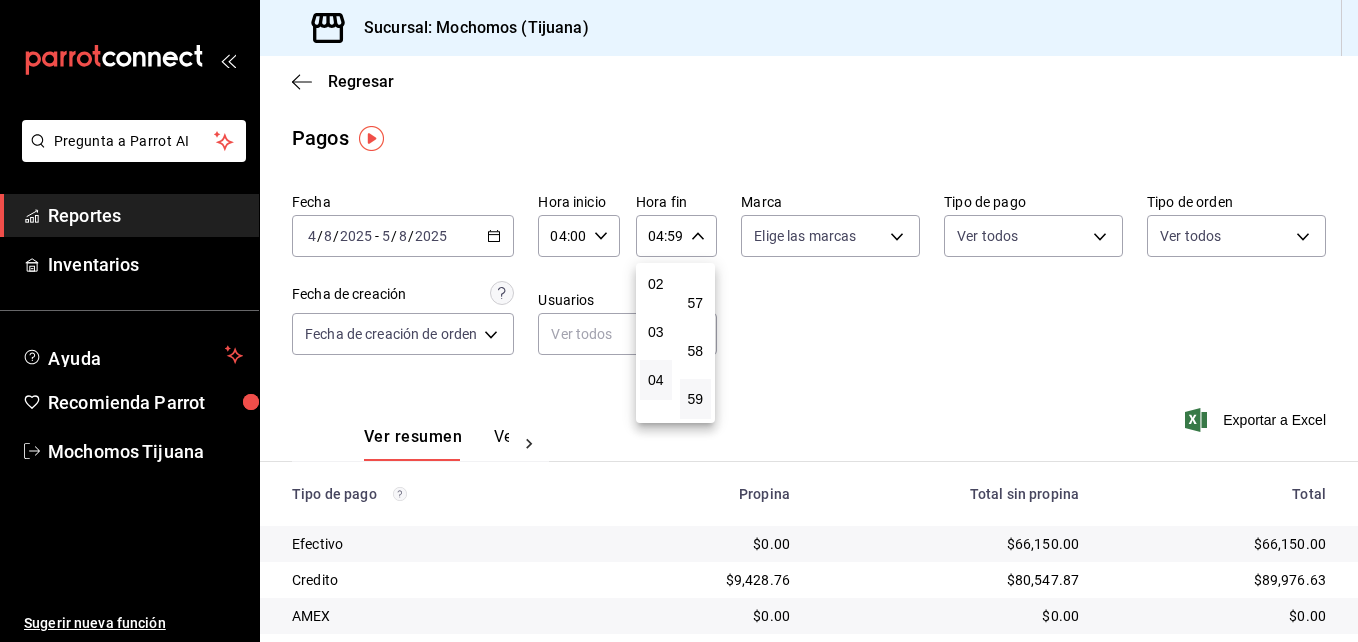 click at bounding box center (679, 321) 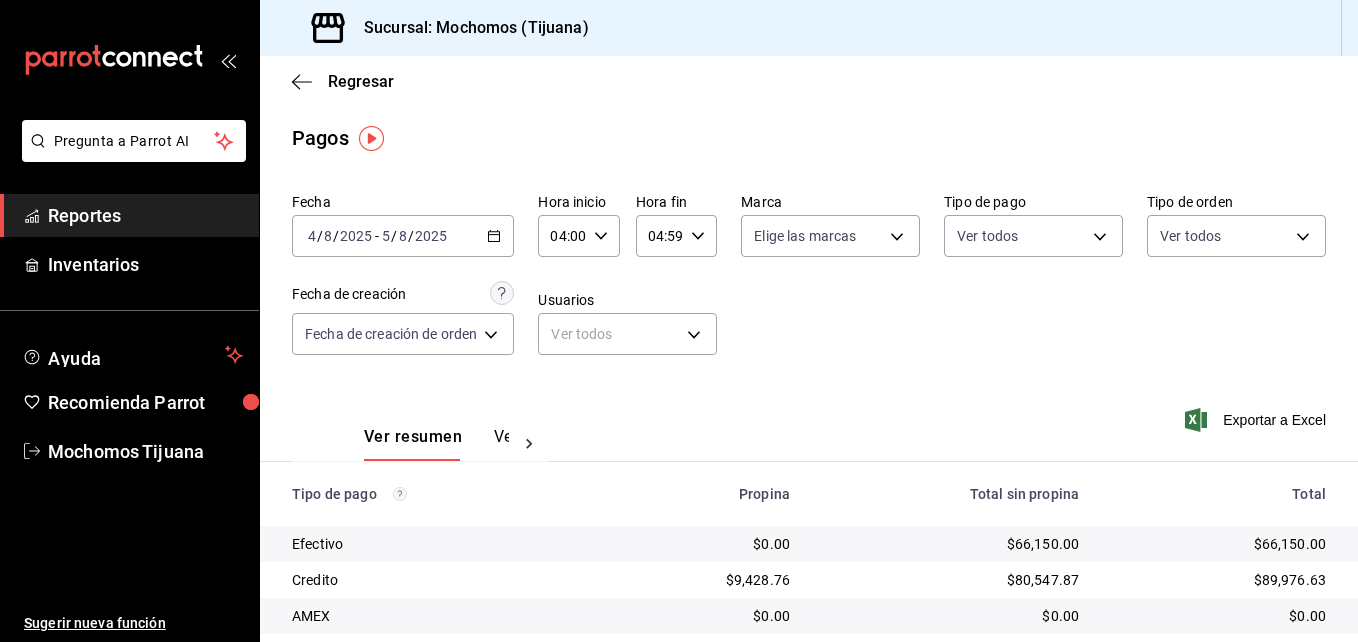 click 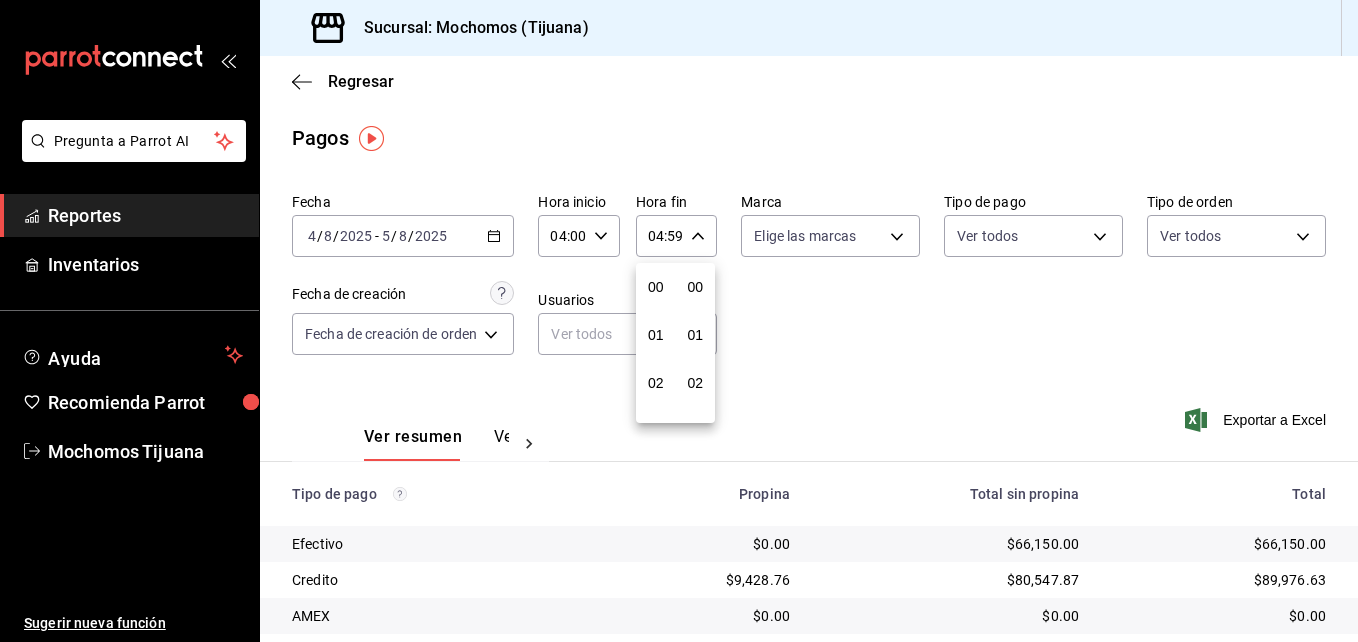 click at bounding box center [679, 321] 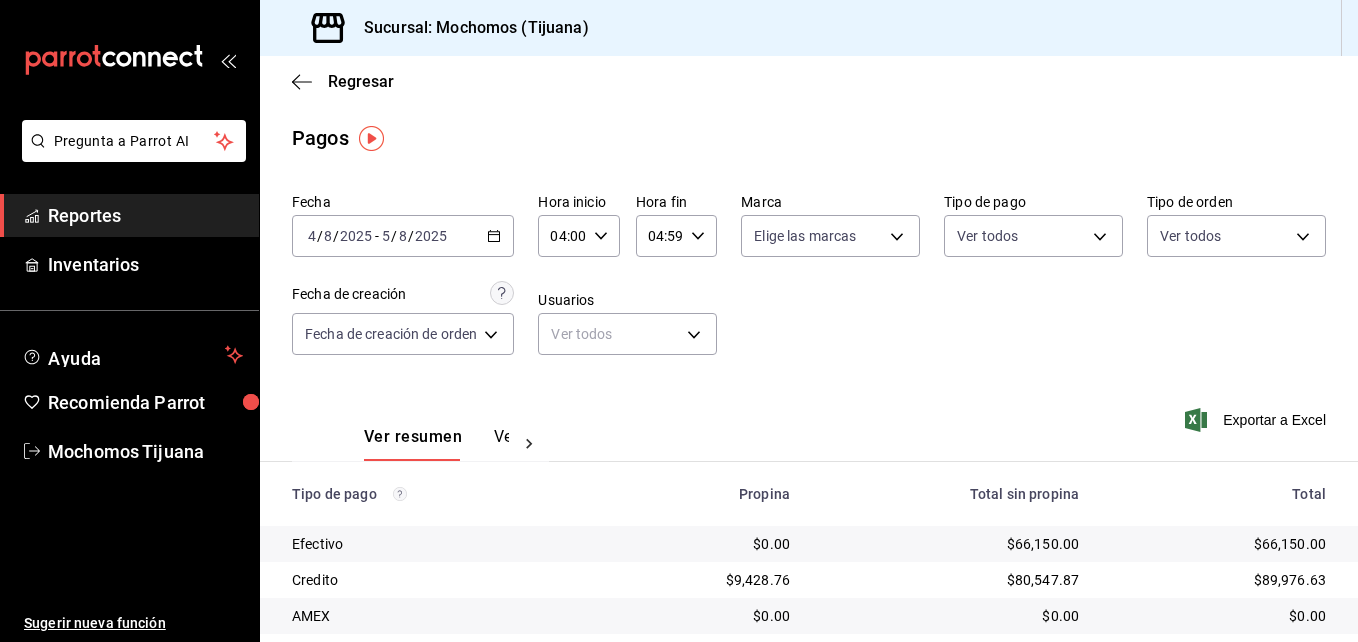 click on "04:59 Hora fin" at bounding box center [676, 236] 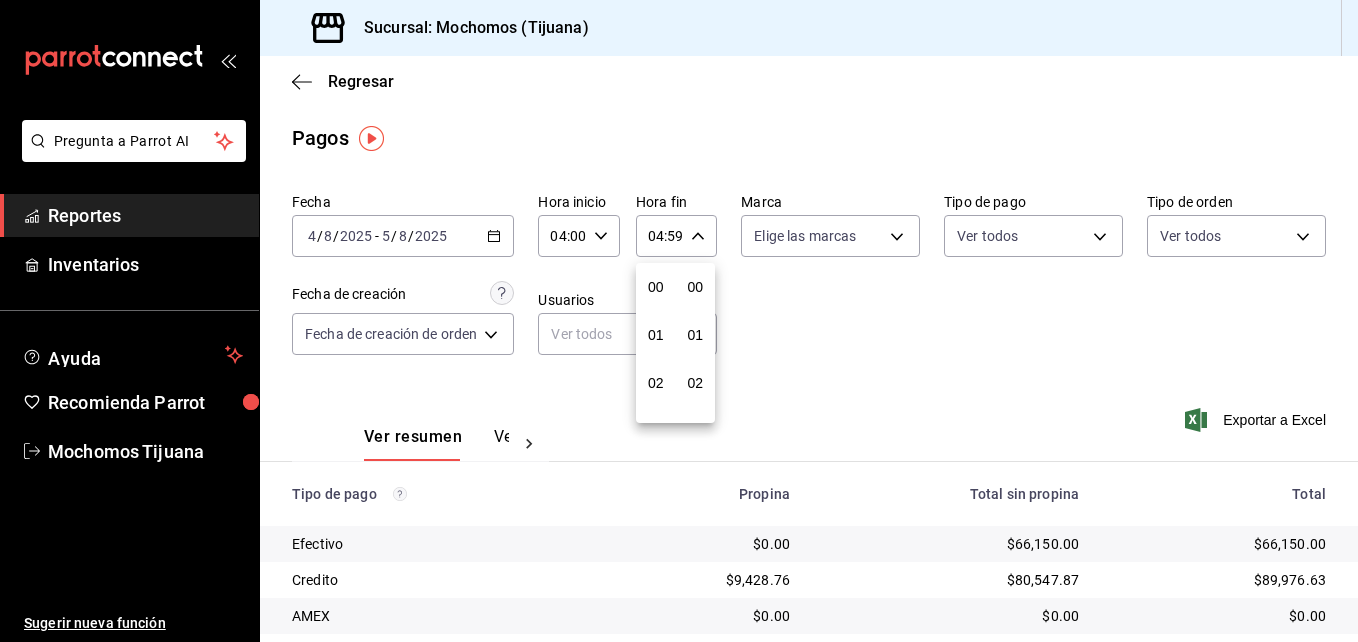 scroll, scrollTop: 192, scrollLeft: 0, axis: vertical 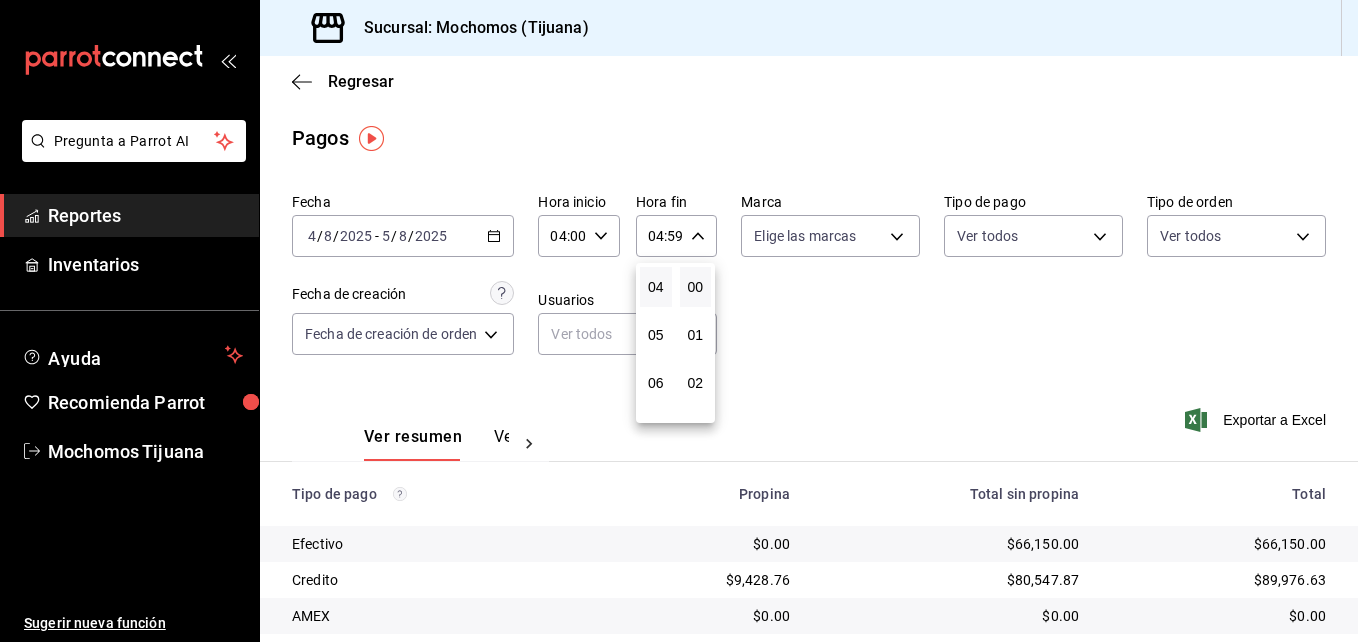 click on "00" at bounding box center [696, 287] 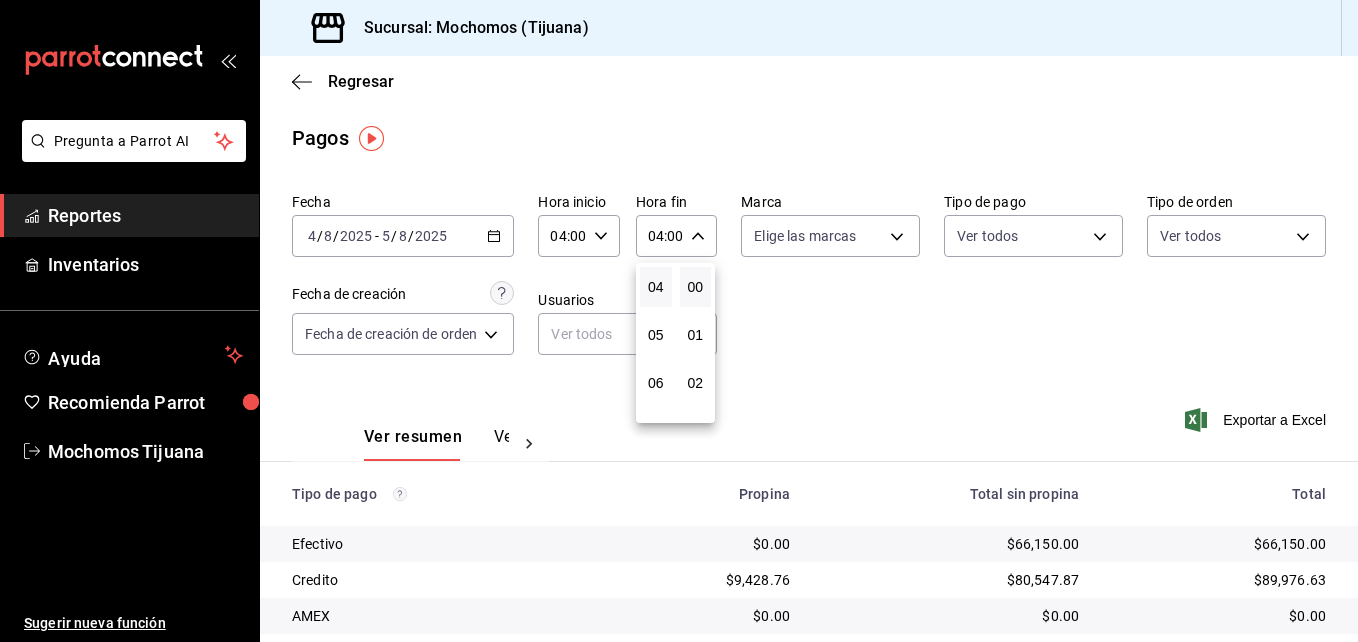 click at bounding box center (679, 321) 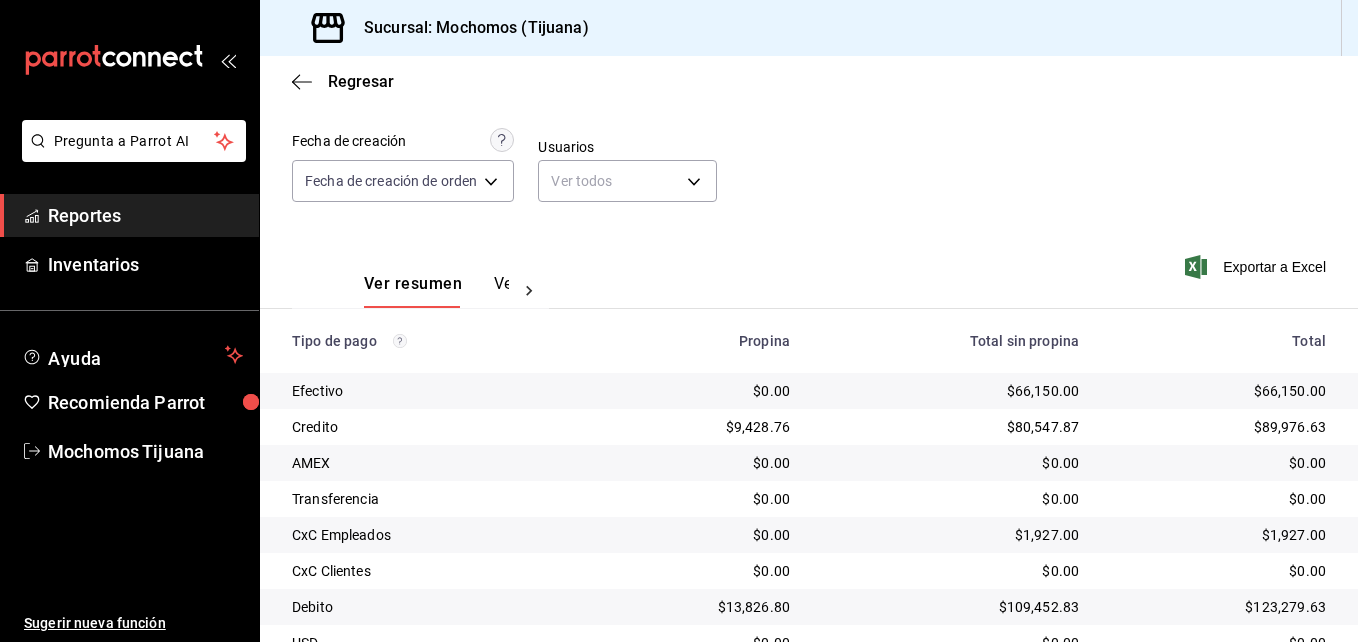 scroll, scrollTop: 277, scrollLeft: 0, axis: vertical 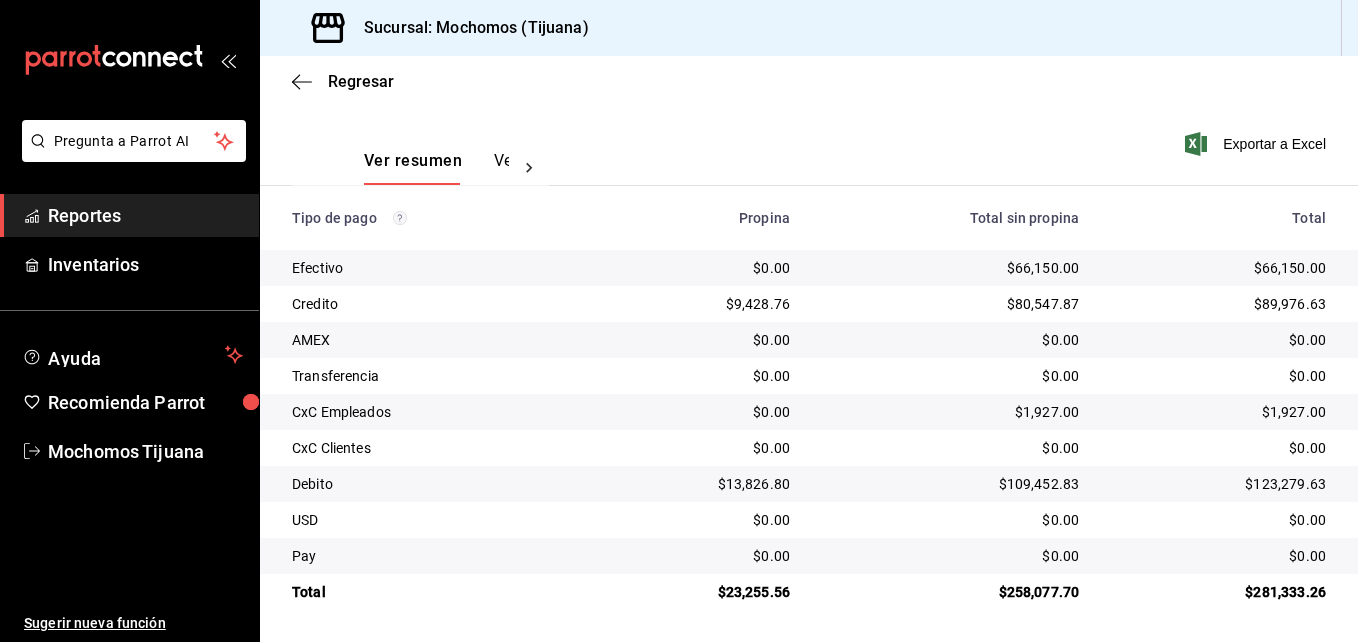 click on "$0.00" at bounding box center (699, 520) 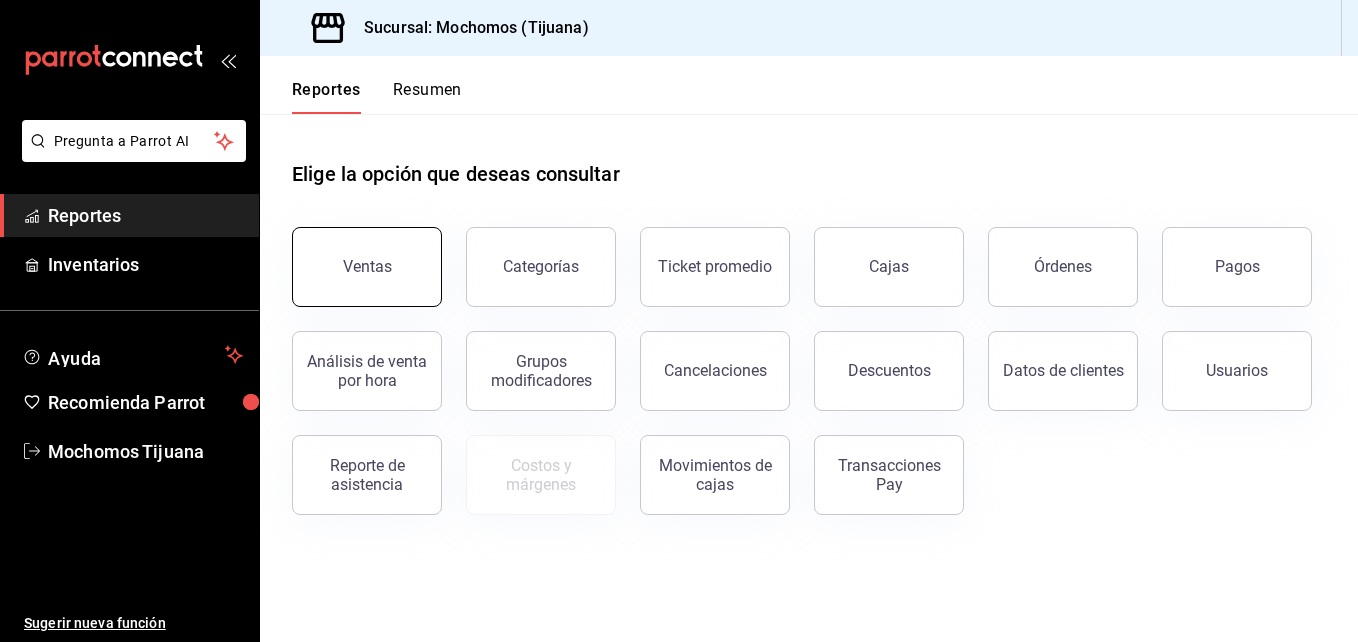 click on "Ventas" at bounding box center [367, 266] 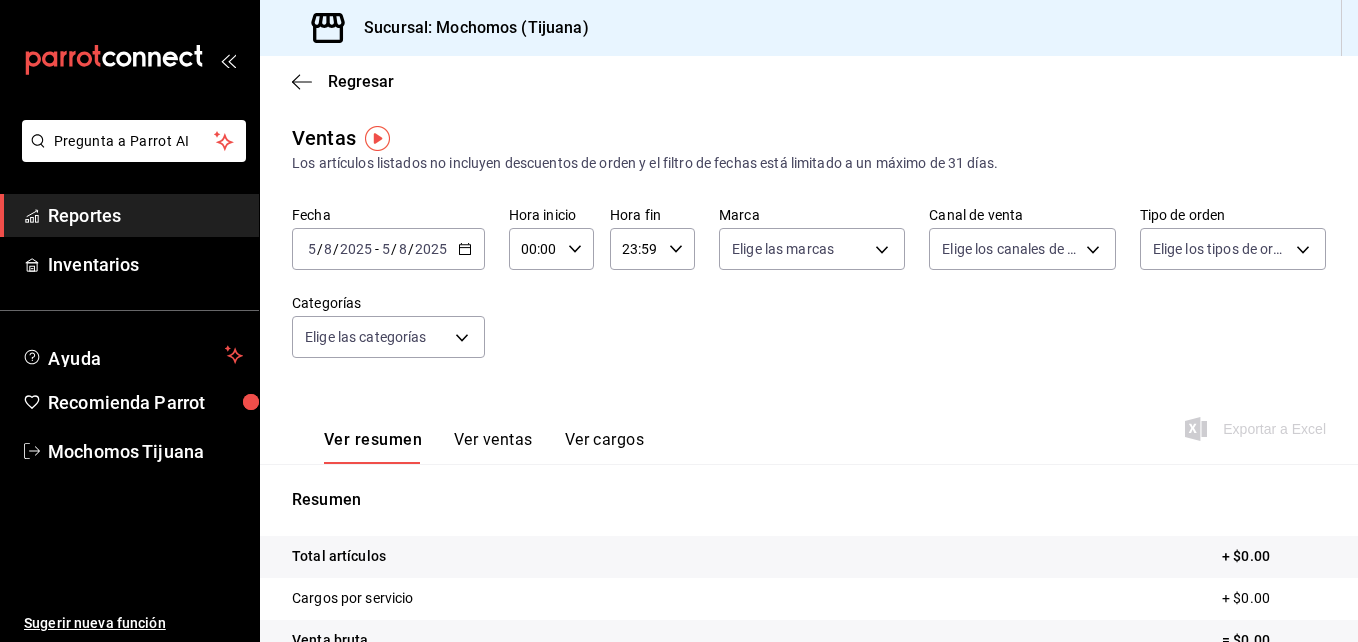 click 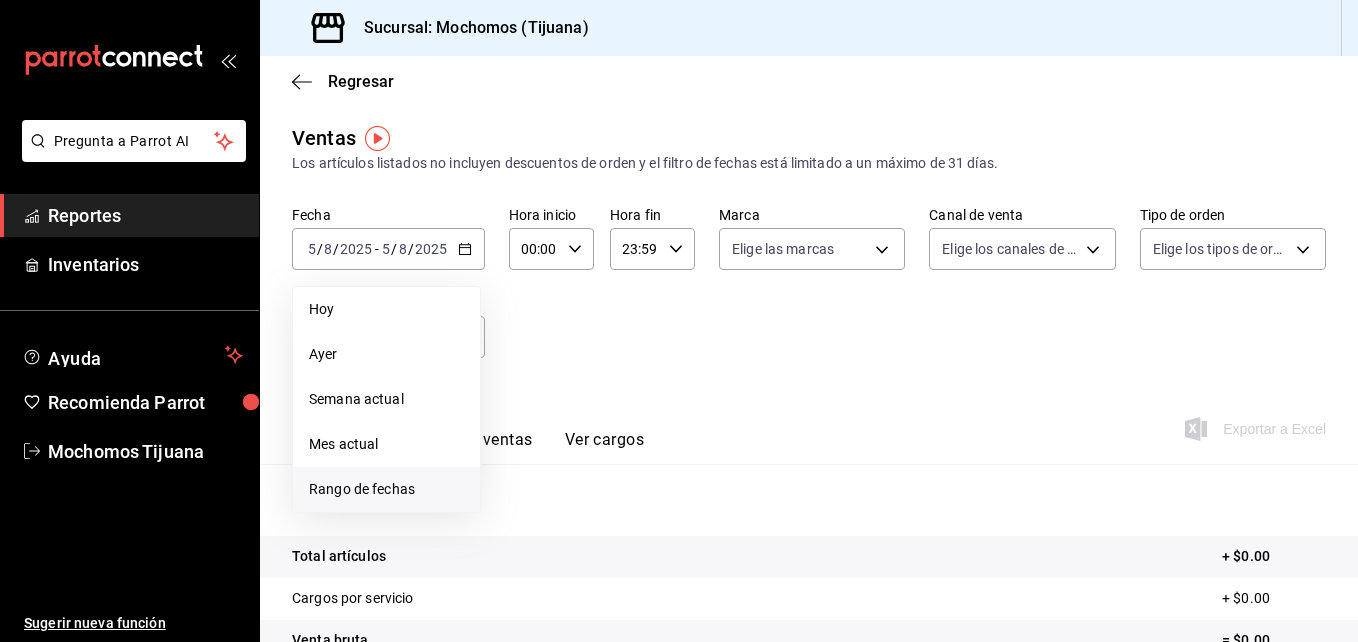click on "Rango de fechas" at bounding box center (386, 489) 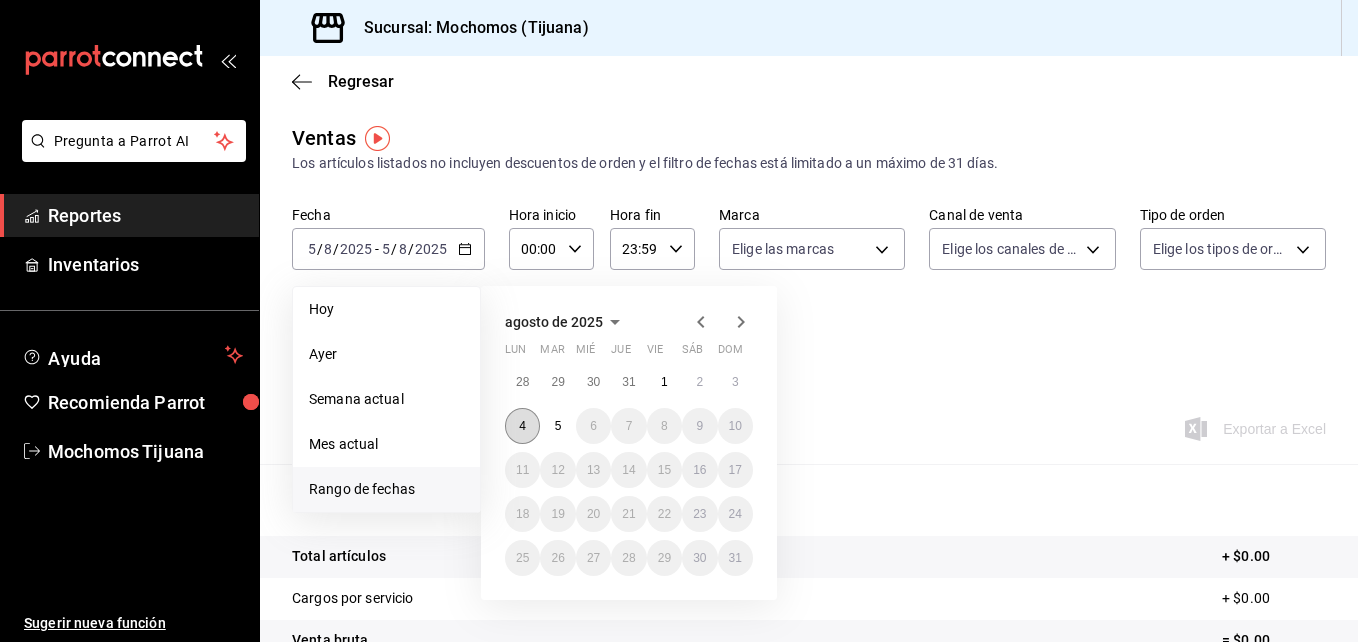 click on "4" at bounding box center [522, 426] 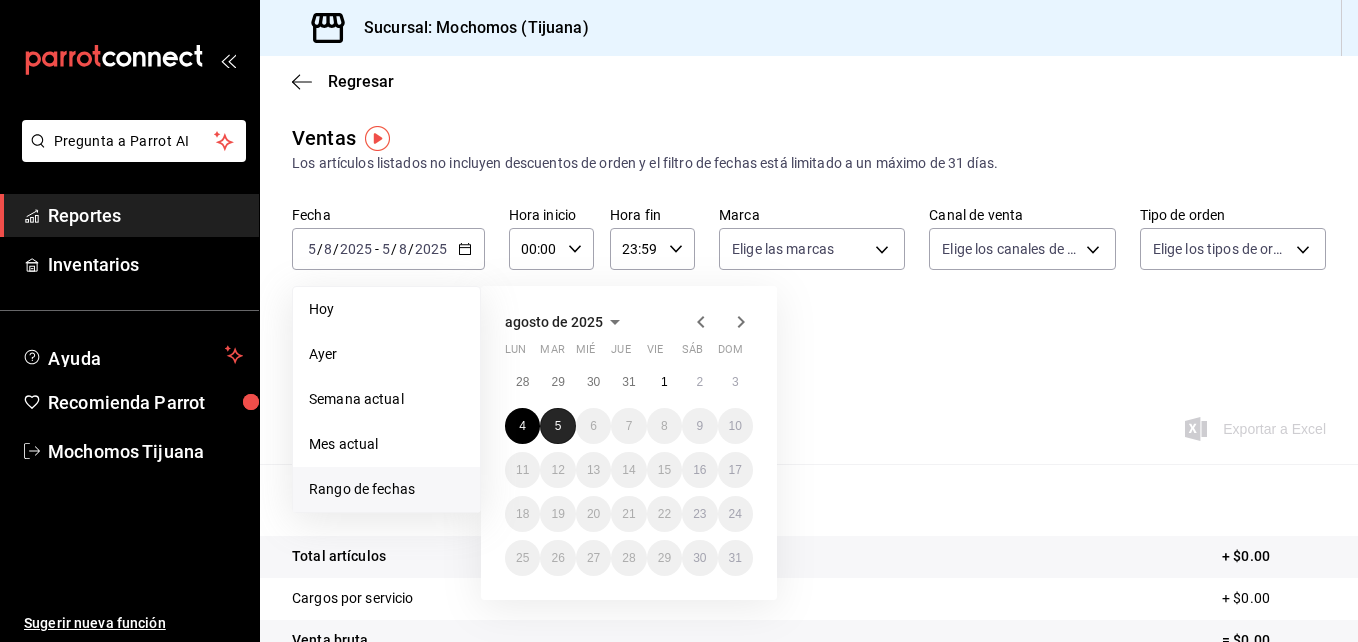 click on "5" at bounding box center (557, 426) 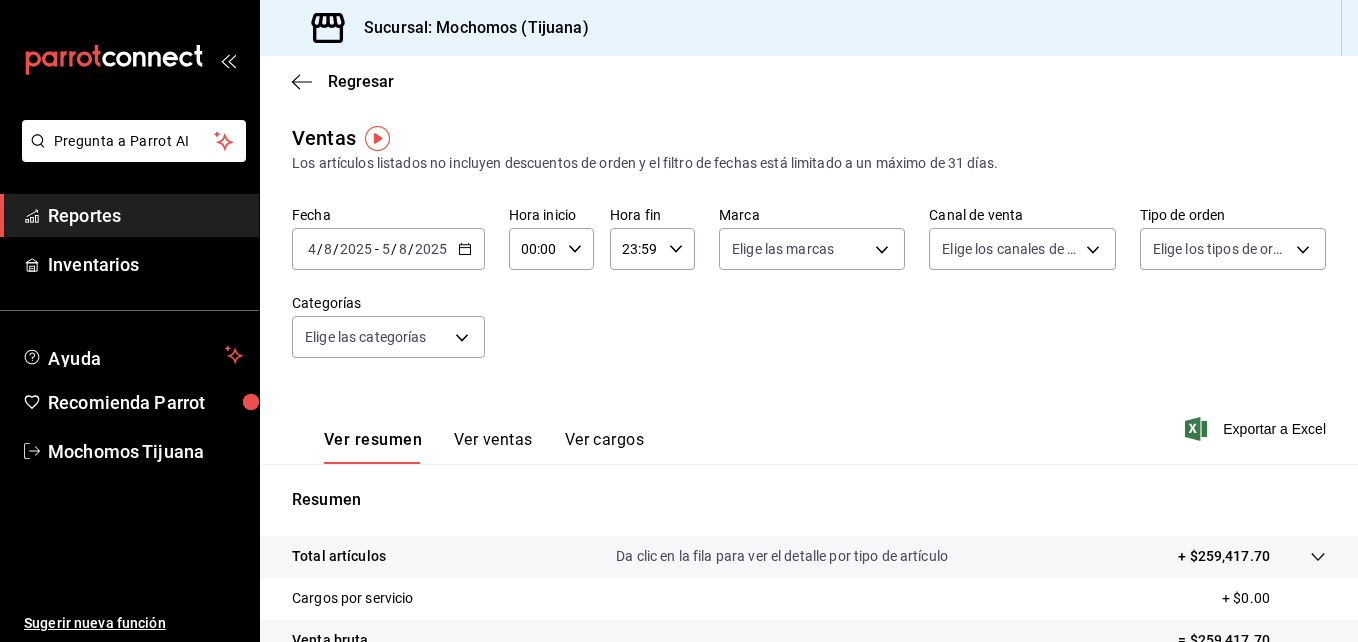 click 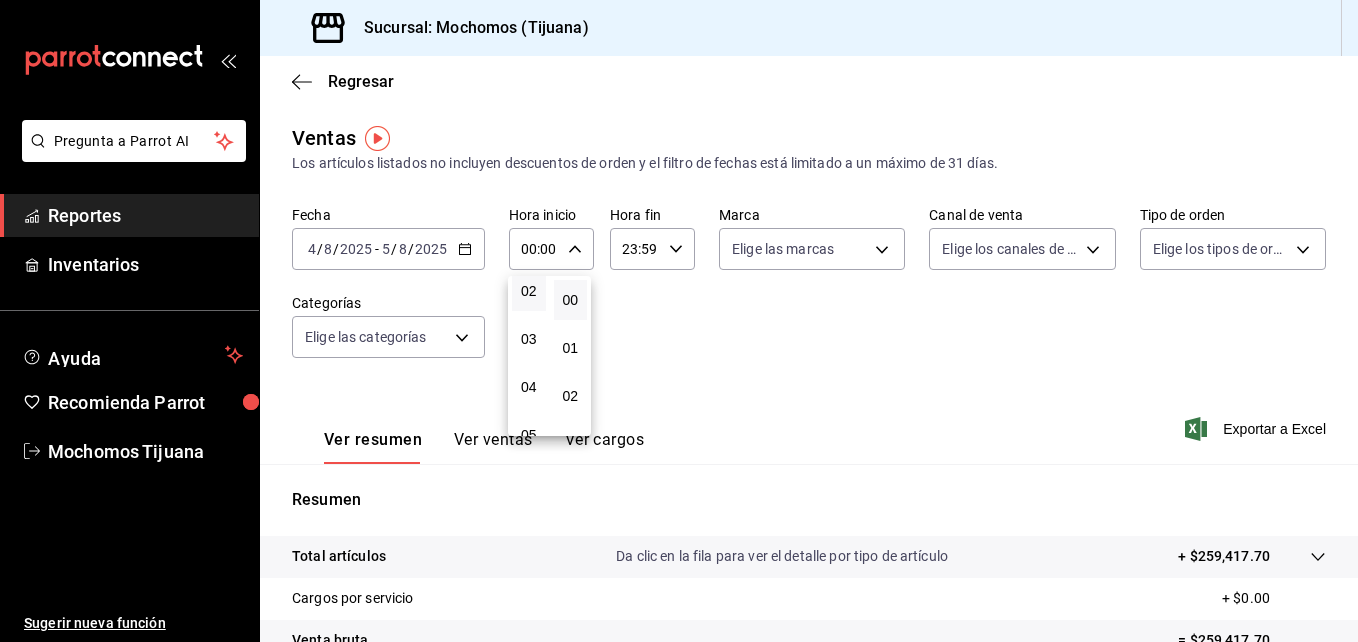 scroll, scrollTop: 105, scrollLeft: 0, axis: vertical 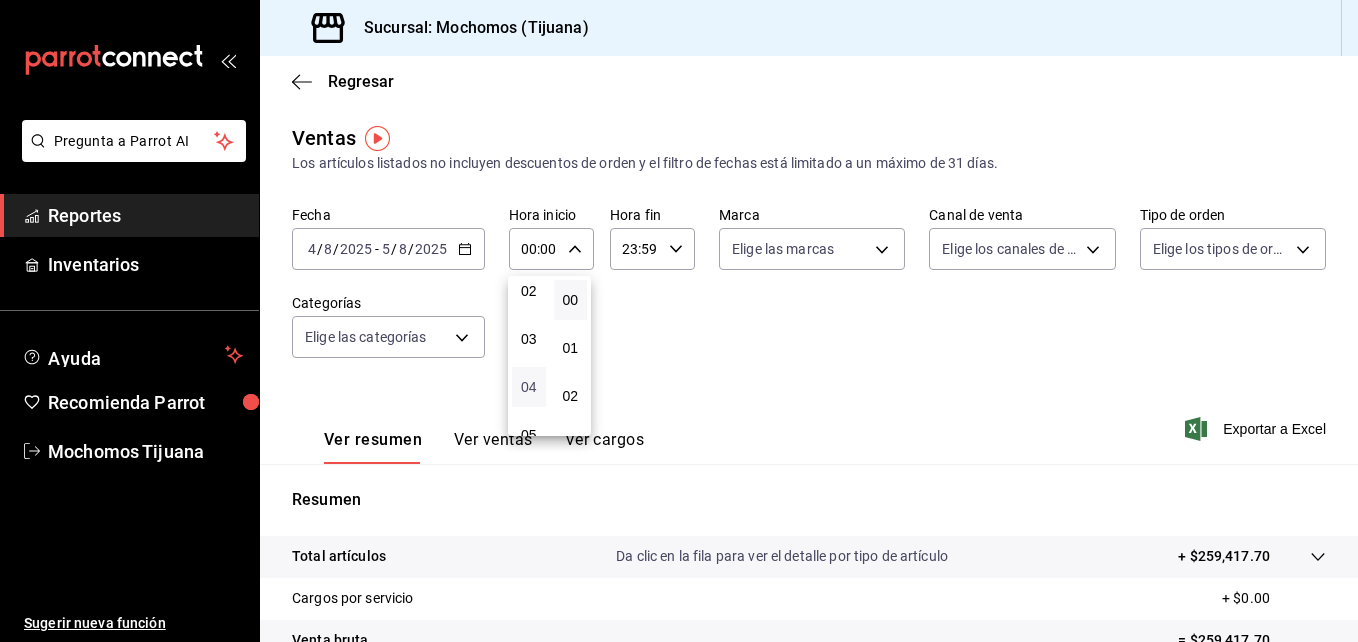 click on "04" at bounding box center (529, 387) 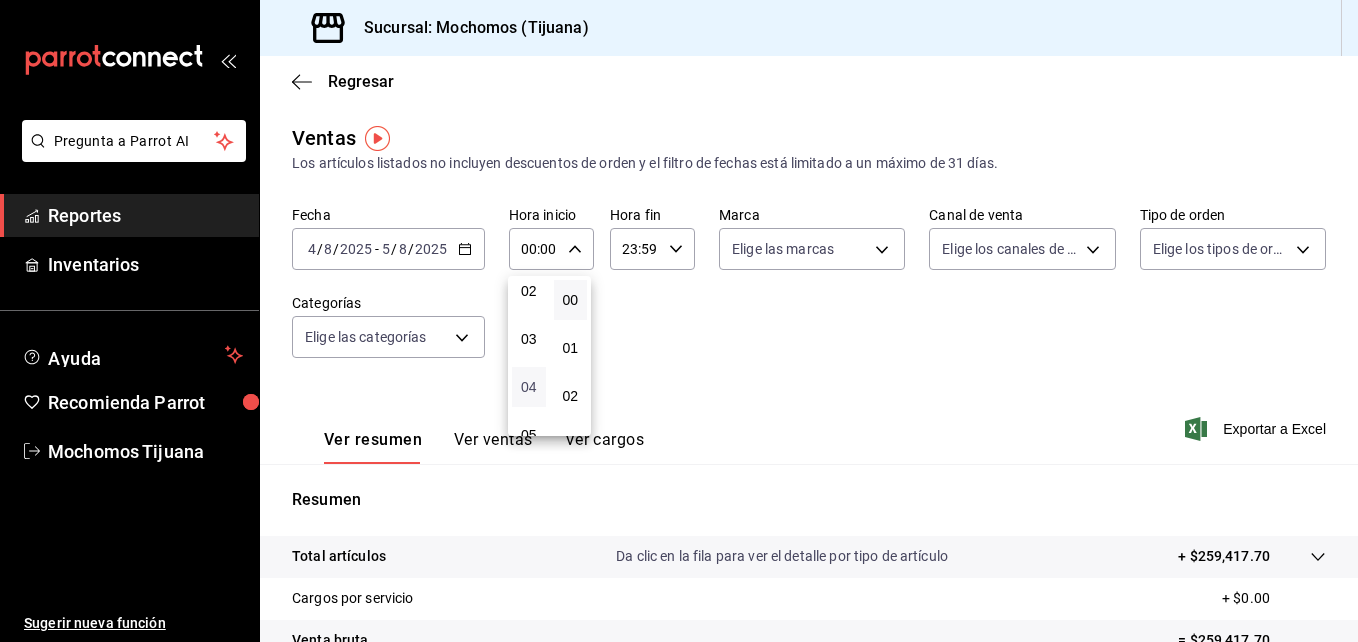 type on "04:00" 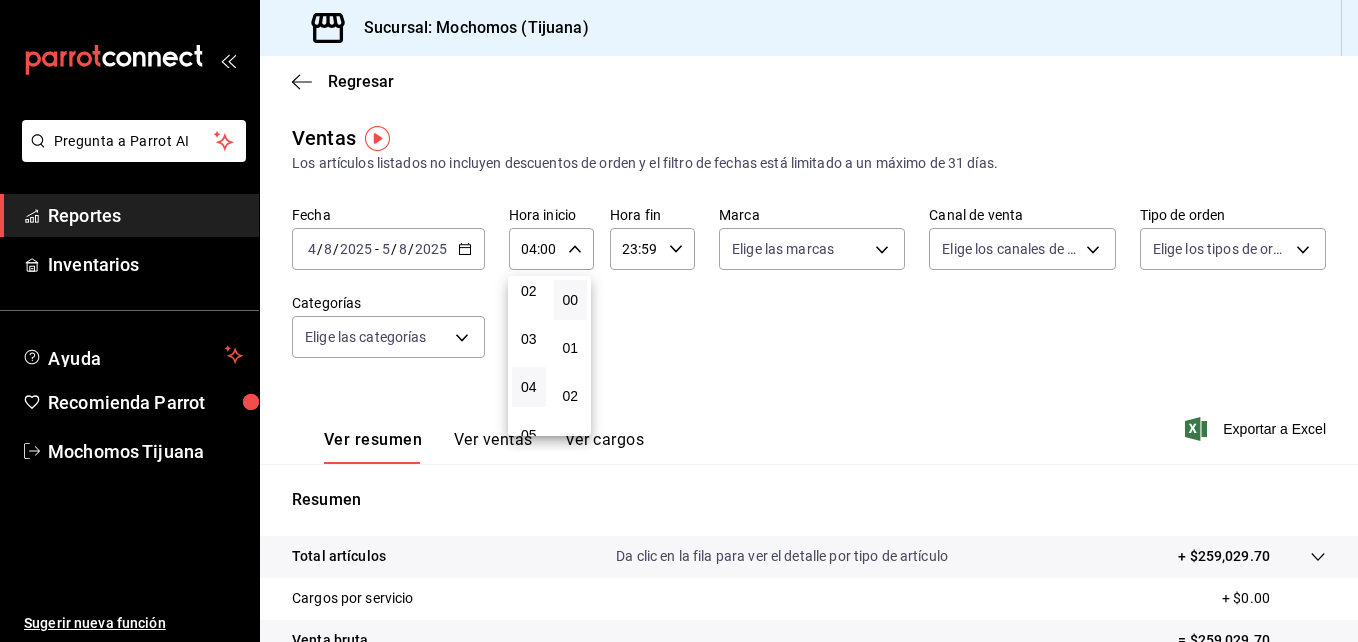click at bounding box center (679, 321) 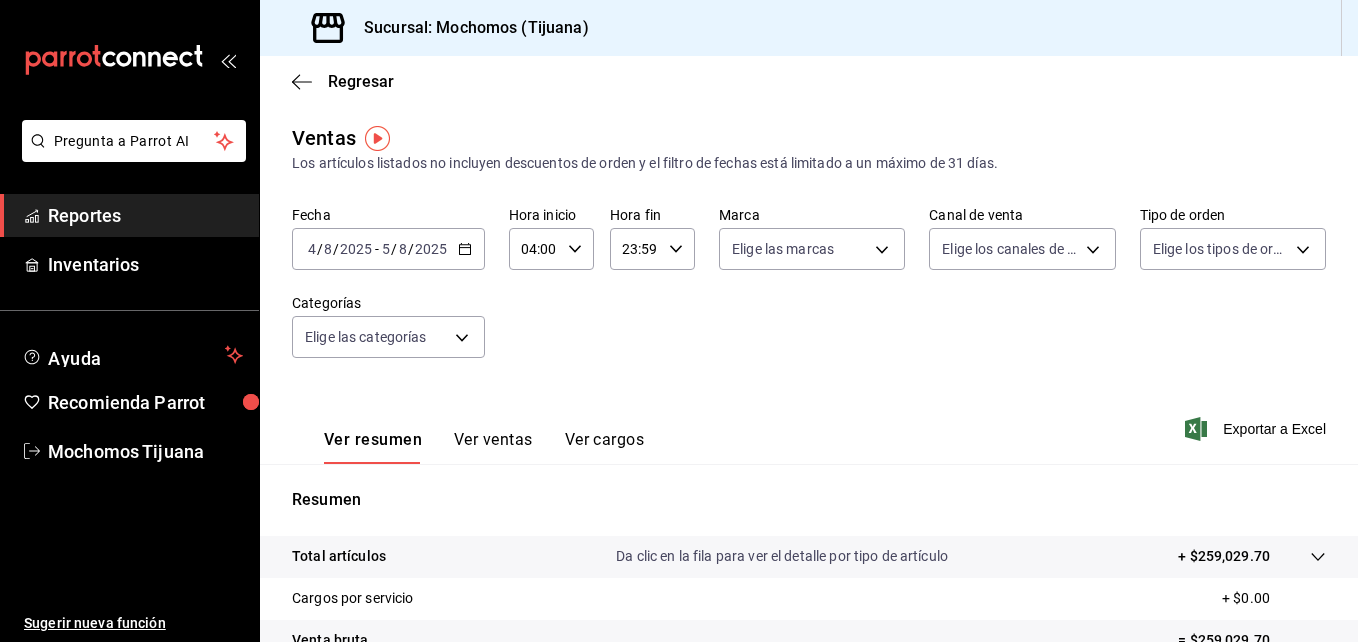 click 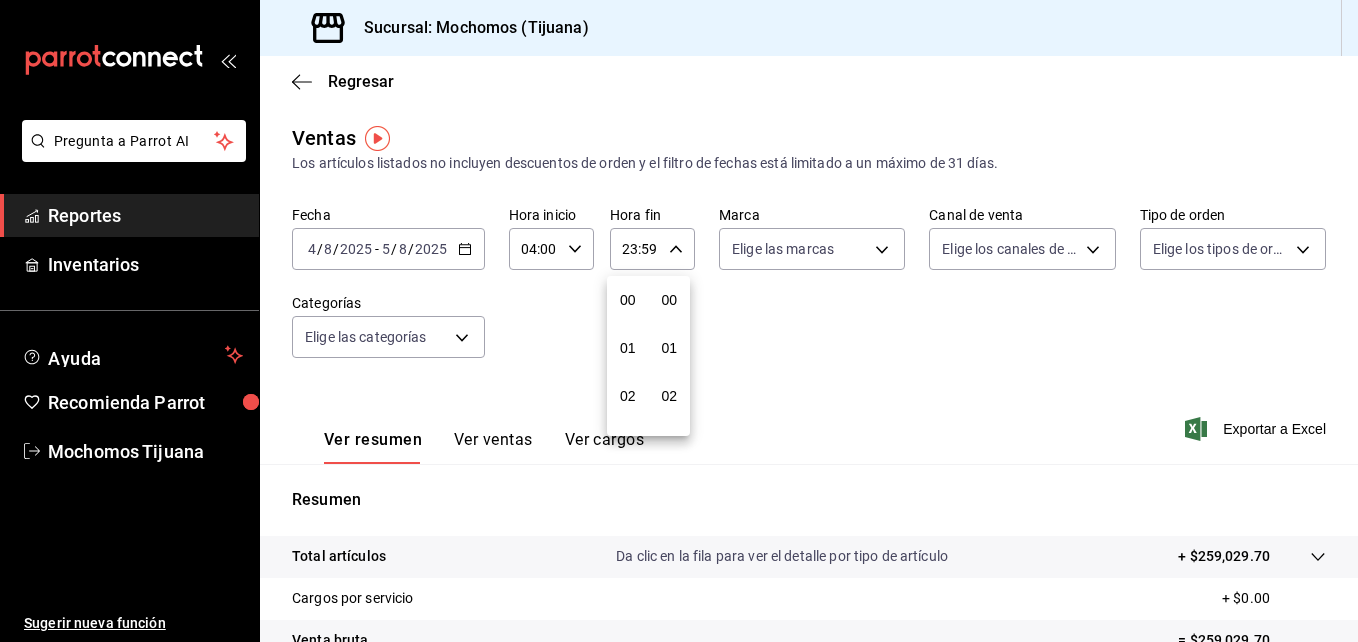 scroll, scrollTop: 992, scrollLeft: 0, axis: vertical 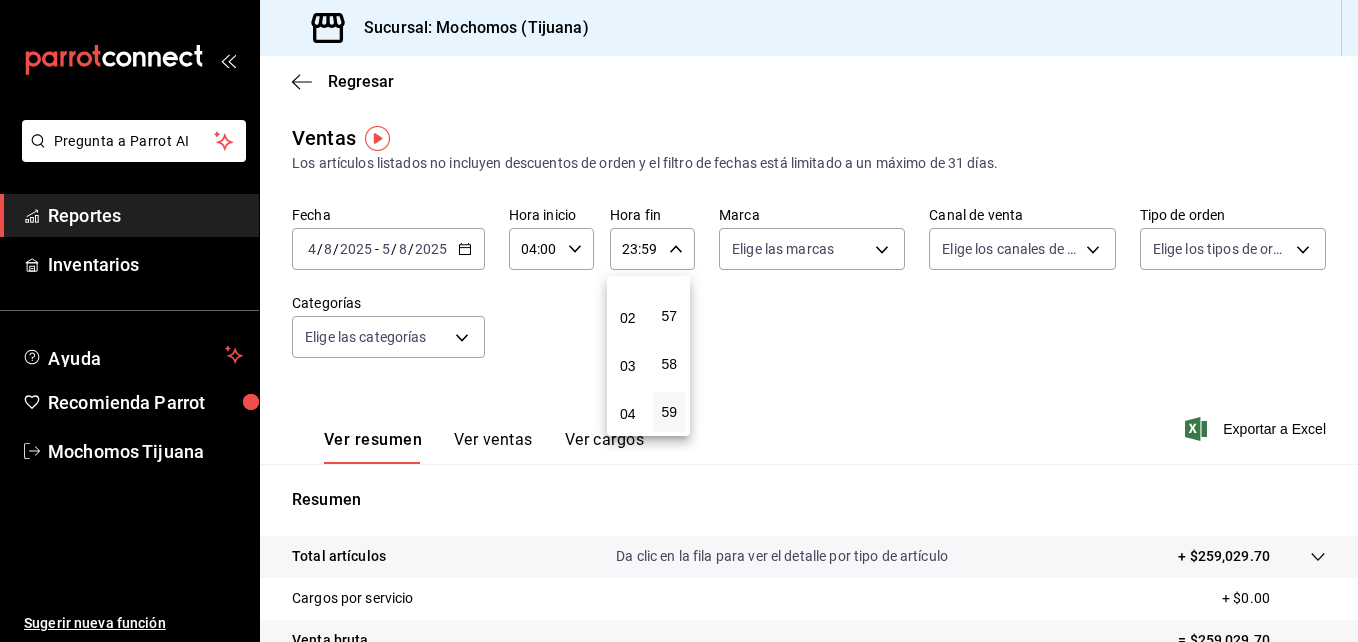 click on "04" at bounding box center [628, 414] 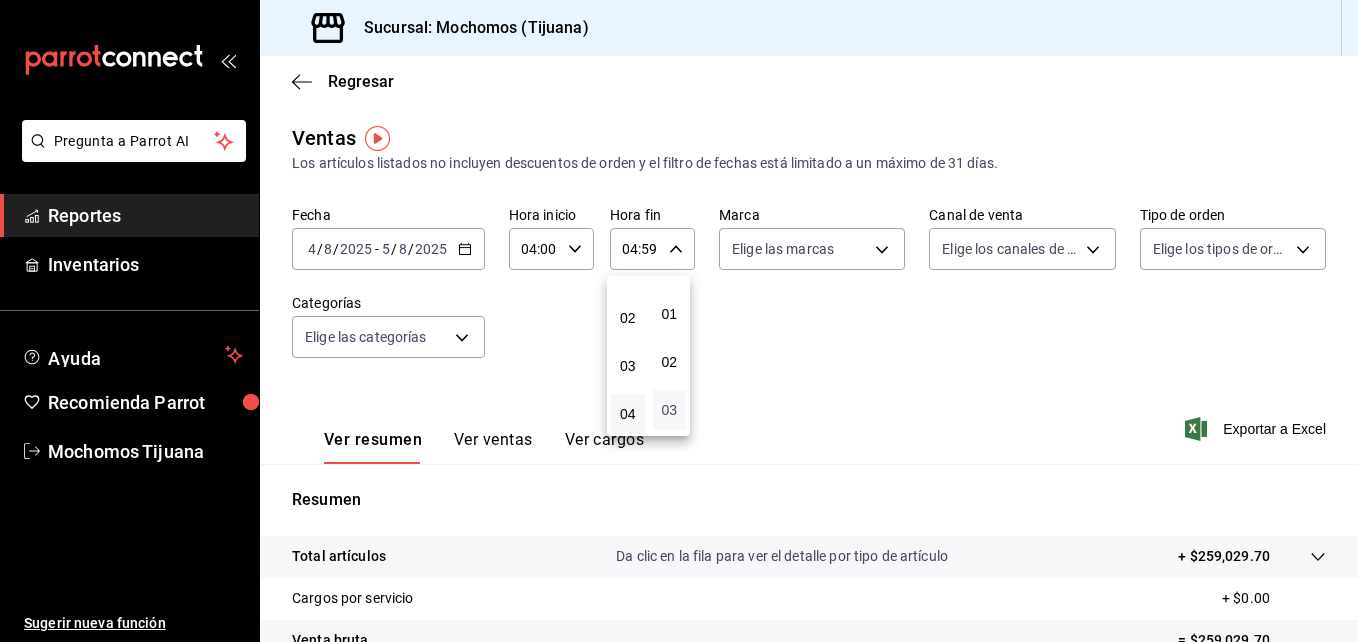 scroll, scrollTop: 0, scrollLeft: 0, axis: both 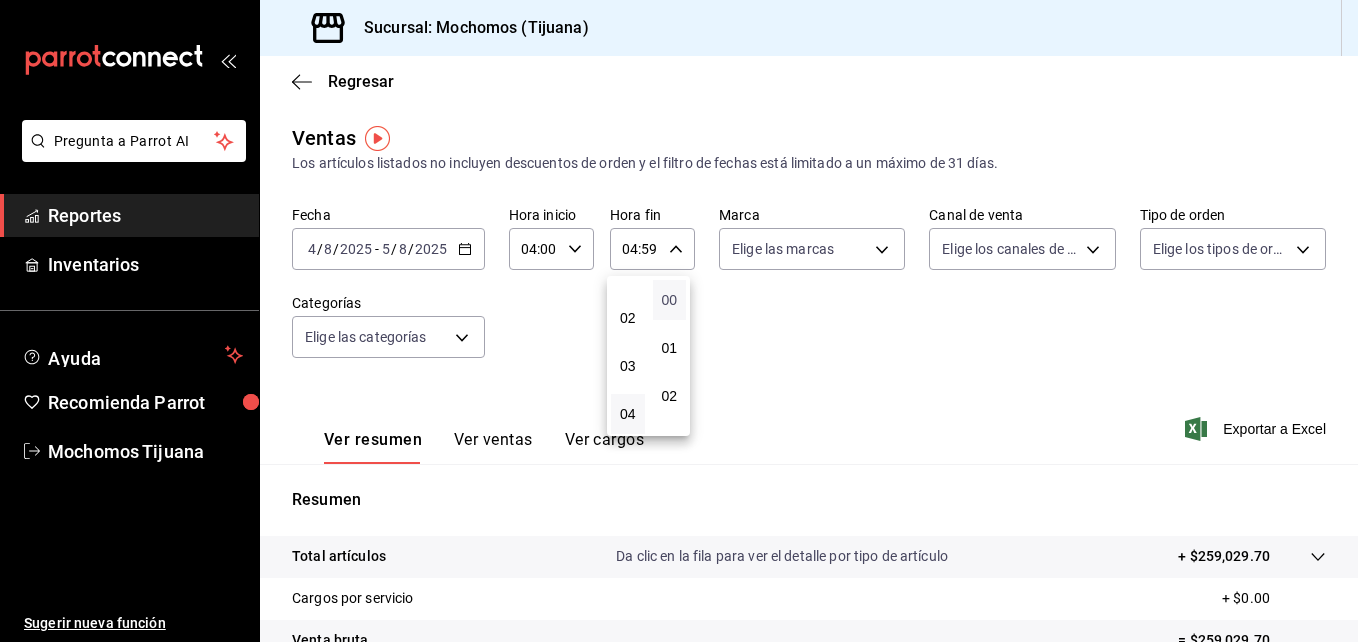 click on "00" at bounding box center [670, 300] 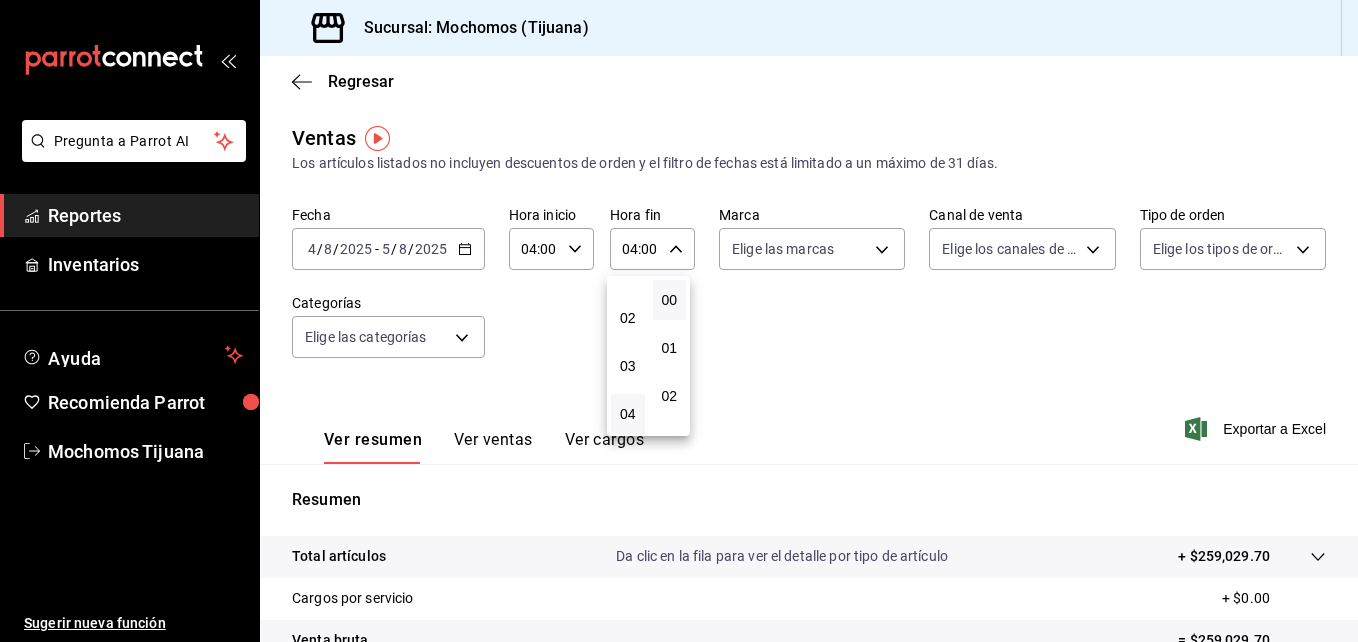 click at bounding box center [679, 321] 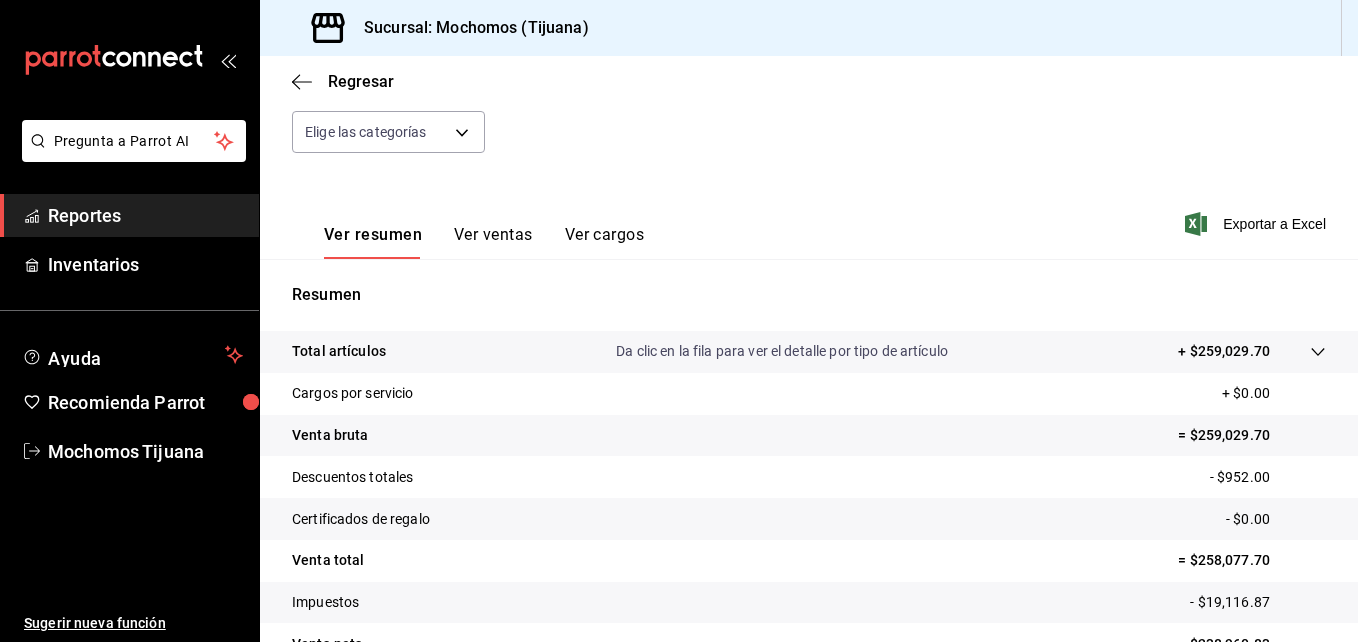 scroll, scrollTop: 316, scrollLeft: 0, axis: vertical 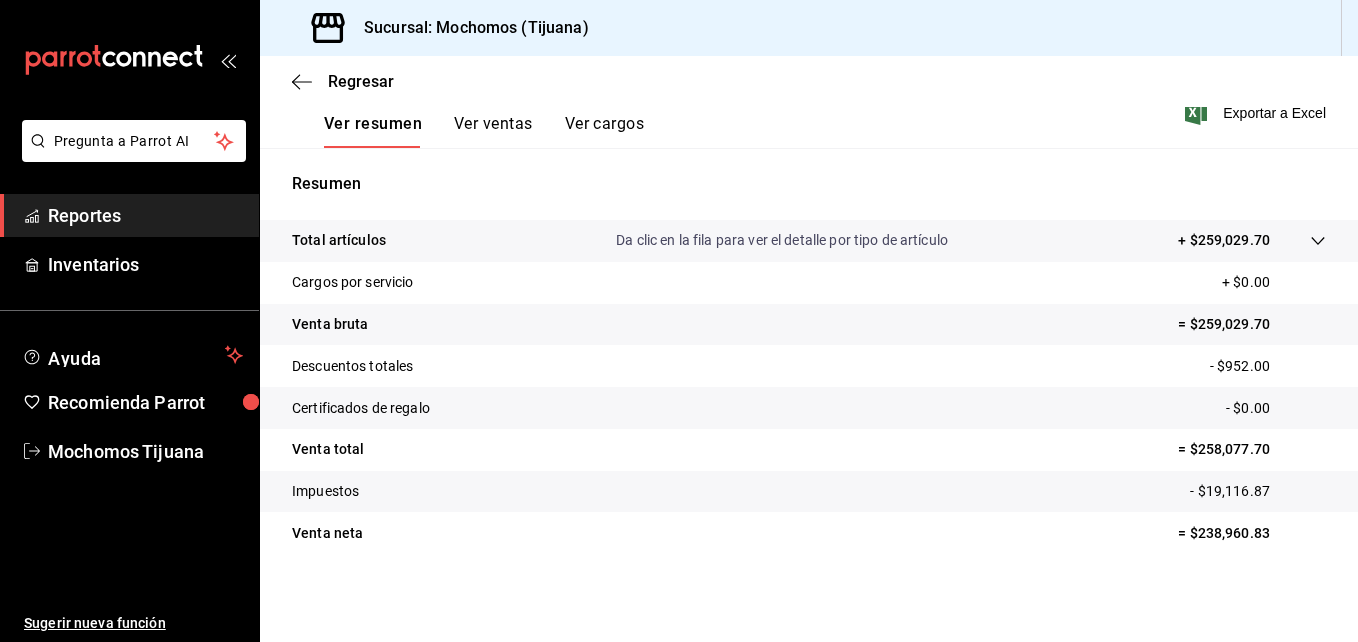 click on "Ver cargos" at bounding box center [605, 131] 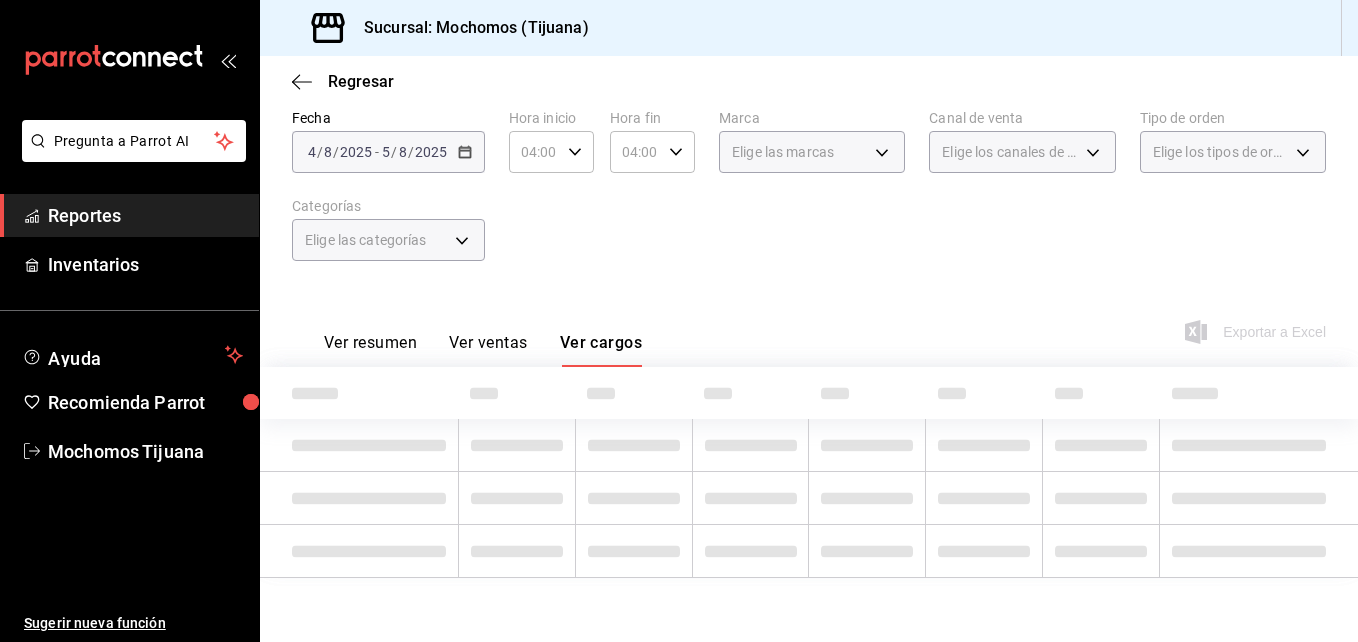 scroll, scrollTop: 180, scrollLeft: 0, axis: vertical 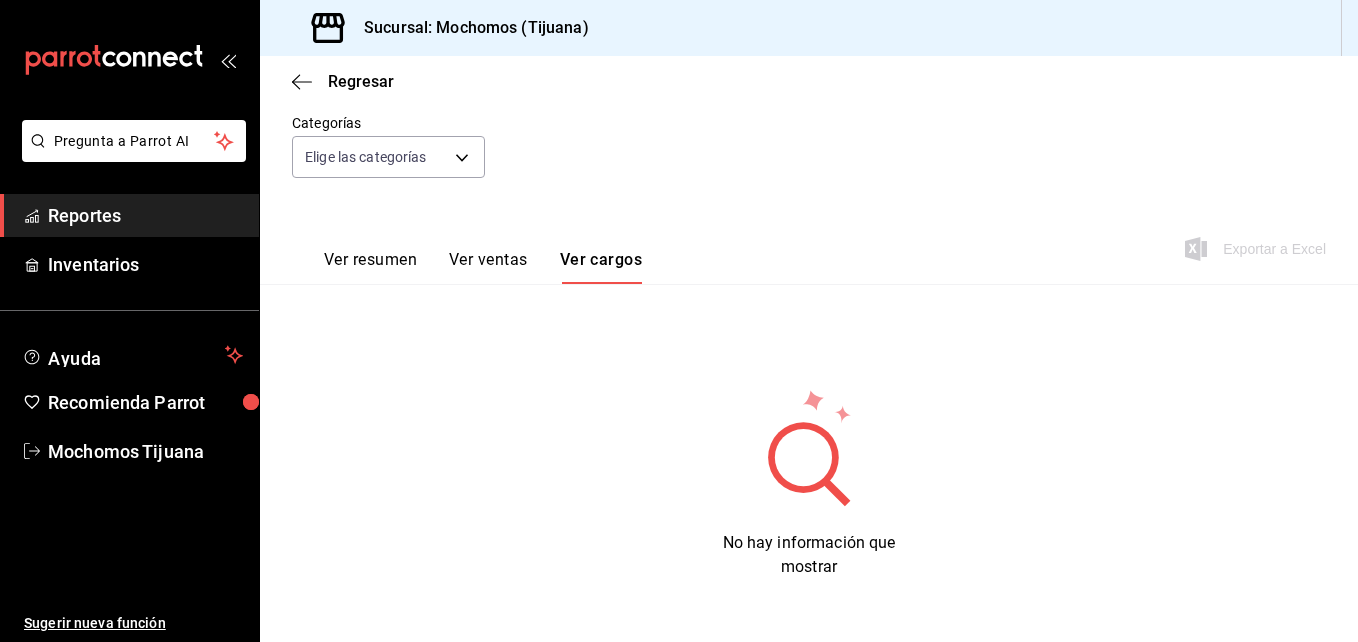click on "Ver resumen Ver ventas Ver cargos" at bounding box center (467, 255) 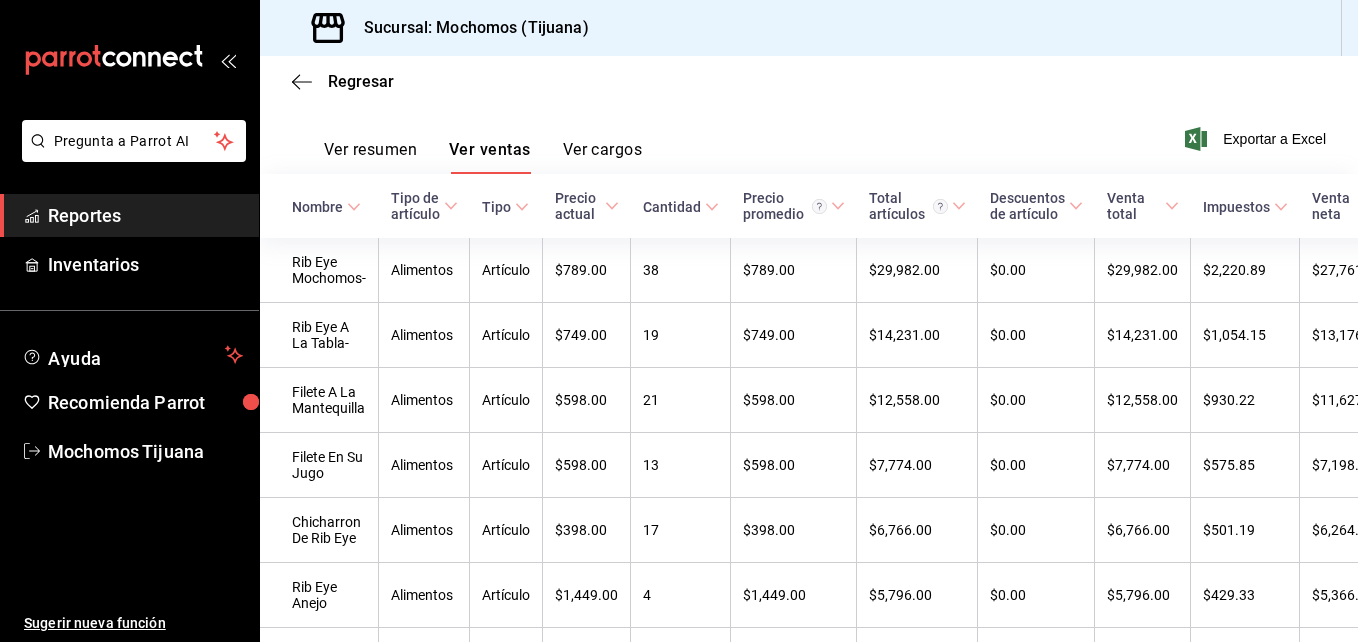 scroll, scrollTop: 291, scrollLeft: 0, axis: vertical 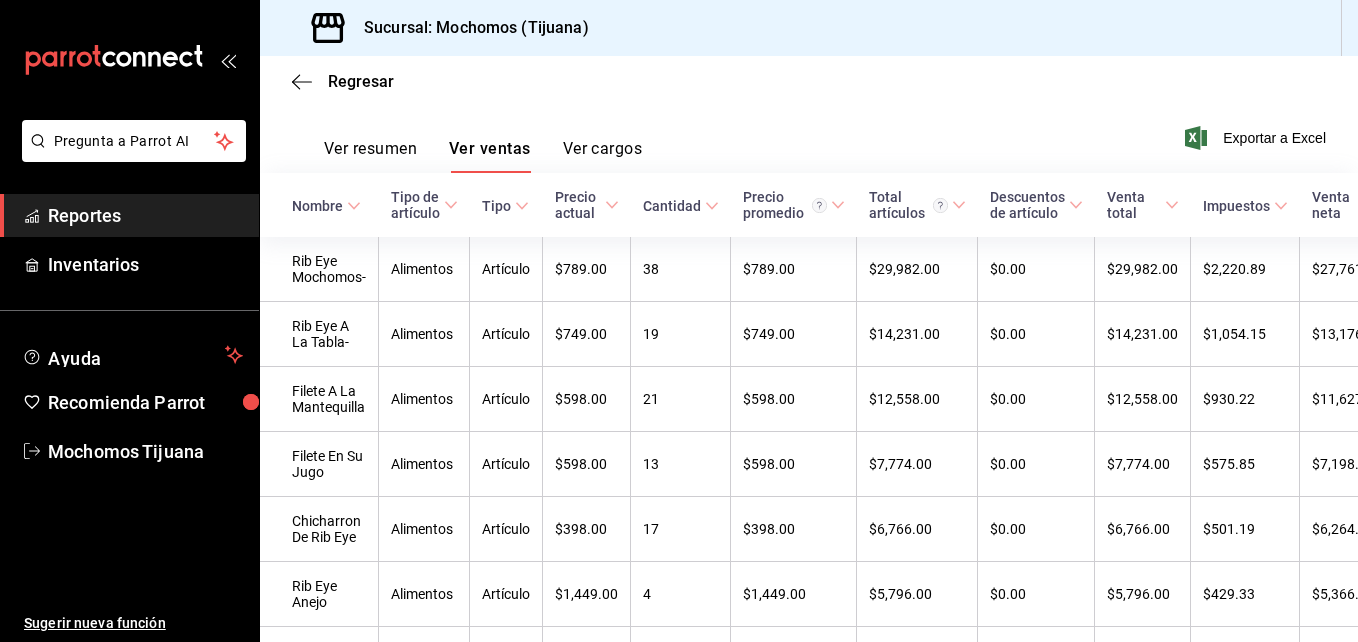 click on "Reportes" at bounding box center (145, 215) 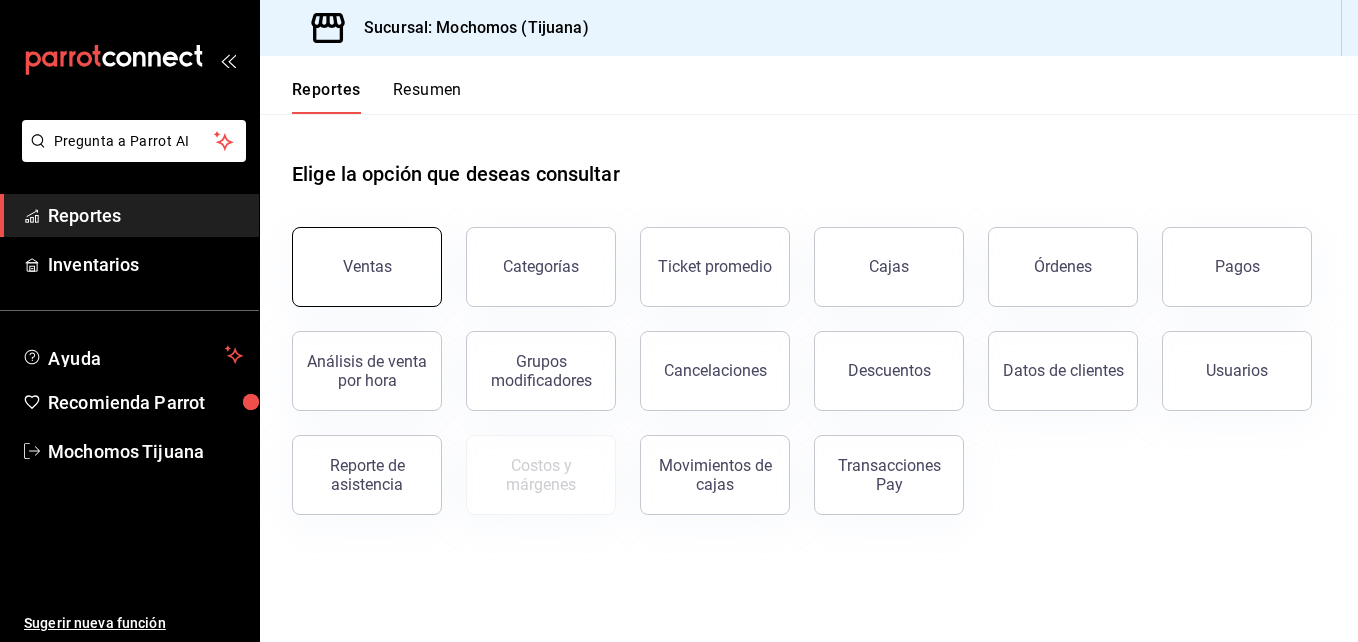 click on "Ventas" at bounding box center [367, 266] 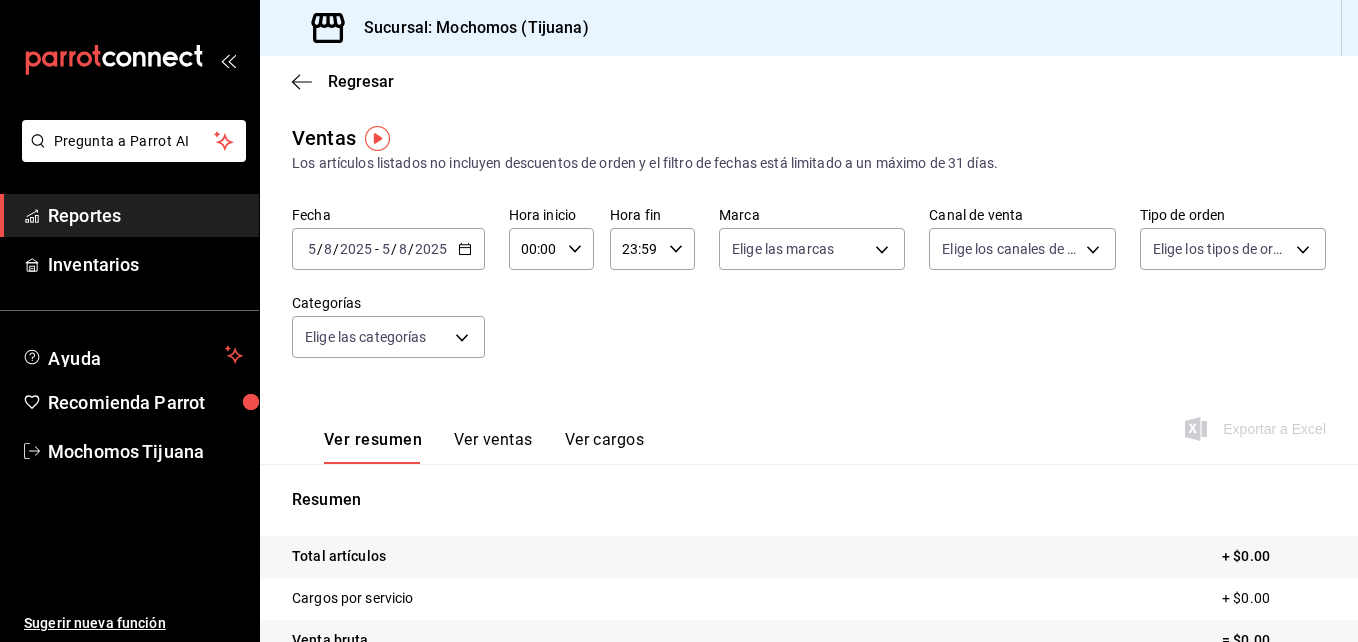 click on "Ventas Los artículos listados no incluyen descuentos de orden y el filtro de fechas está limitado a un máximo de 31 días. Fecha [DATE] [TIME] - [DATE] [TIME] Hora inicio [TIME] Hora inicio Hora fin [TIME] Hora fin Marca Elige las marcas Canal de venta Elige los canales de venta Tipo de orden Elige los tipos de orden Categorías Elige las categorías Ver resumen Ver ventas Ver cargos Exportar a Excel Resumen Total artículos + $0.00 Cargos por servicio + $0.00 Venta bruta = $0.00 Descuentos totales - $0.00 Certificados de regalo - $0.00 Venta total = $0.00 Impuestos - $0.00 Venta neta = $0.00" at bounding box center (809, 524) 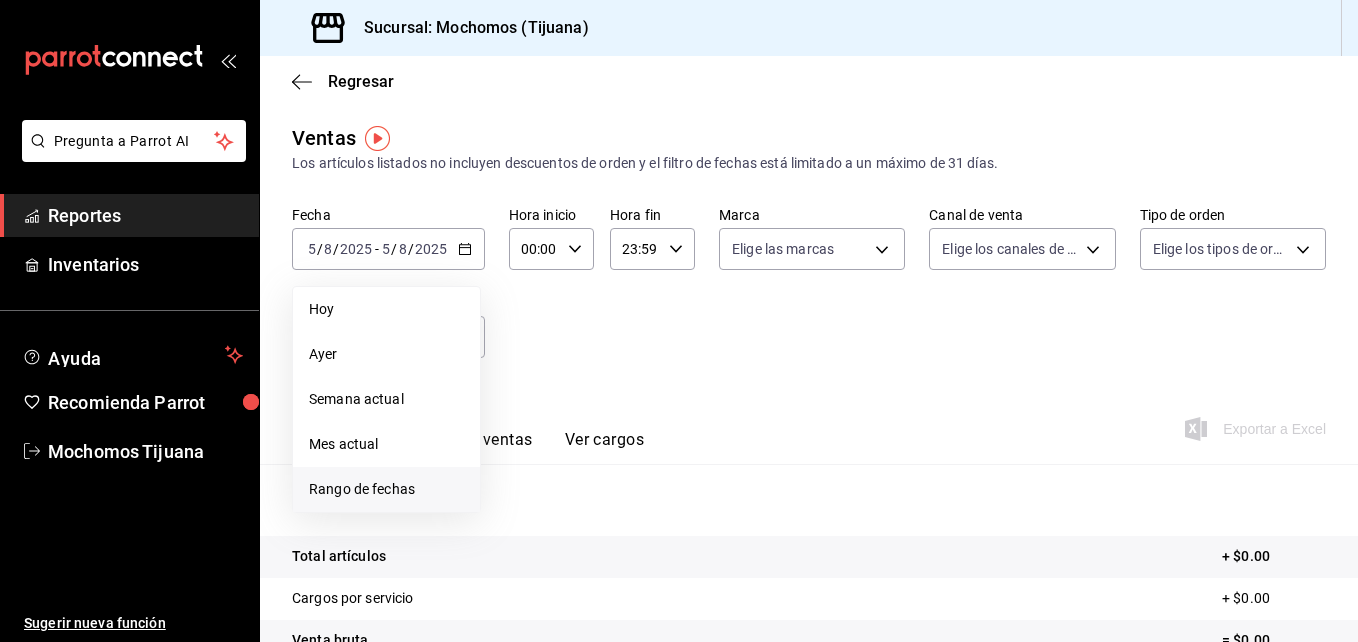 click on "Rango de fechas" at bounding box center [386, 489] 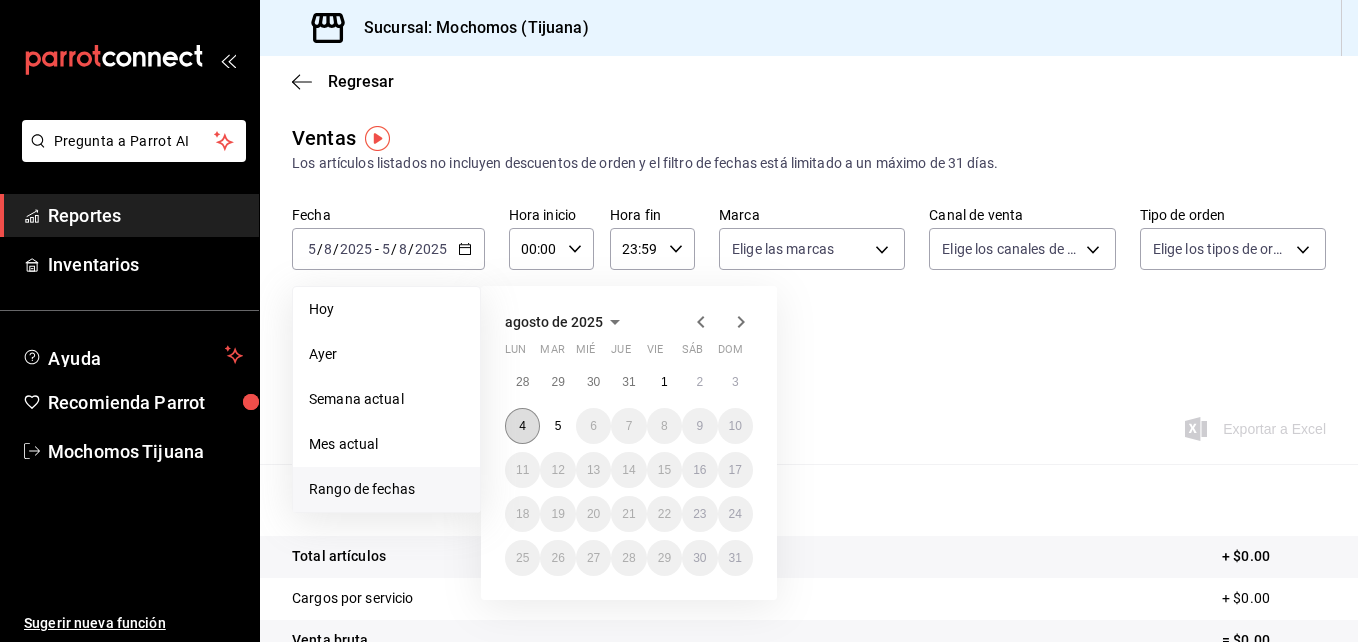 click on "4" at bounding box center (522, 426) 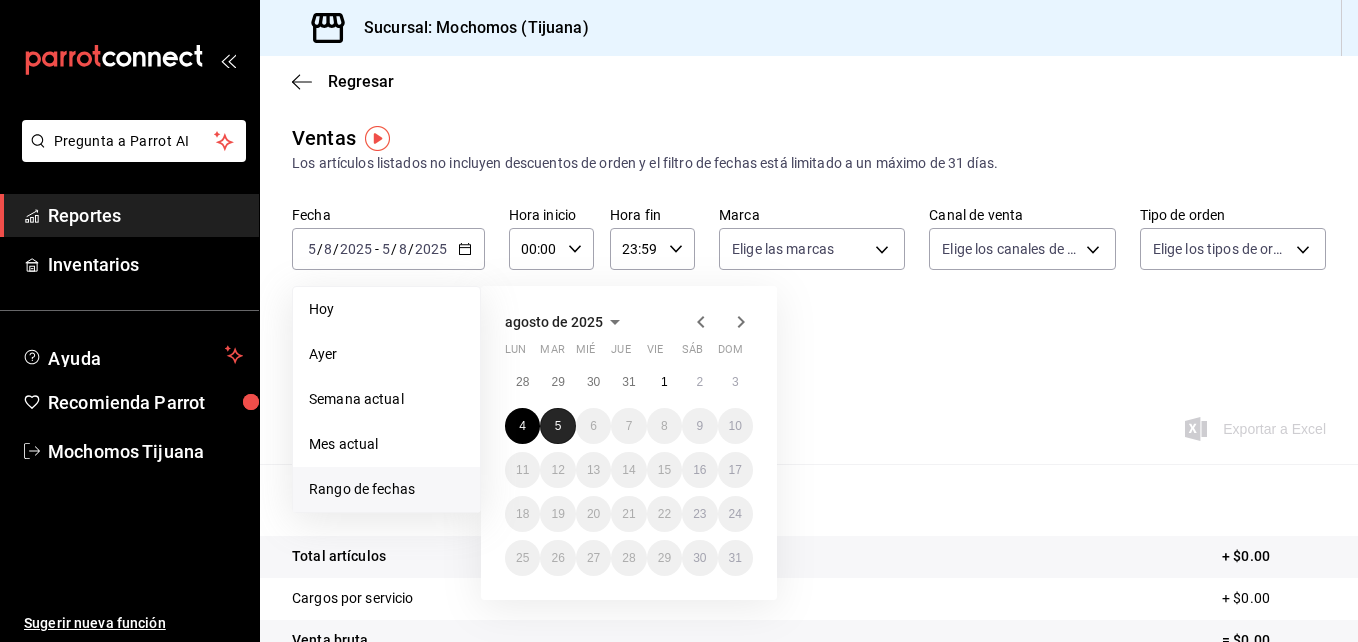 click on "5" at bounding box center (557, 426) 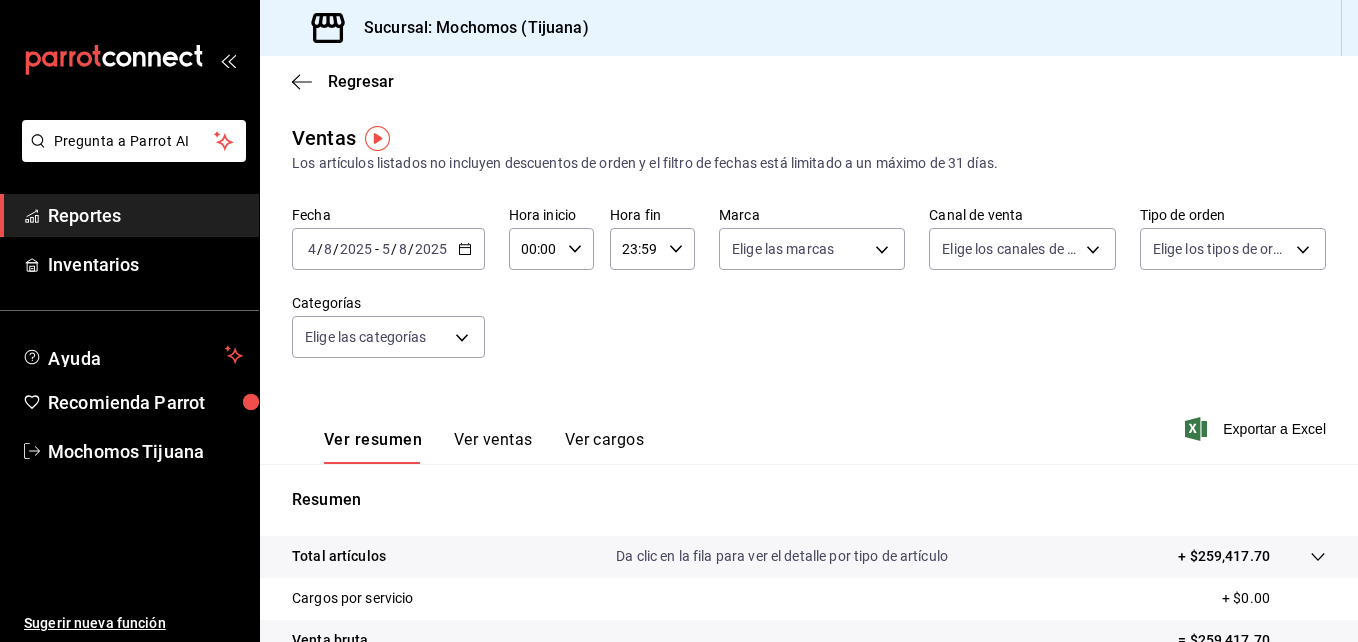 click 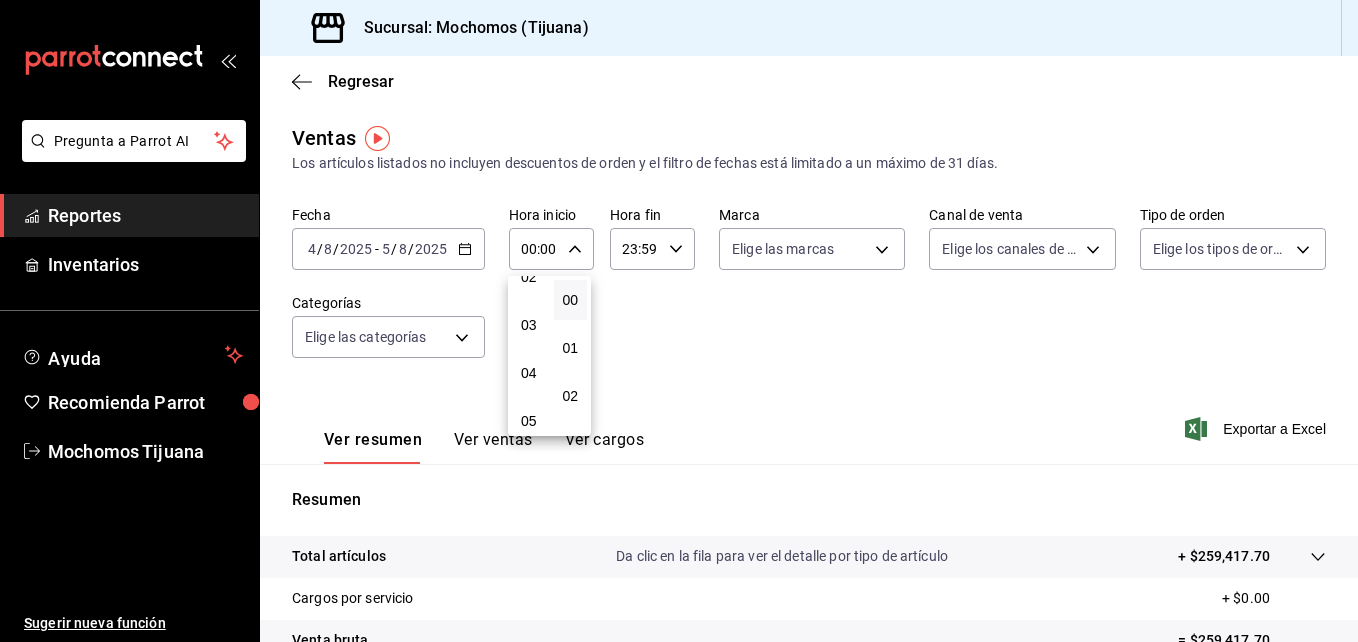 scroll, scrollTop: 120, scrollLeft: 0, axis: vertical 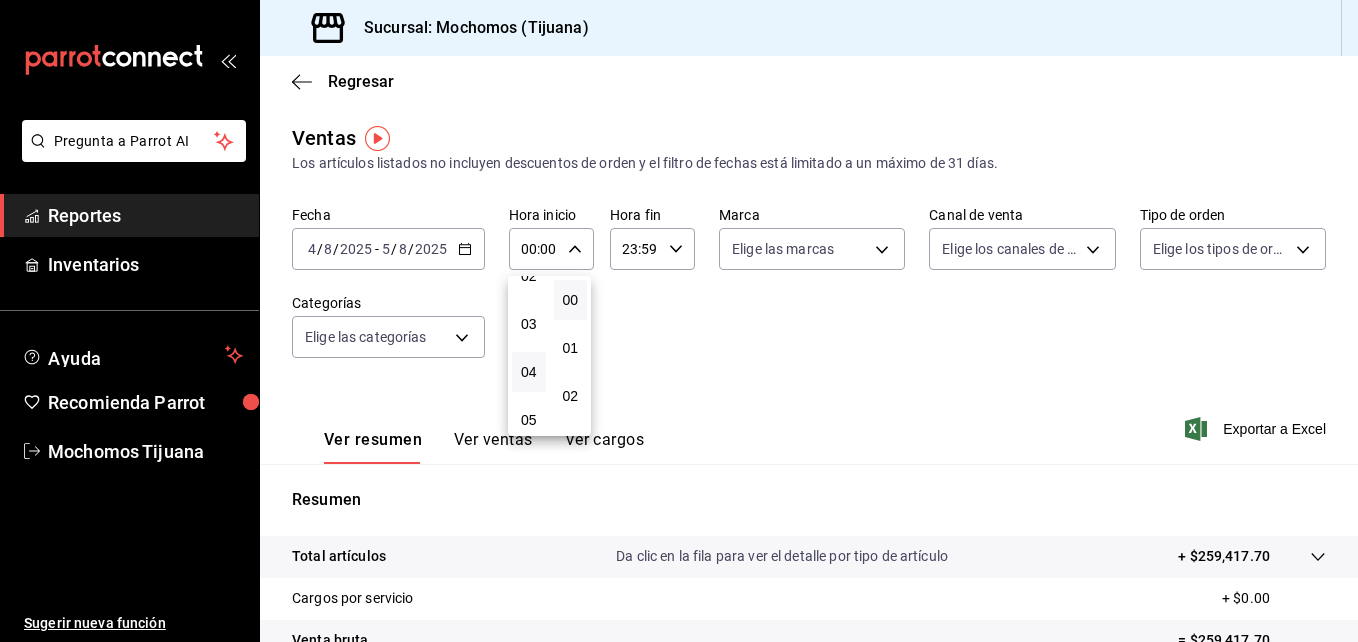 click on "04" at bounding box center (529, 372) 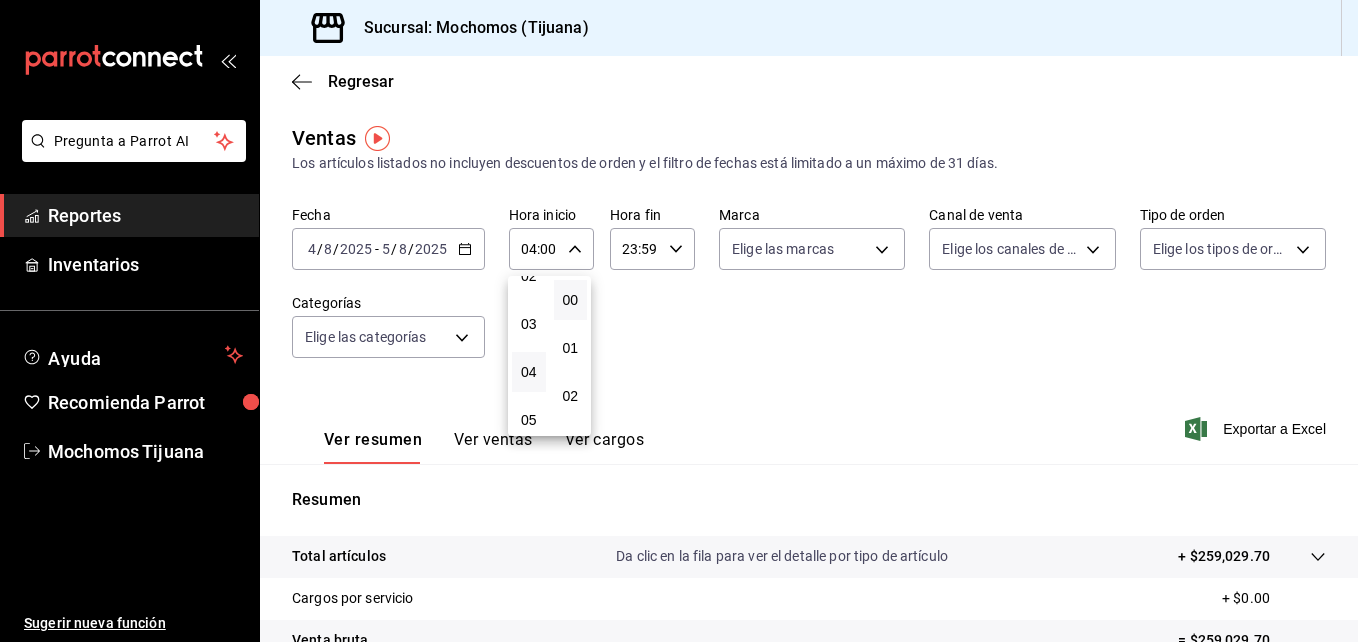 click at bounding box center [679, 321] 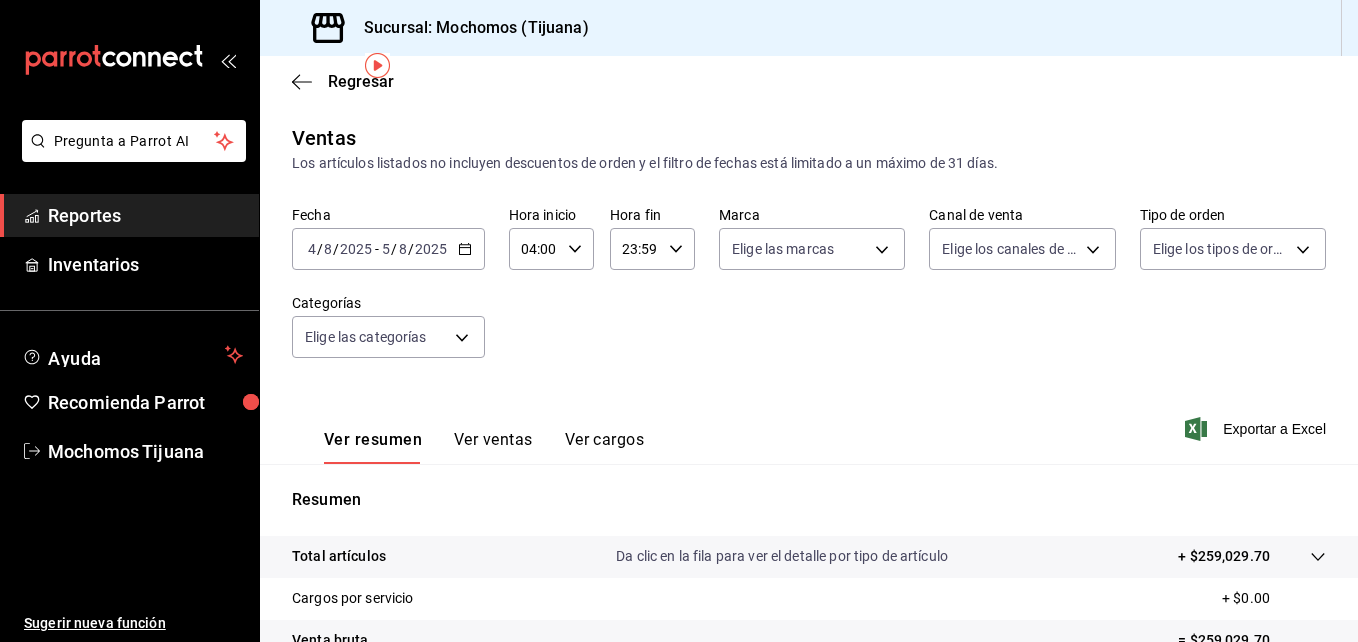 scroll, scrollTop: 76, scrollLeft: 0, axis: vertical 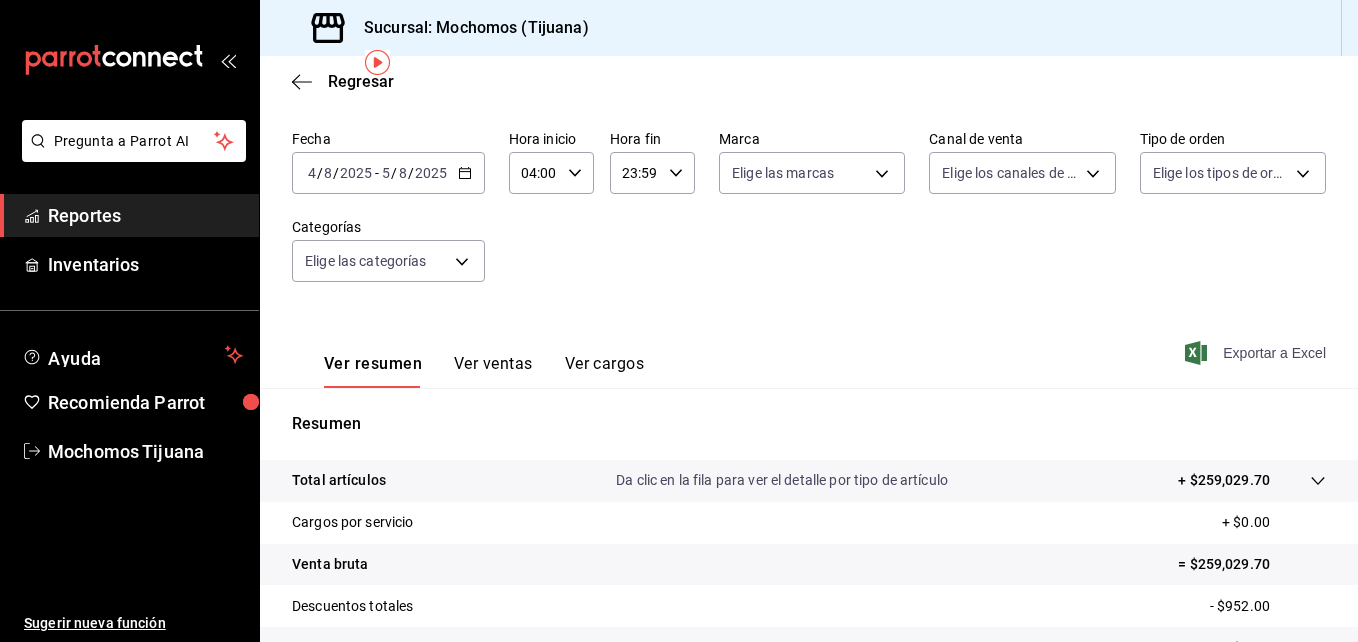 click 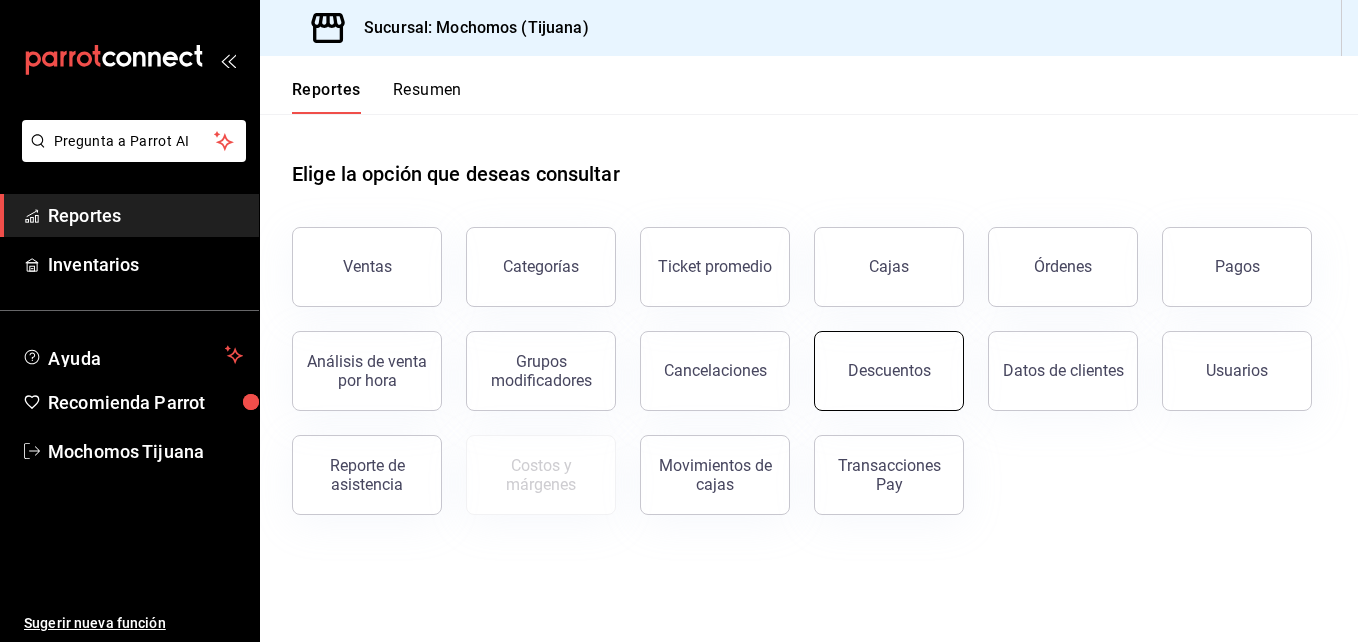 click on "Descuentos" at bounding box center [889, 370] 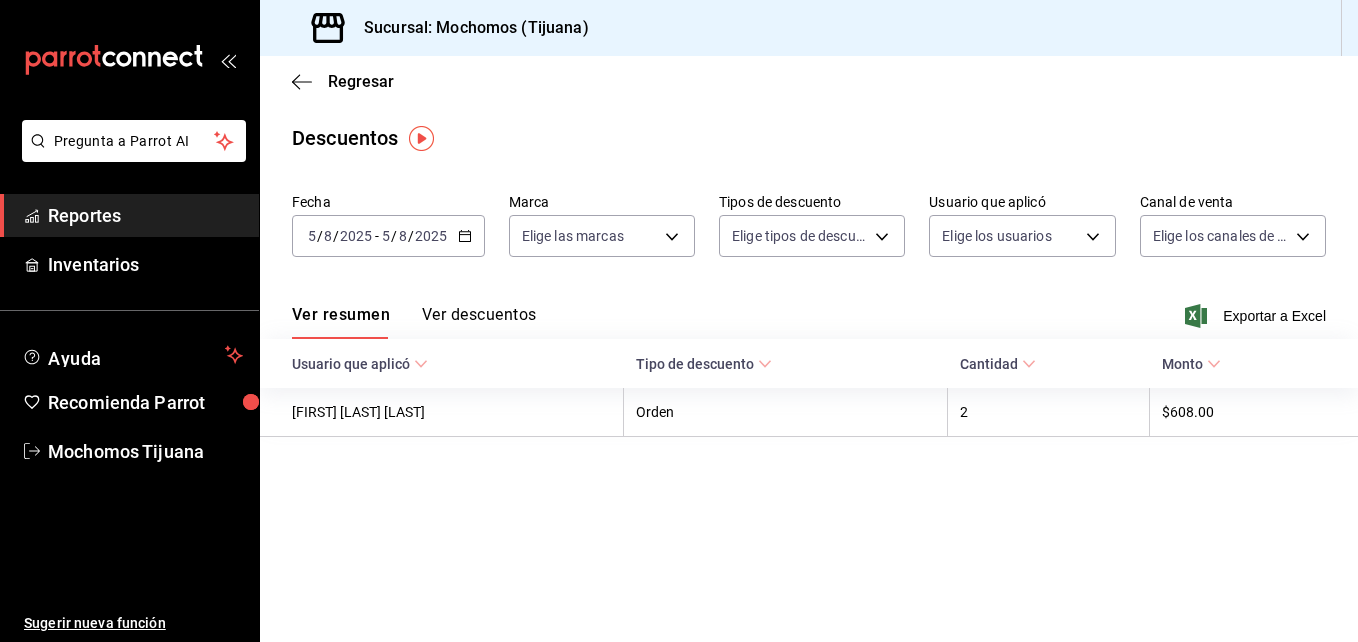 click 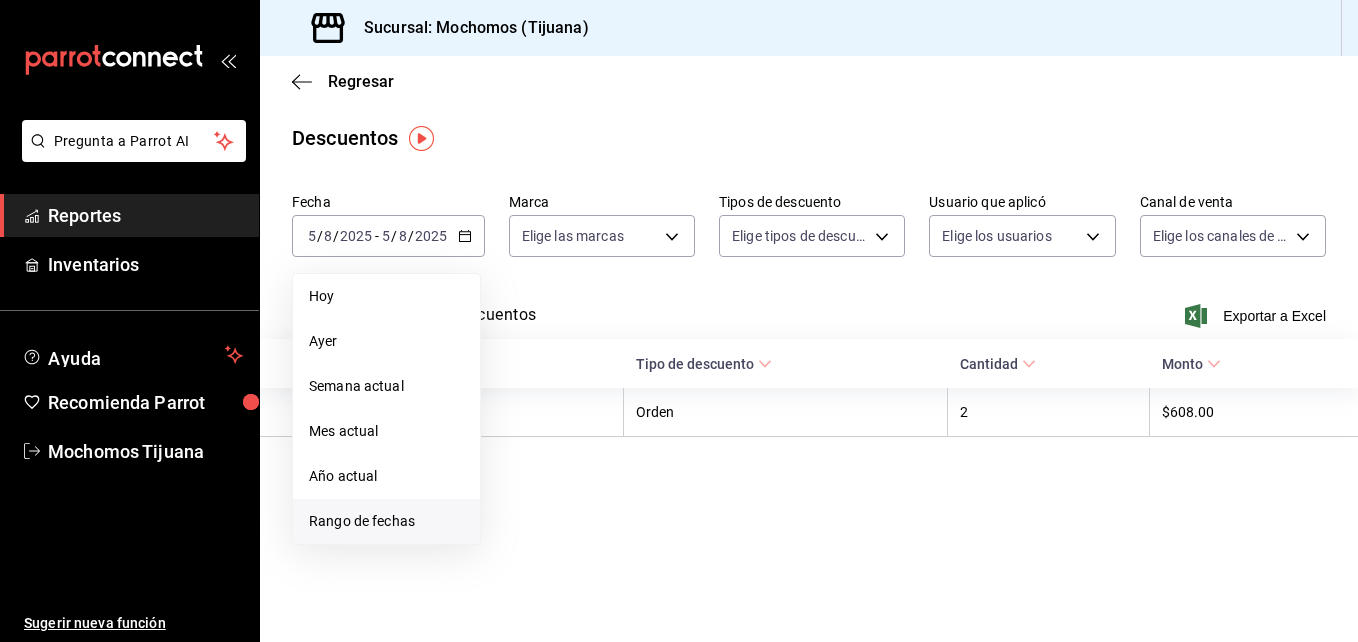 click on "Rango de fechas" at bounding box center [386, 521] 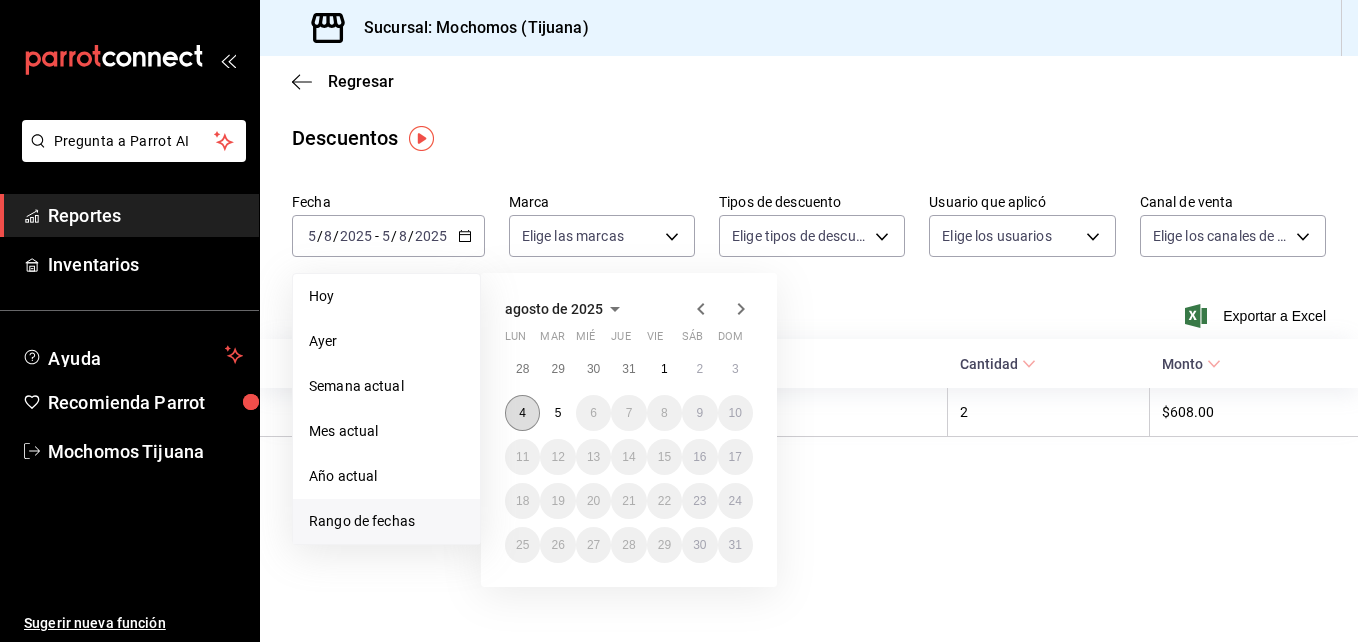 click on "4" at bounding box center (522, 413) 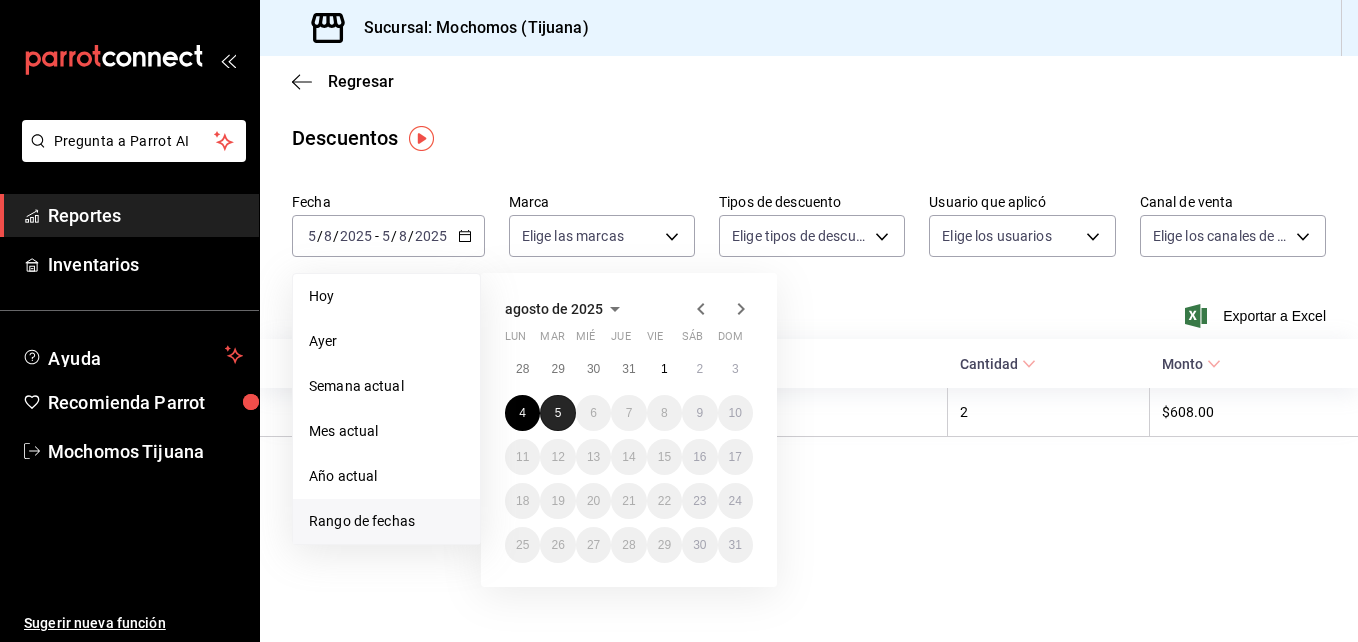 click on "5" at bounding box center [557, 413] 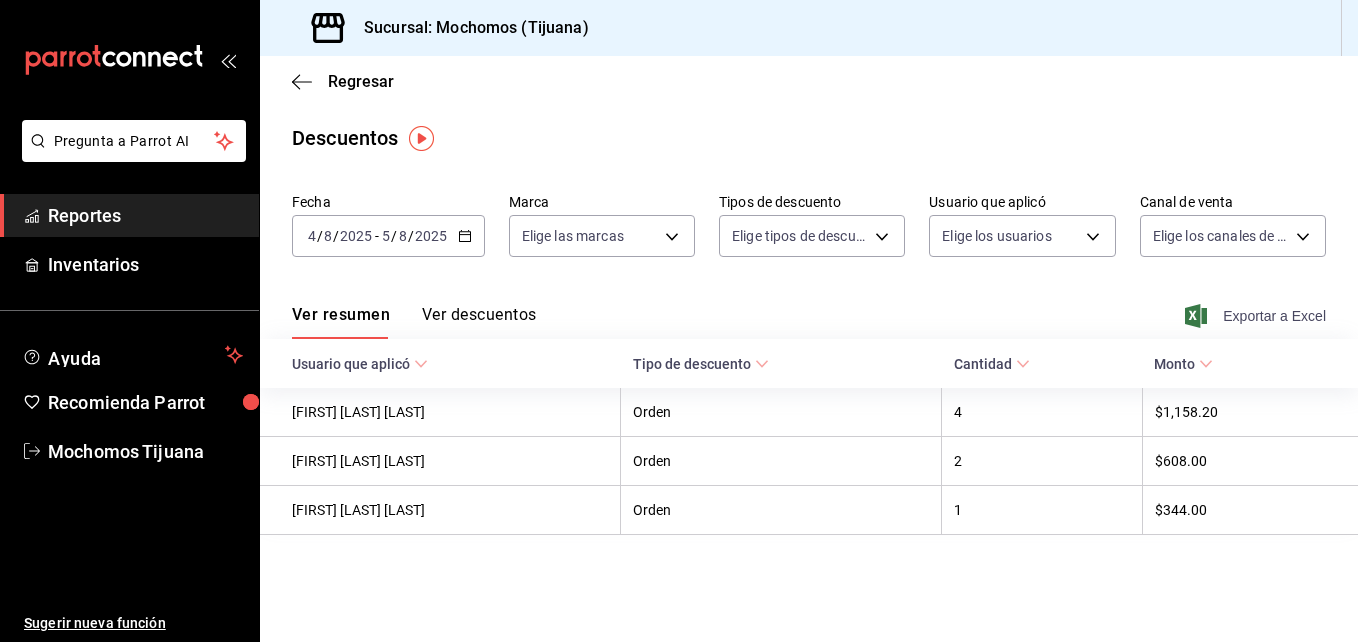 click 